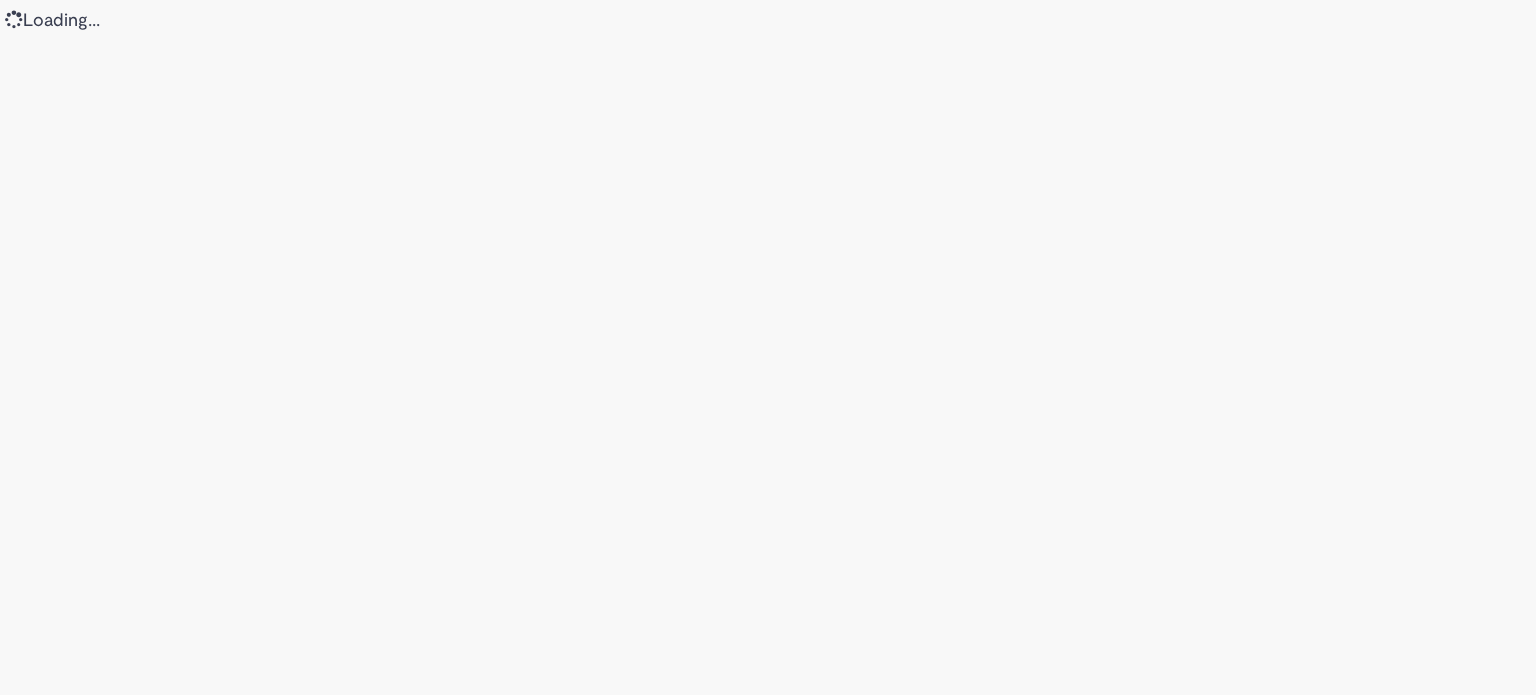 scroll, scrollTop: 0, scrollLeft: 0, axis: both 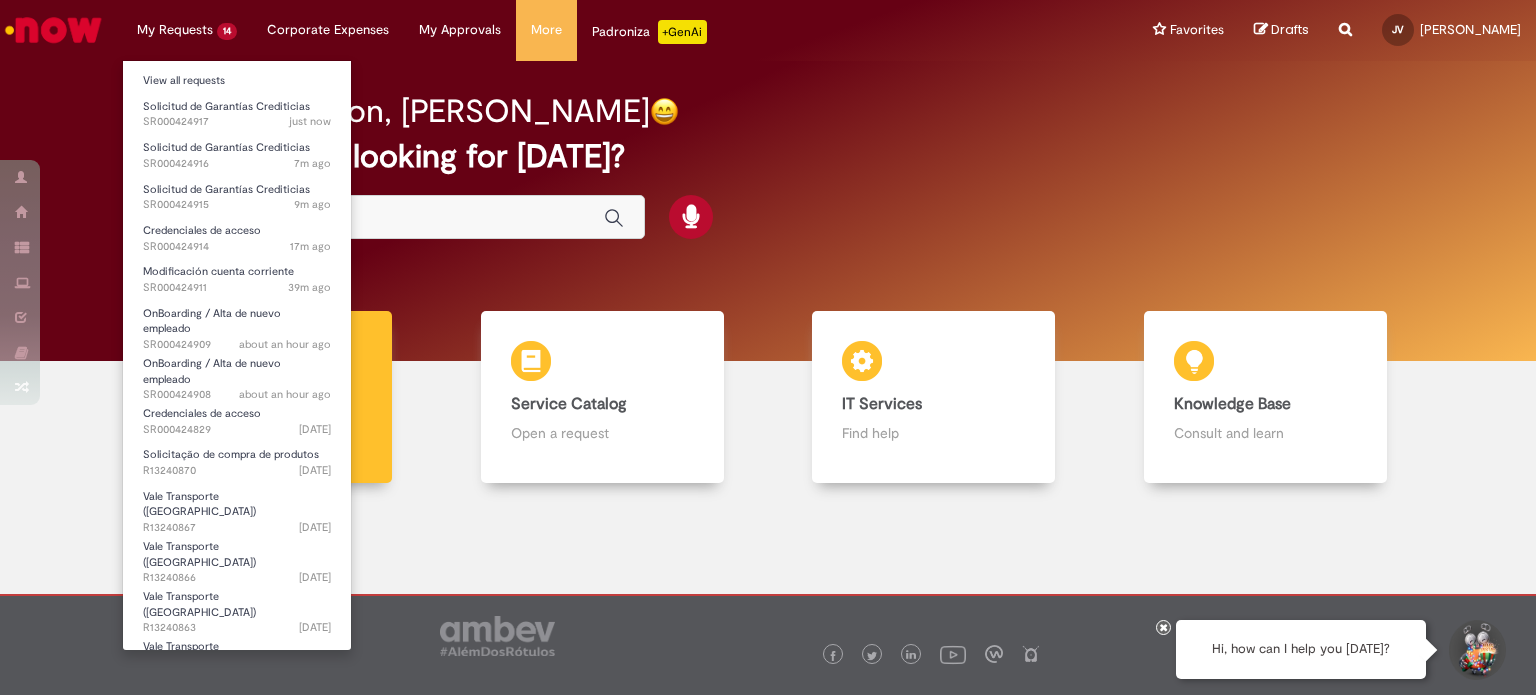 click on "My Requests   14
View all requests
Solicitud de Garantías Crediticias
just now just now  SR000424917
Solicitud de Garantías Crediticias
7m ago 7 minutes ago  SR000424916
Solicitud de Garantías Crediticias
9m ago 9 minutes ago  SR000424915
Credenciales de acceso
17m ago 17 minutes ago  SR000424914
Modificación cuenta corriente
39m ago 39 minutes ago  SR000424911
OnBoarding / Alta de nuevo empleado
about an hour ago about an hour ago  SR000424909
OnBoarding / Alta de nuevo empleado
about an hour ago about an hour ago  SR000424908
Credenciales de acceso
3d ago 3 days ago  SR000424829
Solicitação de compra de produtos
4d ago 4 days ago  R13240870
Vale Transporte (VT)
4d ago 4 days ago  R13240867
Vale Transporte (VT)" at bounding box center [187, 30] 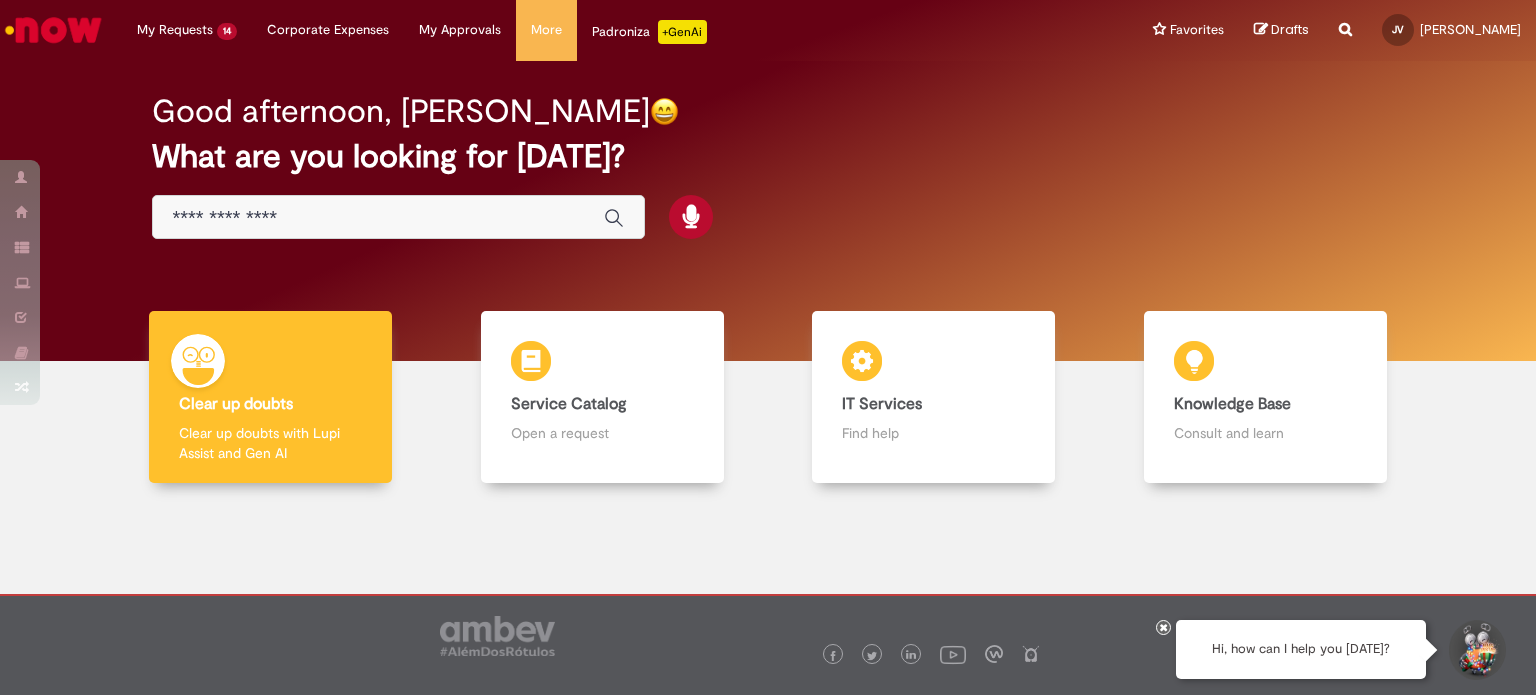 click at bounding box center [398, 217] 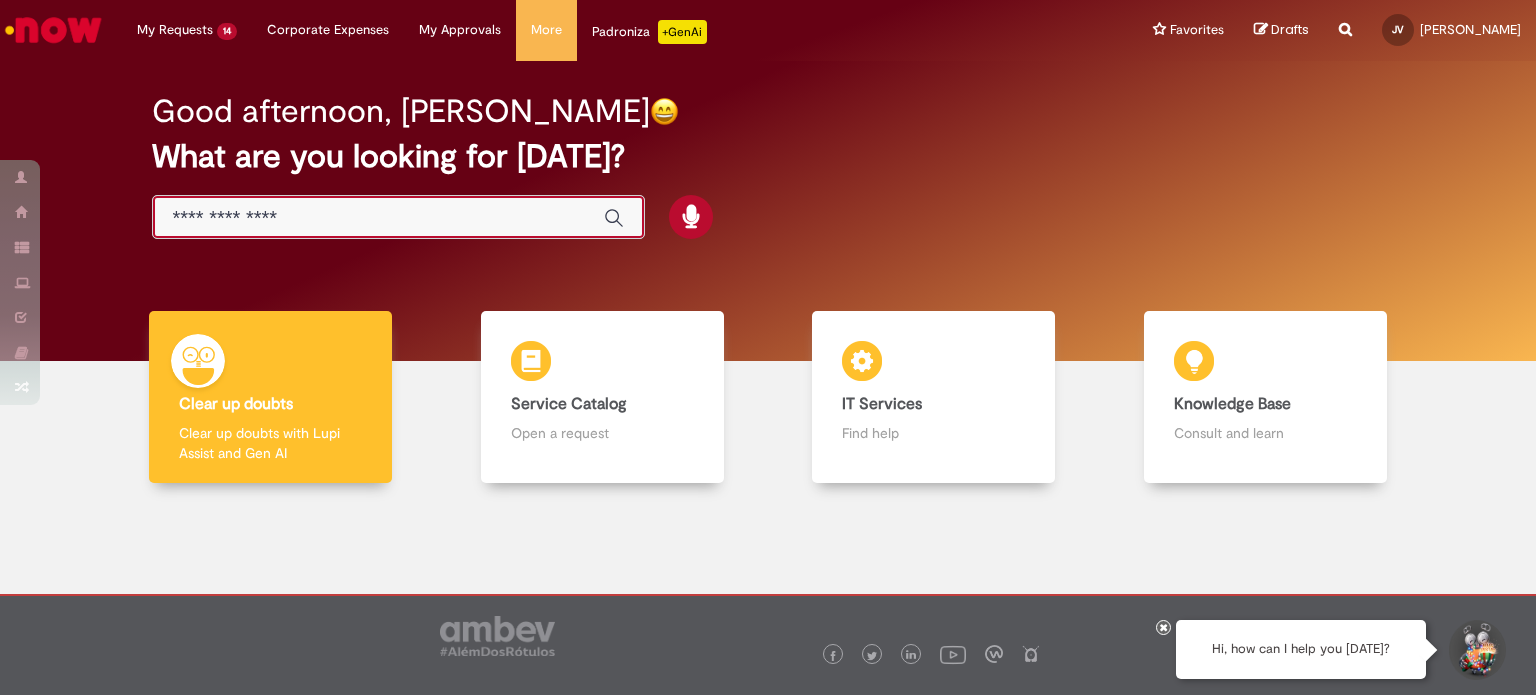 click at bounding box center (378, 218) 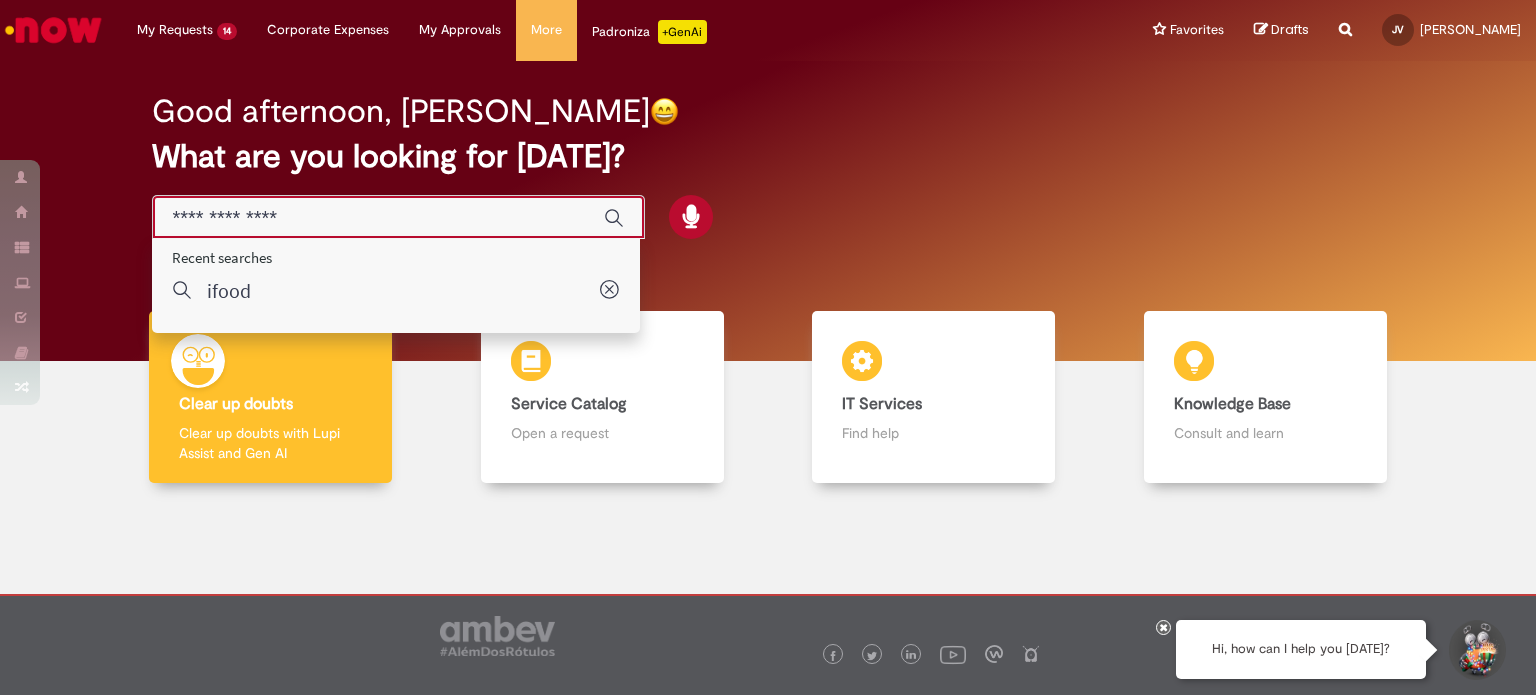 click at bounding box center [378, 218] 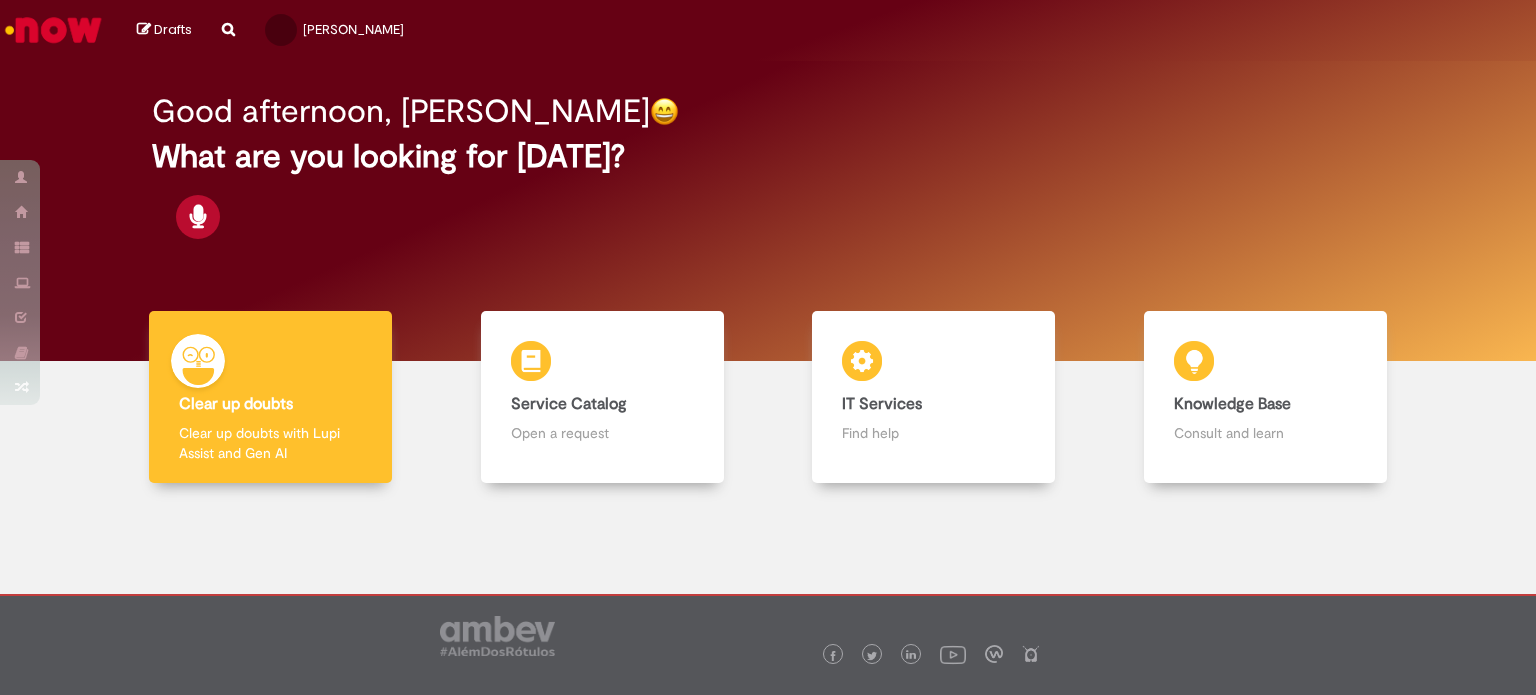 scroll, scrollTop: 0, scrollLeft: 0, axis: both 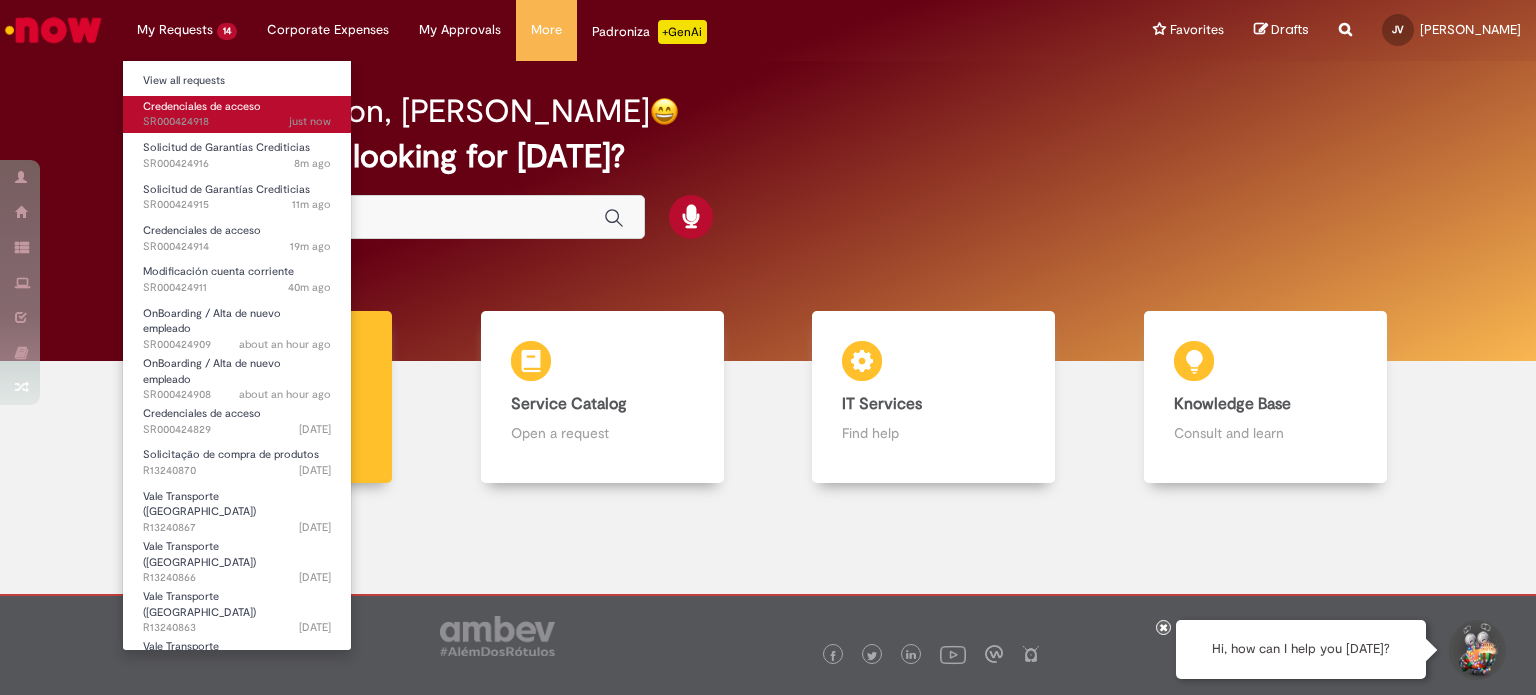 click on "Credenciales de acceso" at bounding box center (202, 106) 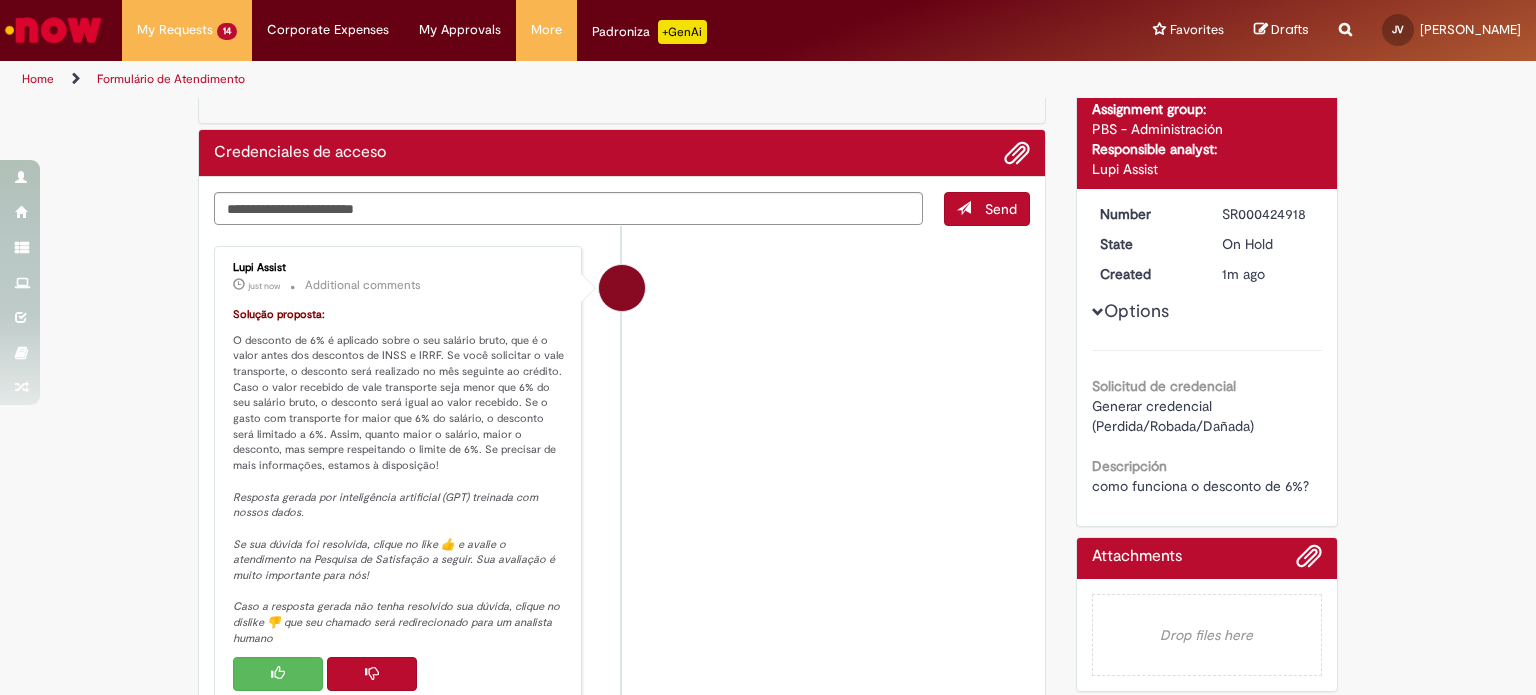 scroll, scrollTop: 300, scrollLeft: 0, axis: vertical 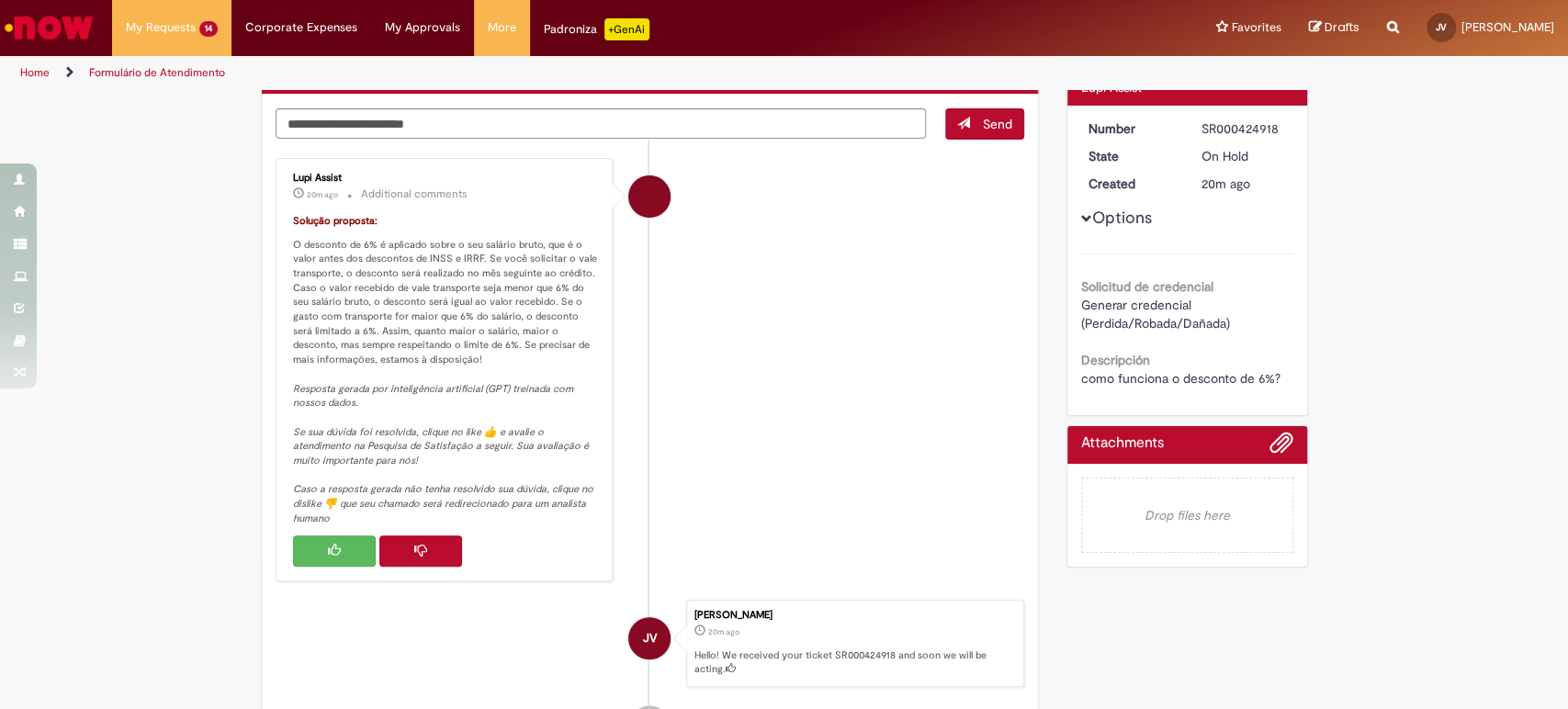 click on "Lupi Assist
20m ago 20 minutes ago     Additional comments
Solução proposta: O desconto de 6% é aplicado sobre o seu salário bruto, que é o valor antes dos descontos de INSS e IRRF. Se você solicitar o vale transporte, o desconto será realizado no mês seguinte ao crédito. Caso o valor recebido de vale transporte seja menor que 6% do seu salário bruto, o desconto será igual ao valor recebido. Se o gasto com transporte for maior que 6% do salário, o desconto será limitado a 6%. Assim, quanto maior o salário, maior o desconto, mas sempre respeitando o limite de 6%. Se precisar de mais informações, estamos à disposição!   Resposta gerada por inteligência artificial (GPT) treinada com nossos dados." at bounding box center (650, 369) 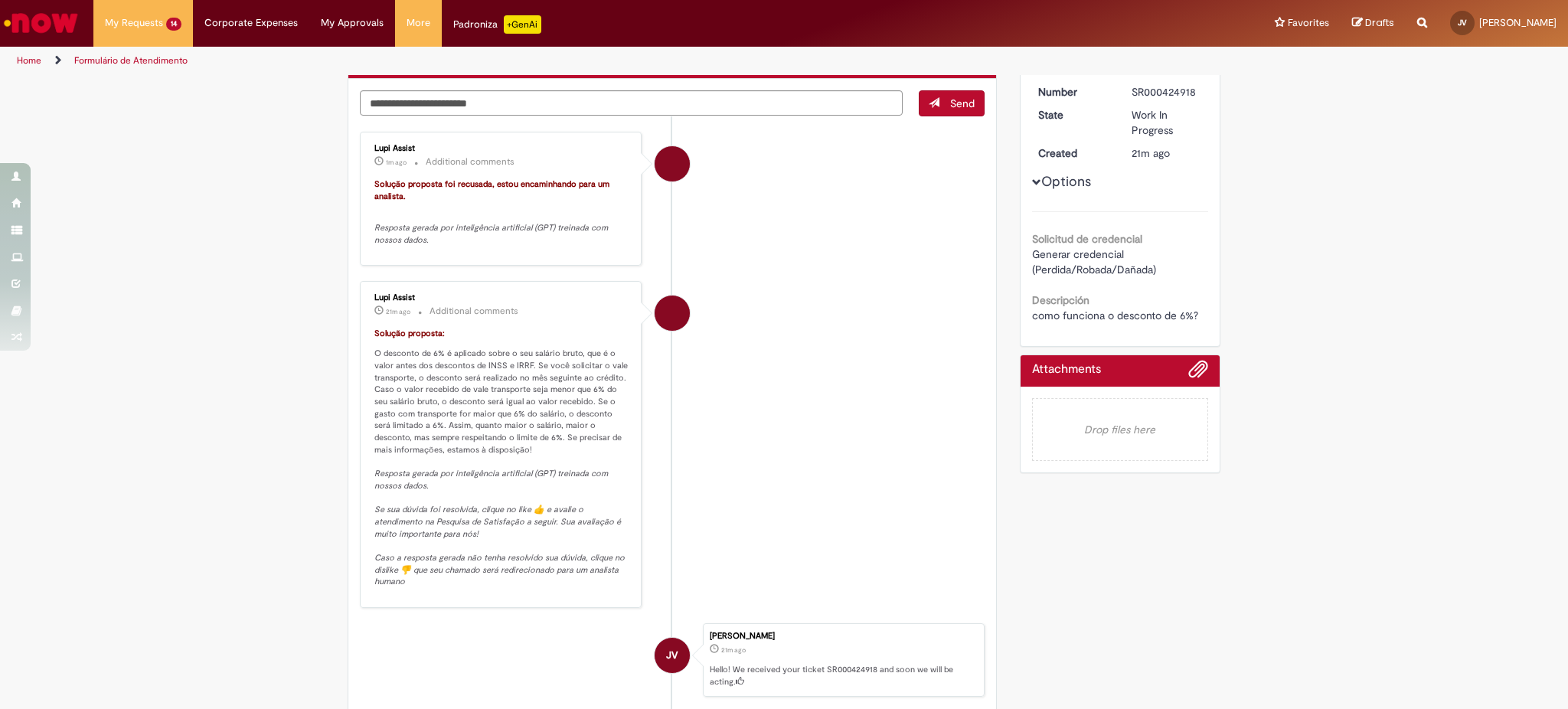scroll, scrollTop: 20, scrollLeft: 0, axis: vertical 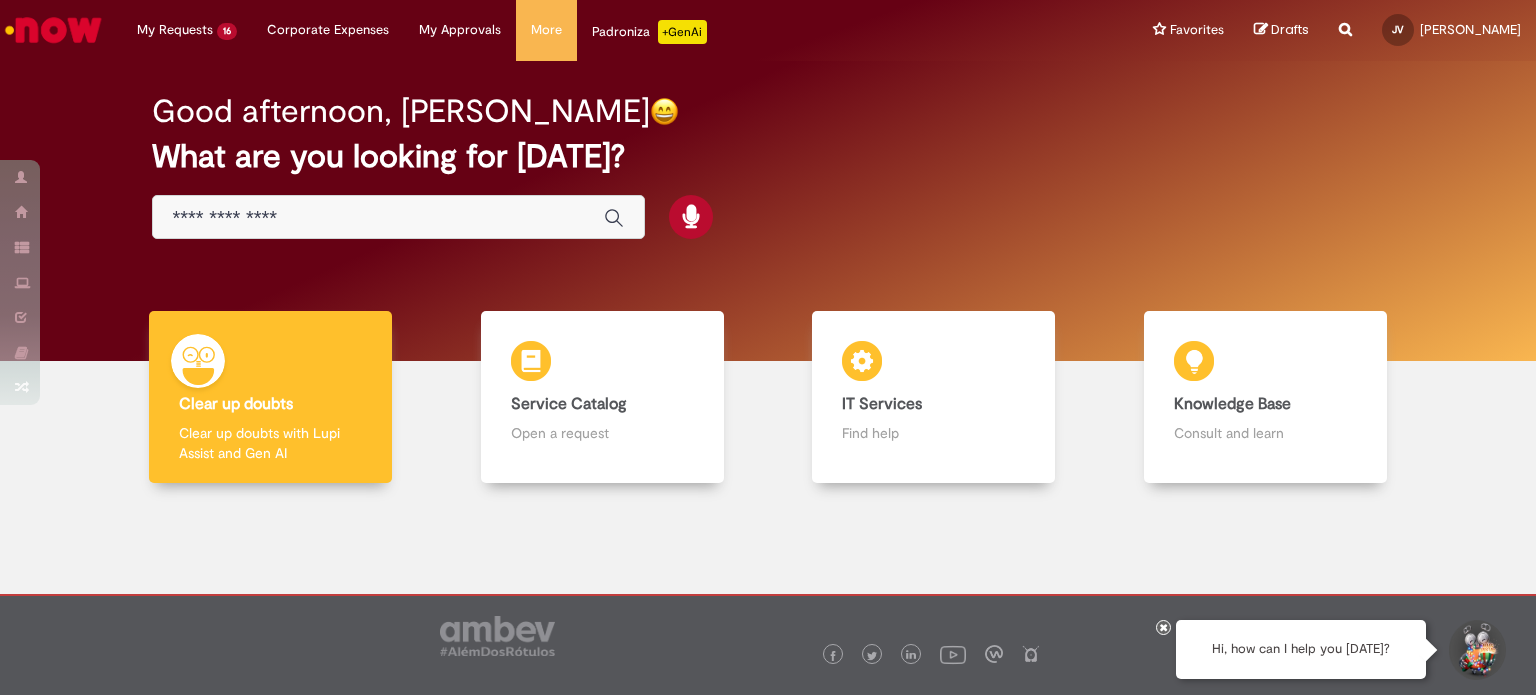 click on "What are you looking for [DATE]?" at bounding box center (768, 156) 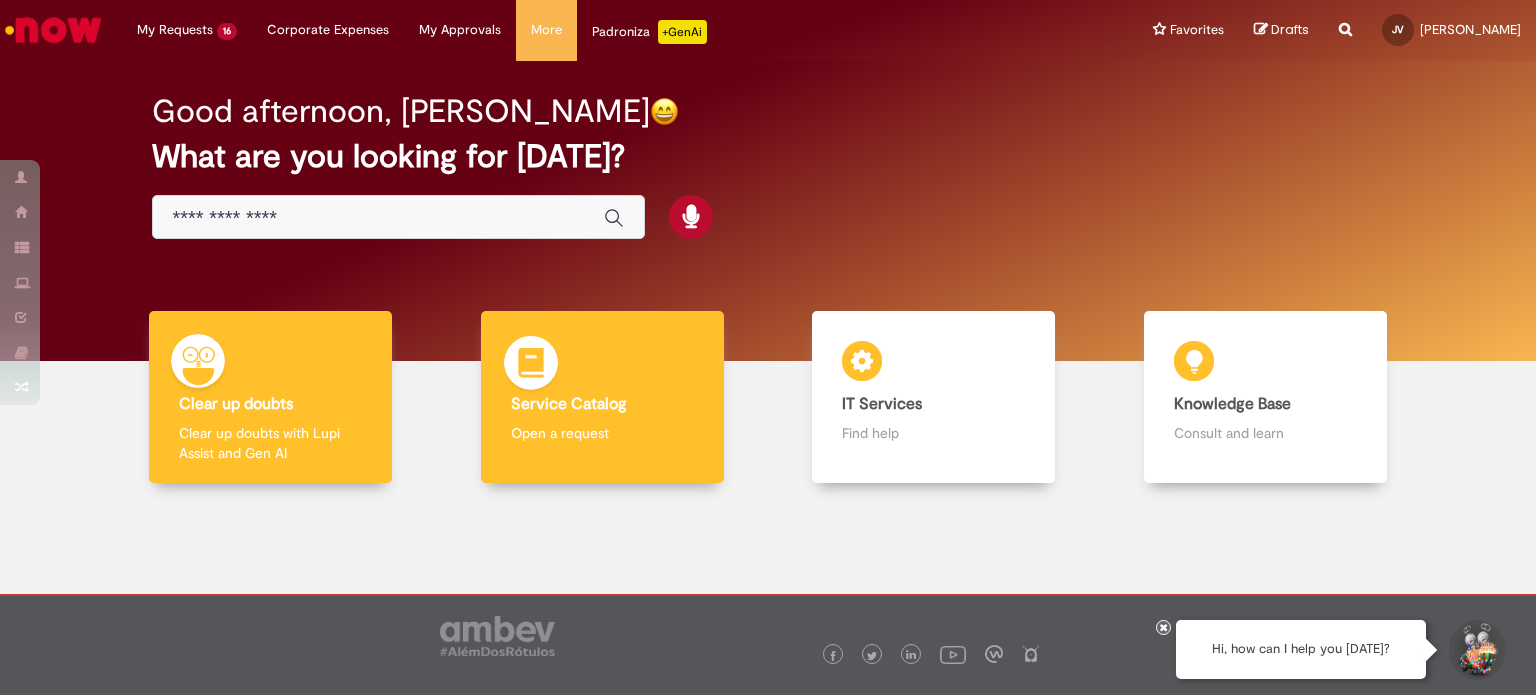 click on "Service Catalog" at bounding box center [569, 404] 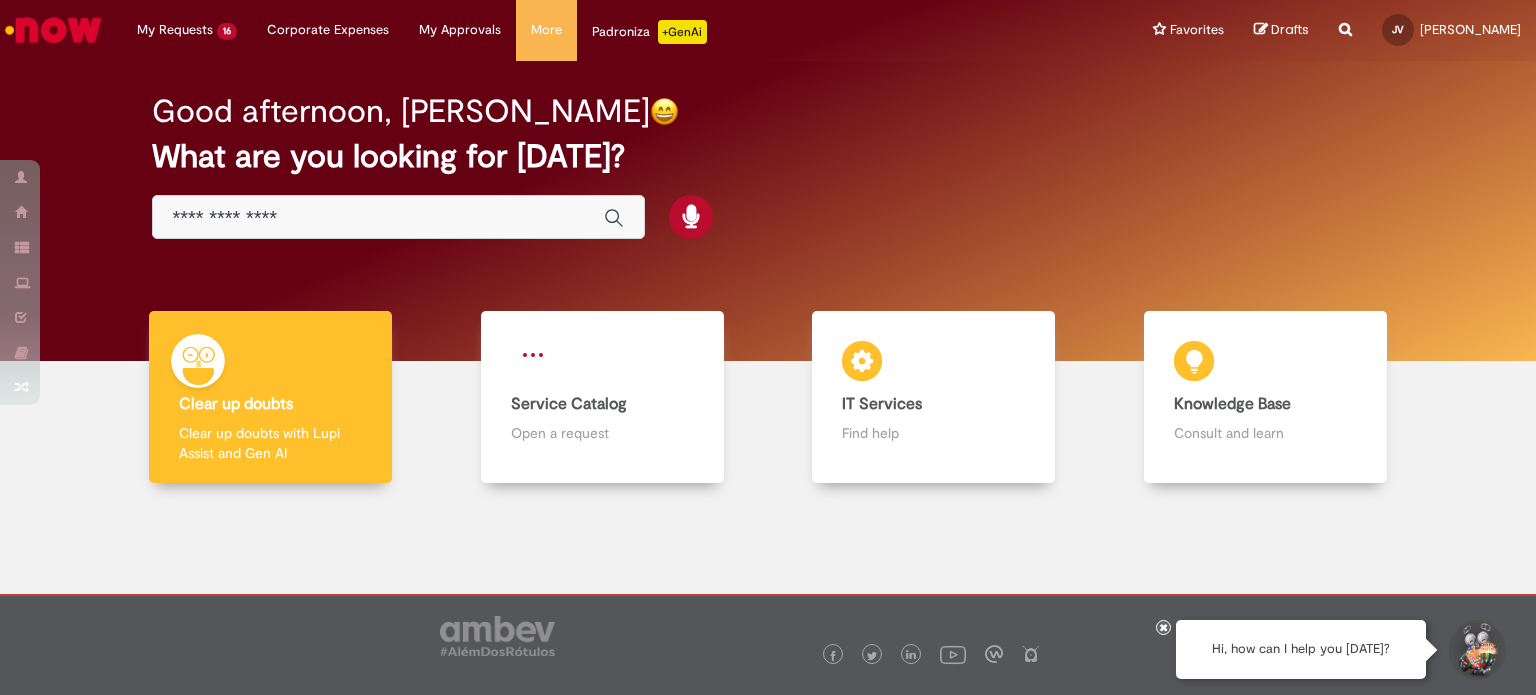 click on "What are you looking for [DATE]?" at bounding box center (768, 156) 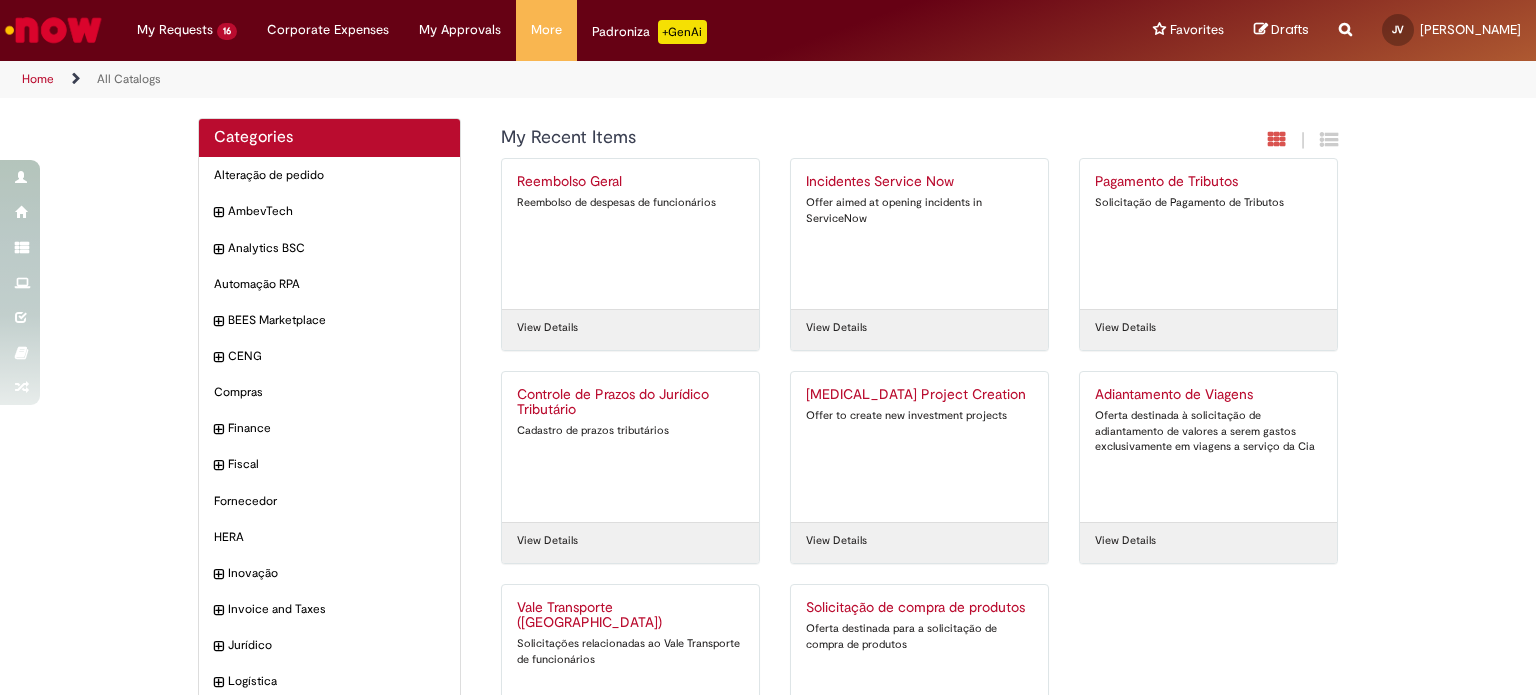 click at bounding box center [53, 30] 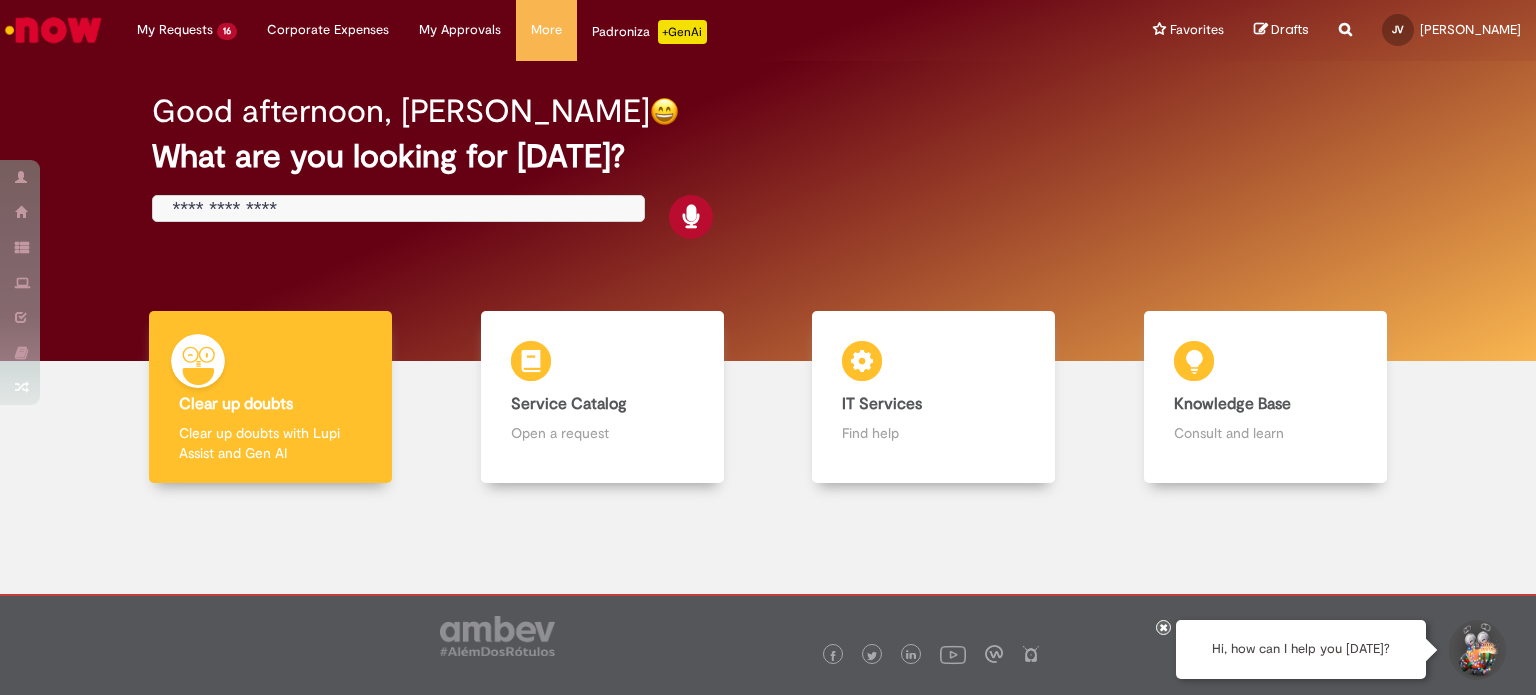 scroll, scrollTop: 0, scrollLeft: 0, axis: both 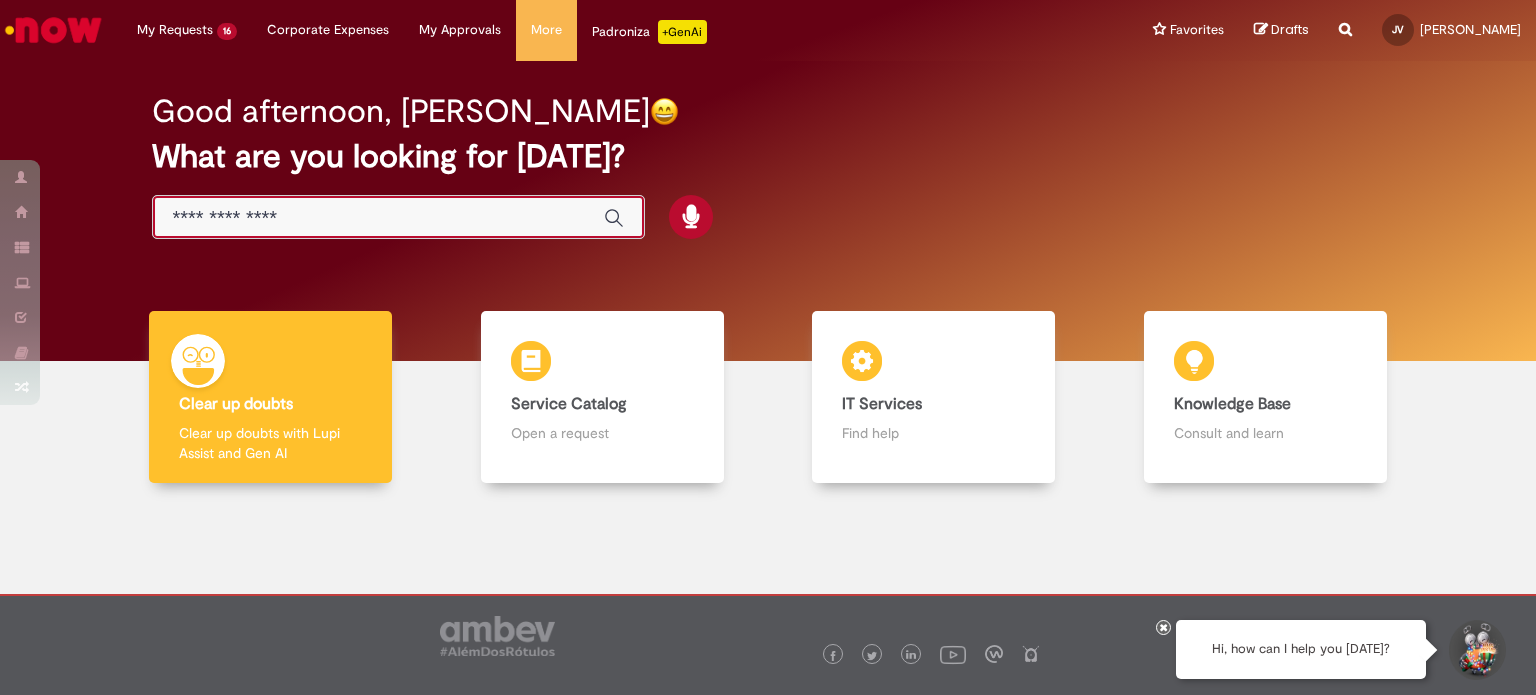 click at bounding box center (378, 218) 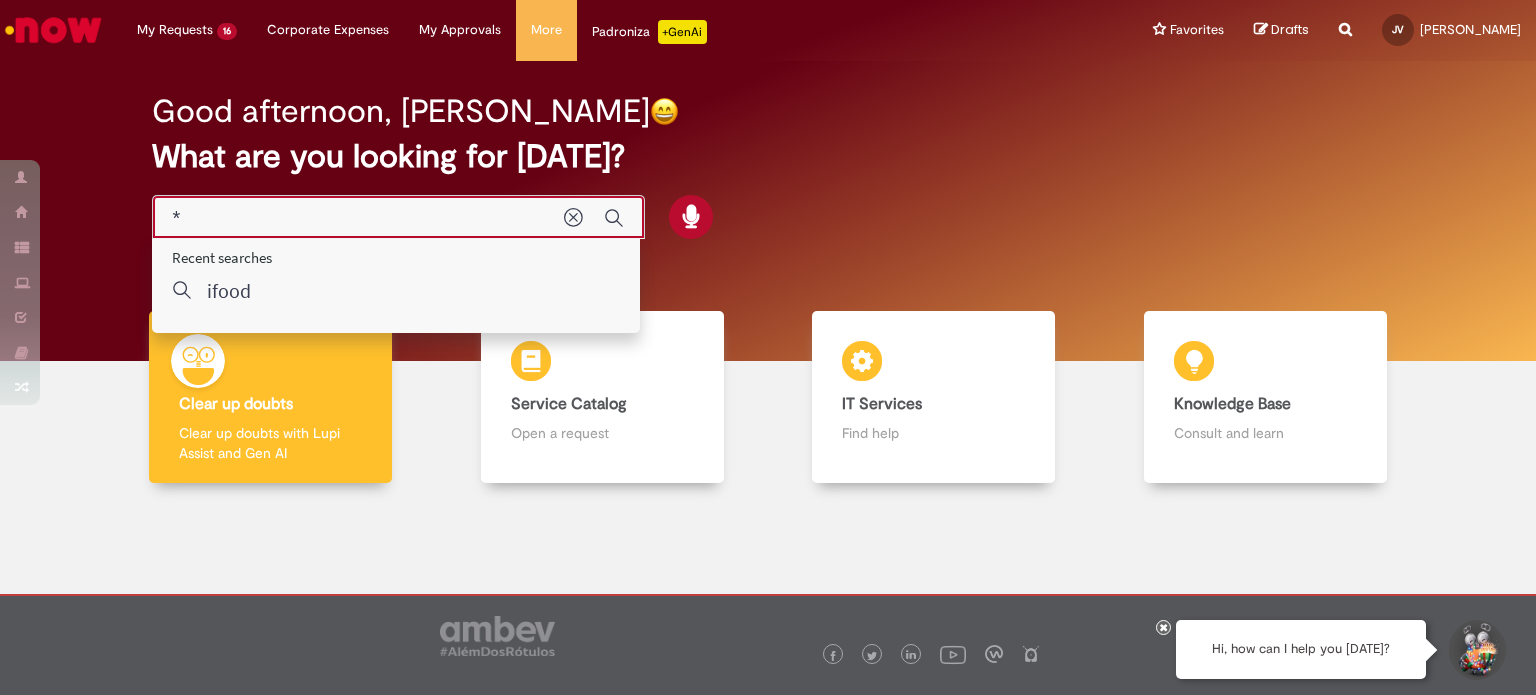 type on "**" 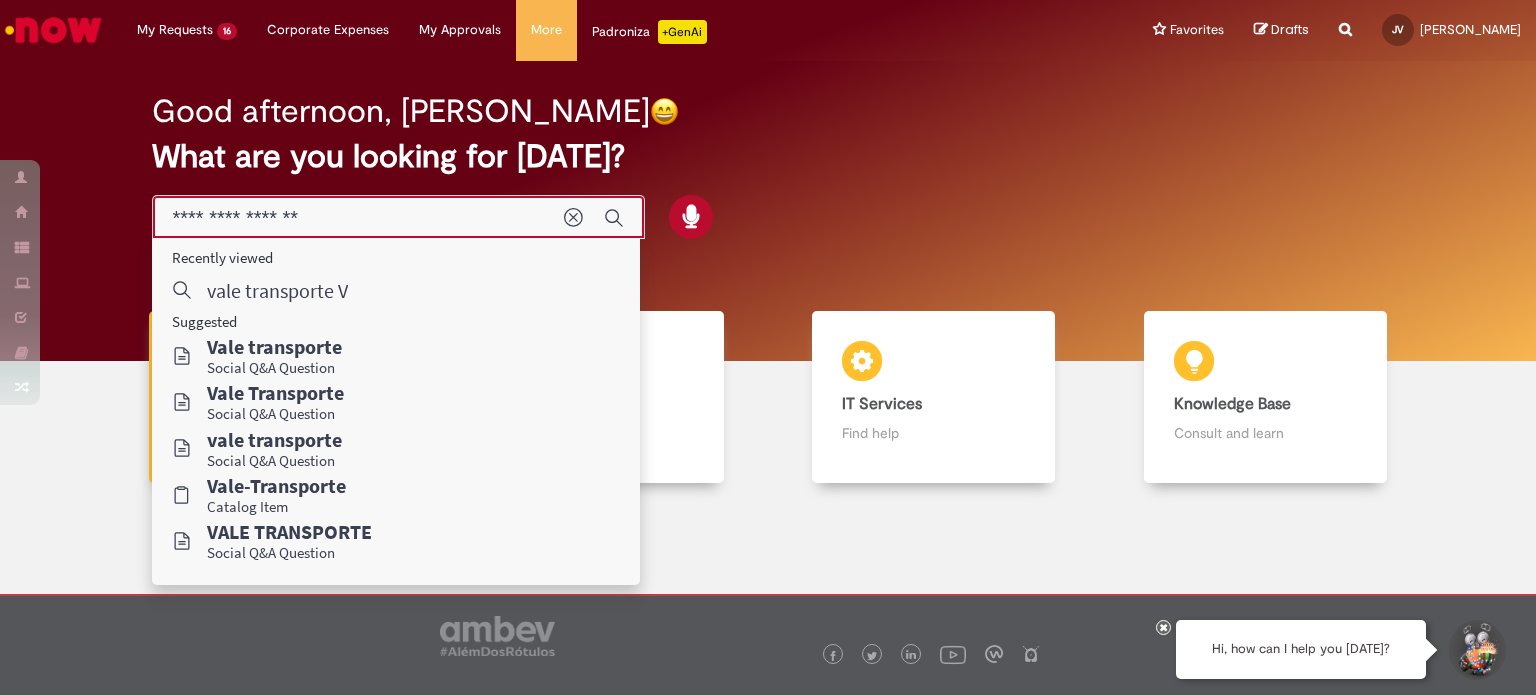 type on "**********" 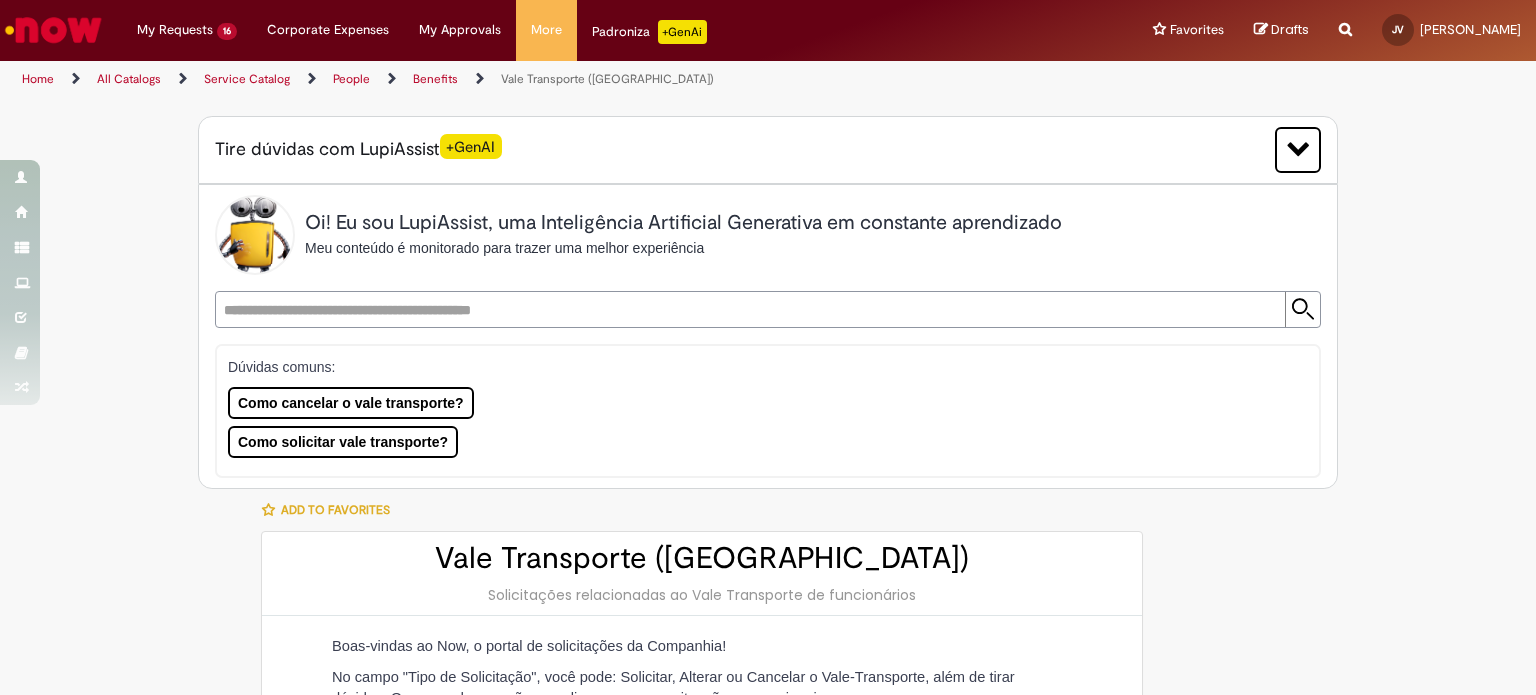 type on "**********" 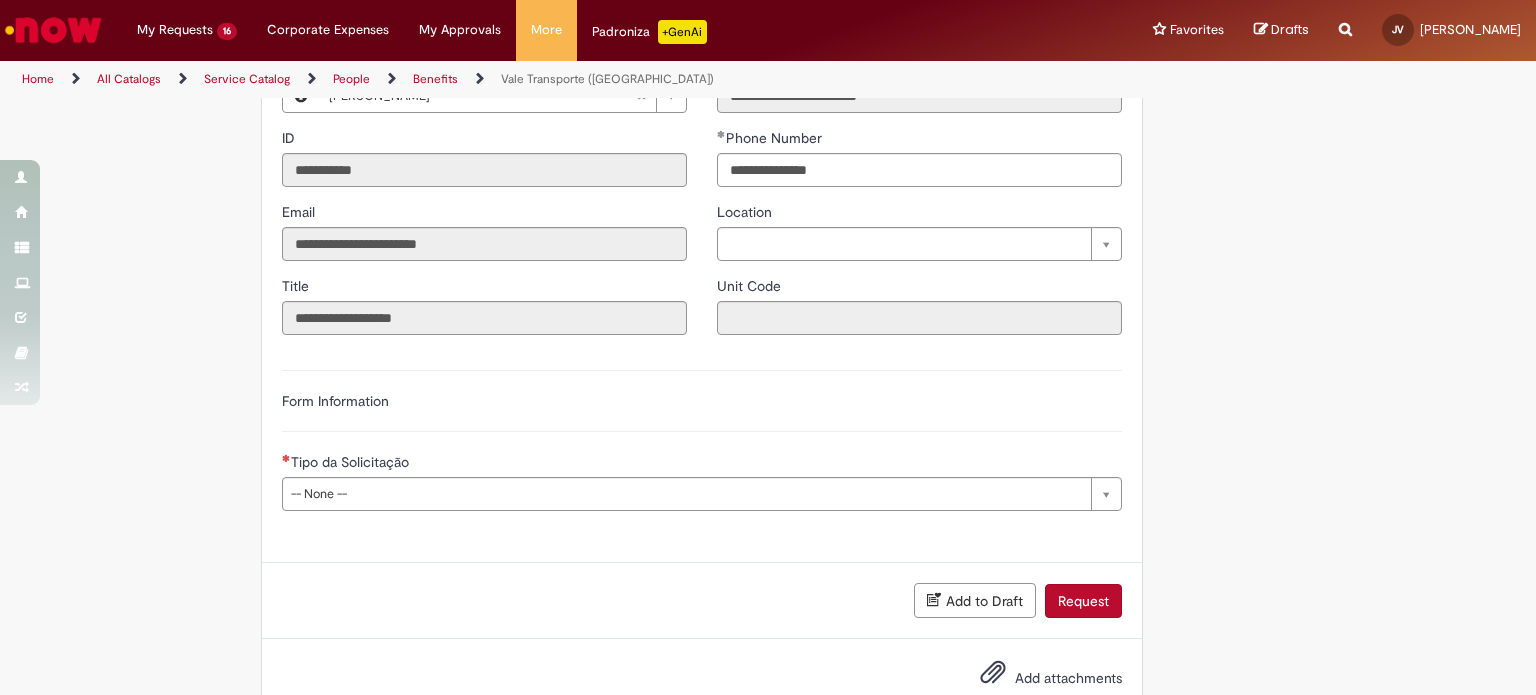 scroll, scrollTop: 1031, scrollLeft: 0, axis: vertical 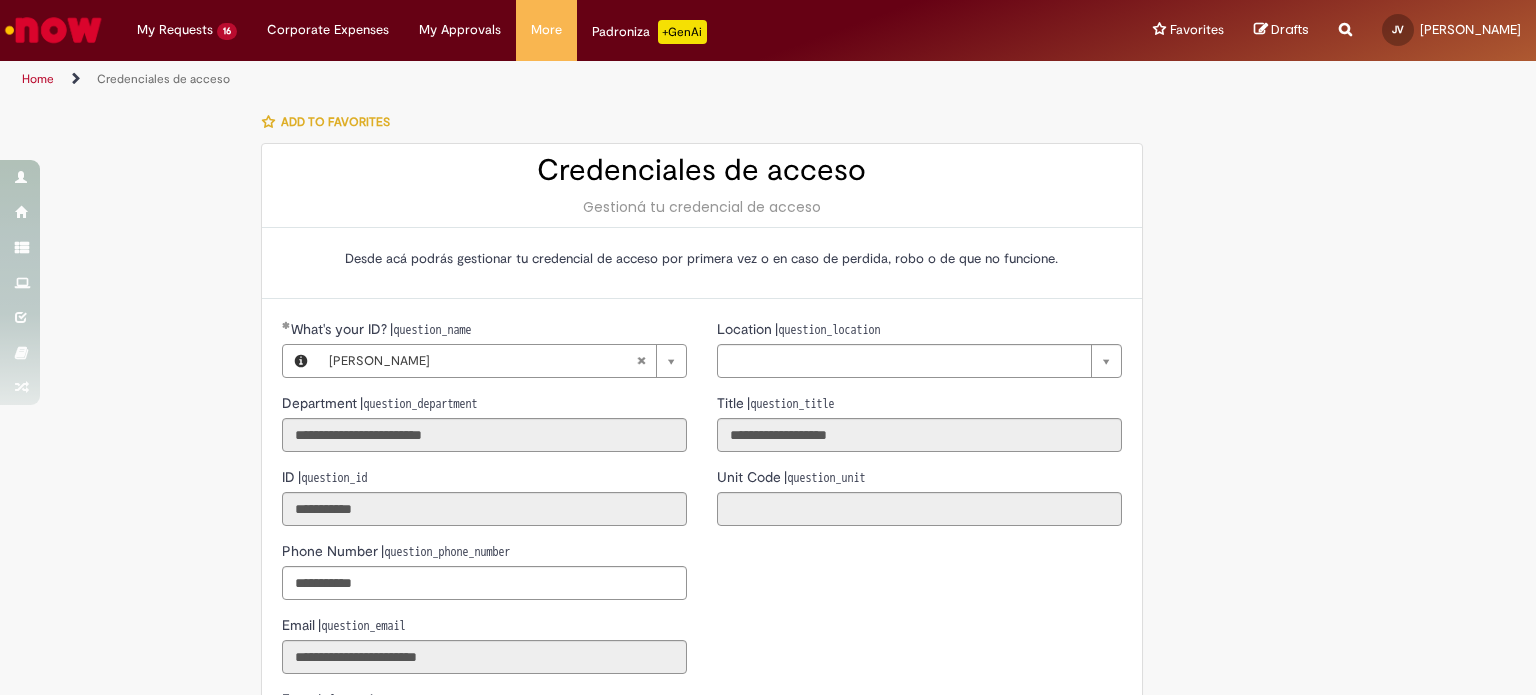 type on "**********" 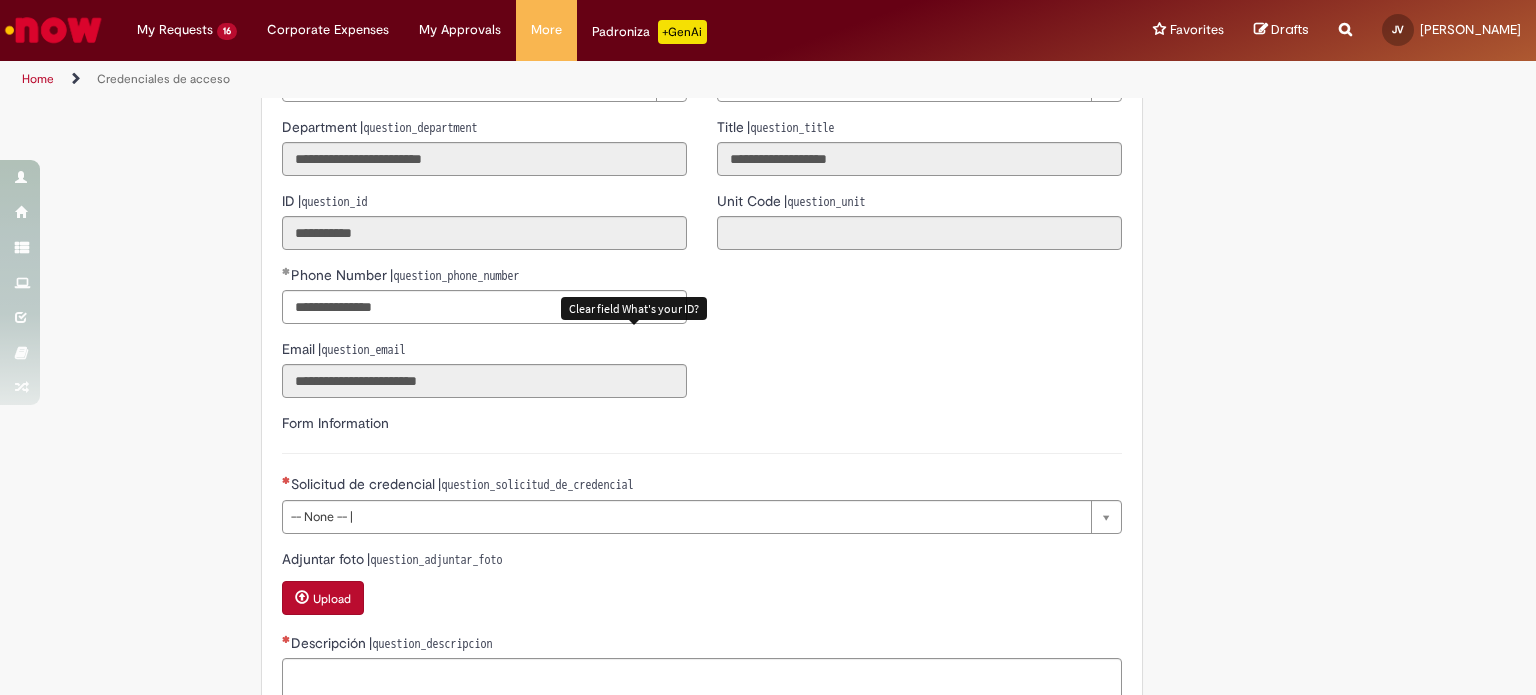 scroll, scrollTop: 500, scrollLeft: 0, axis: vertical 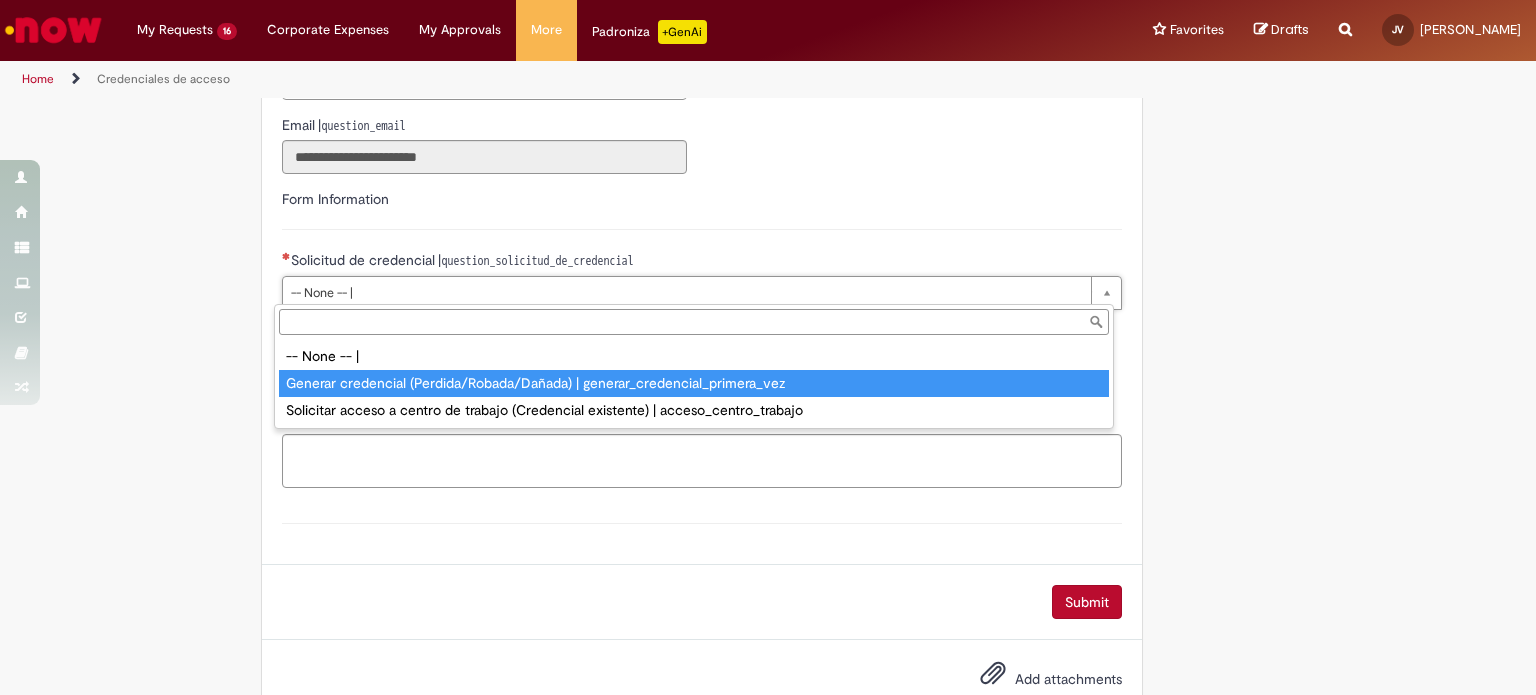 type on "**********" 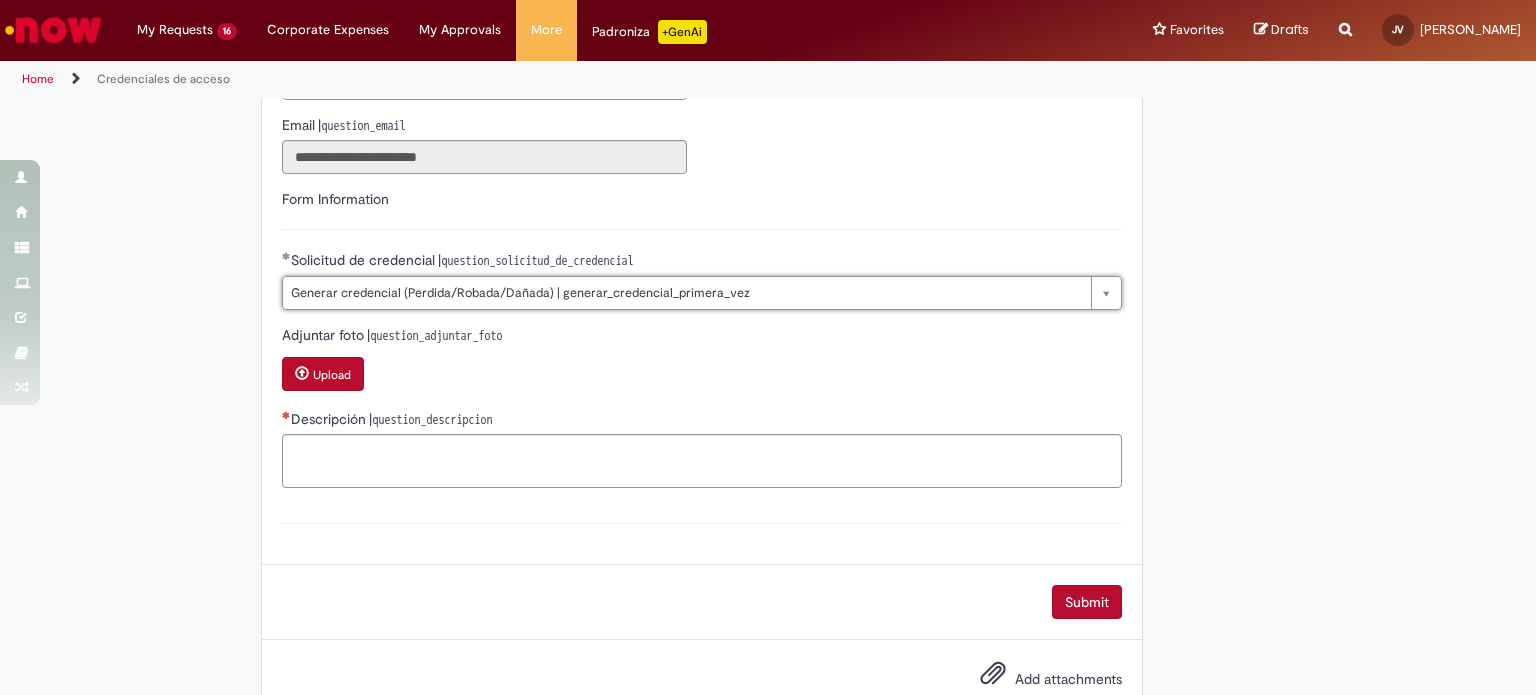 click on "Descripción  |  question_descripcion" at bounding box center (702, 448) 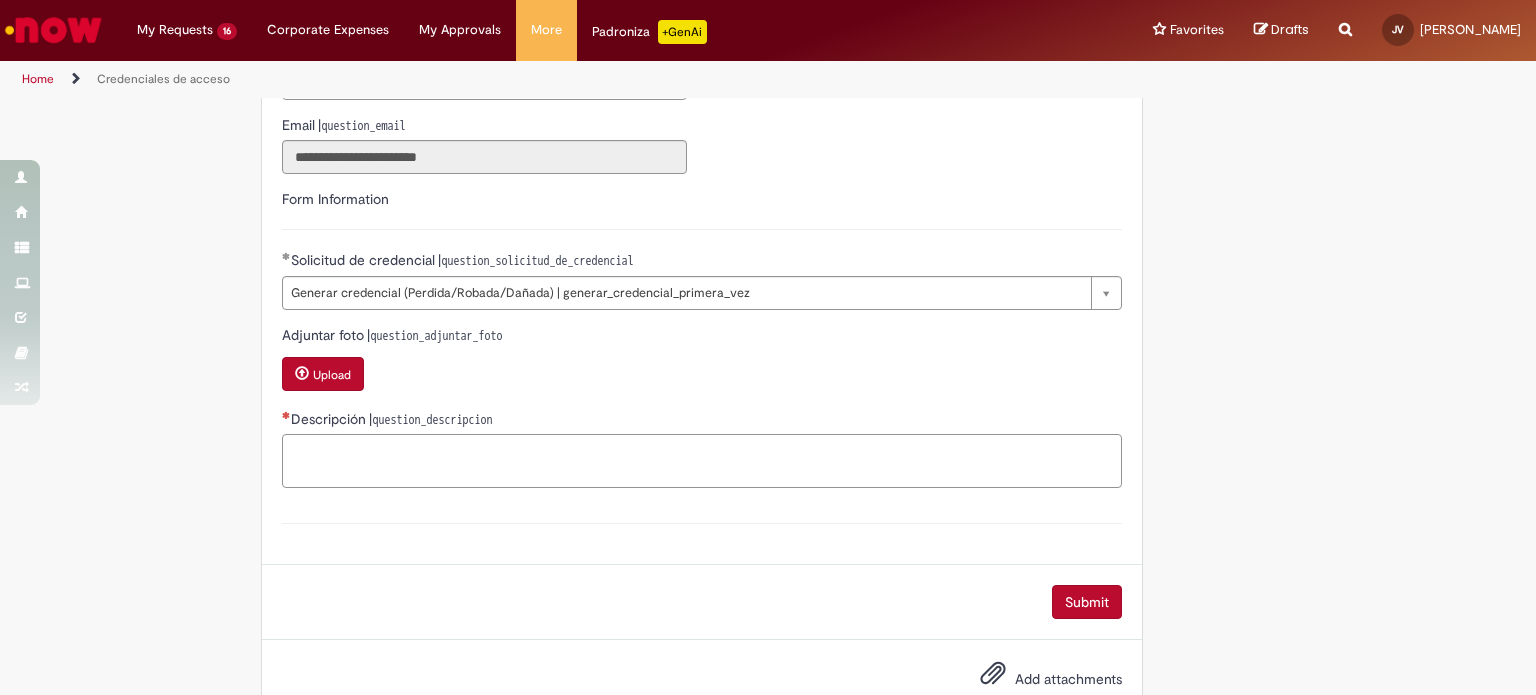 click on "Descripción  |  question_descripcion" at bounding box center (702, 461) 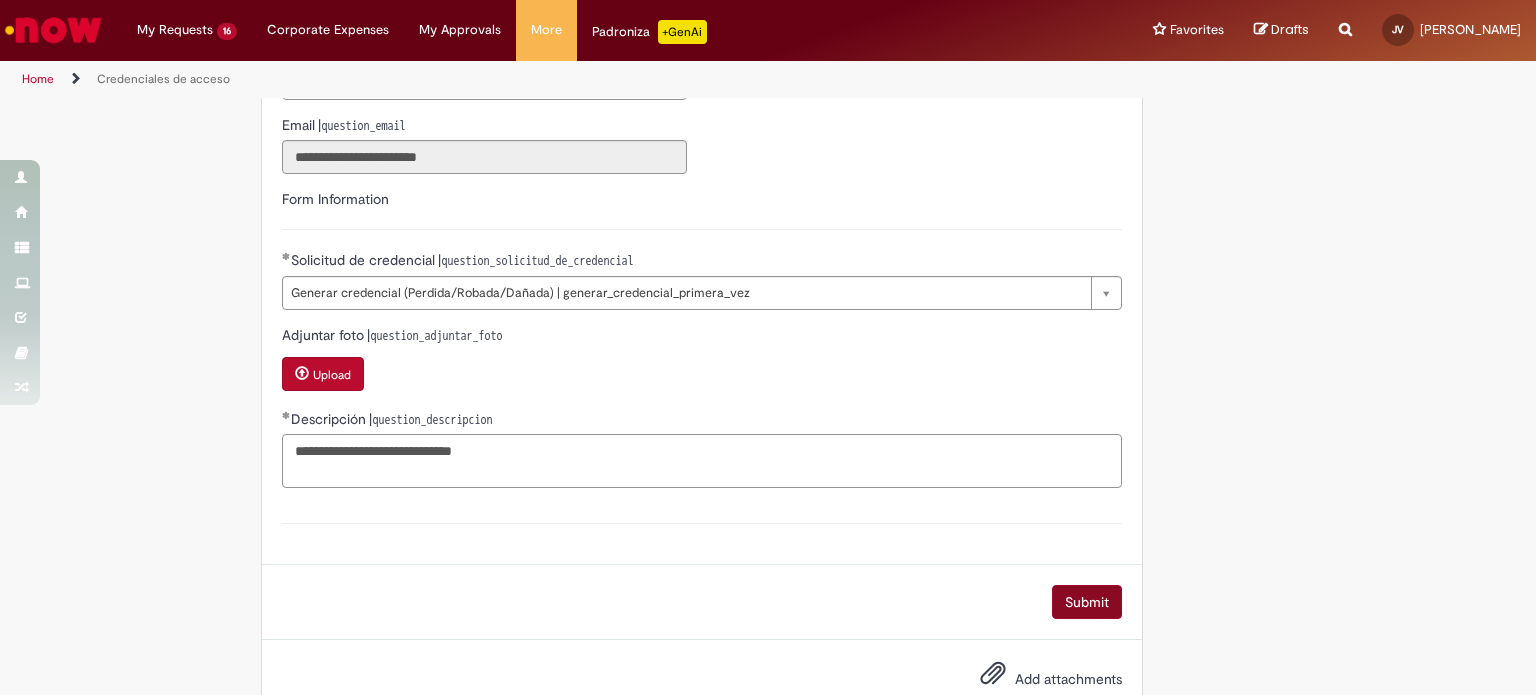 type on "**********" 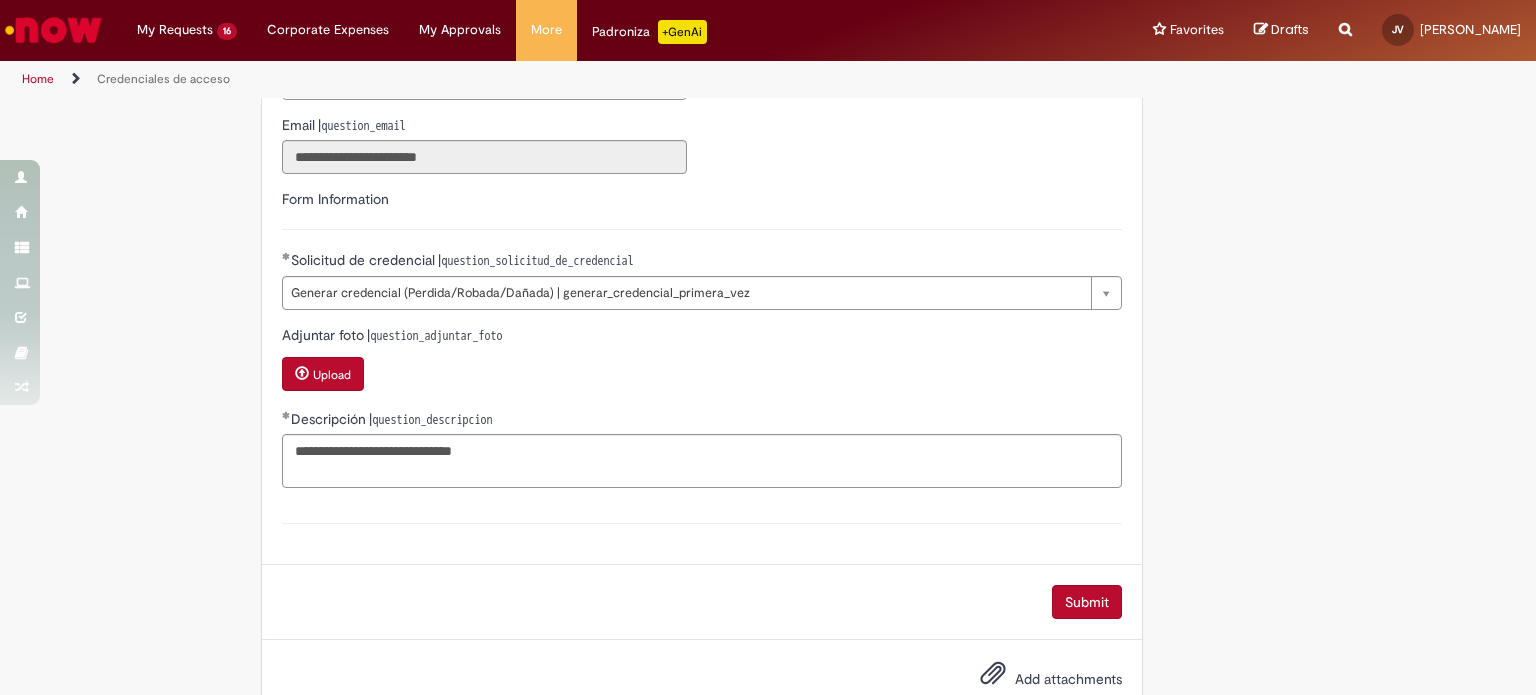 click on "Submit" at bounding box center (1087, 602) 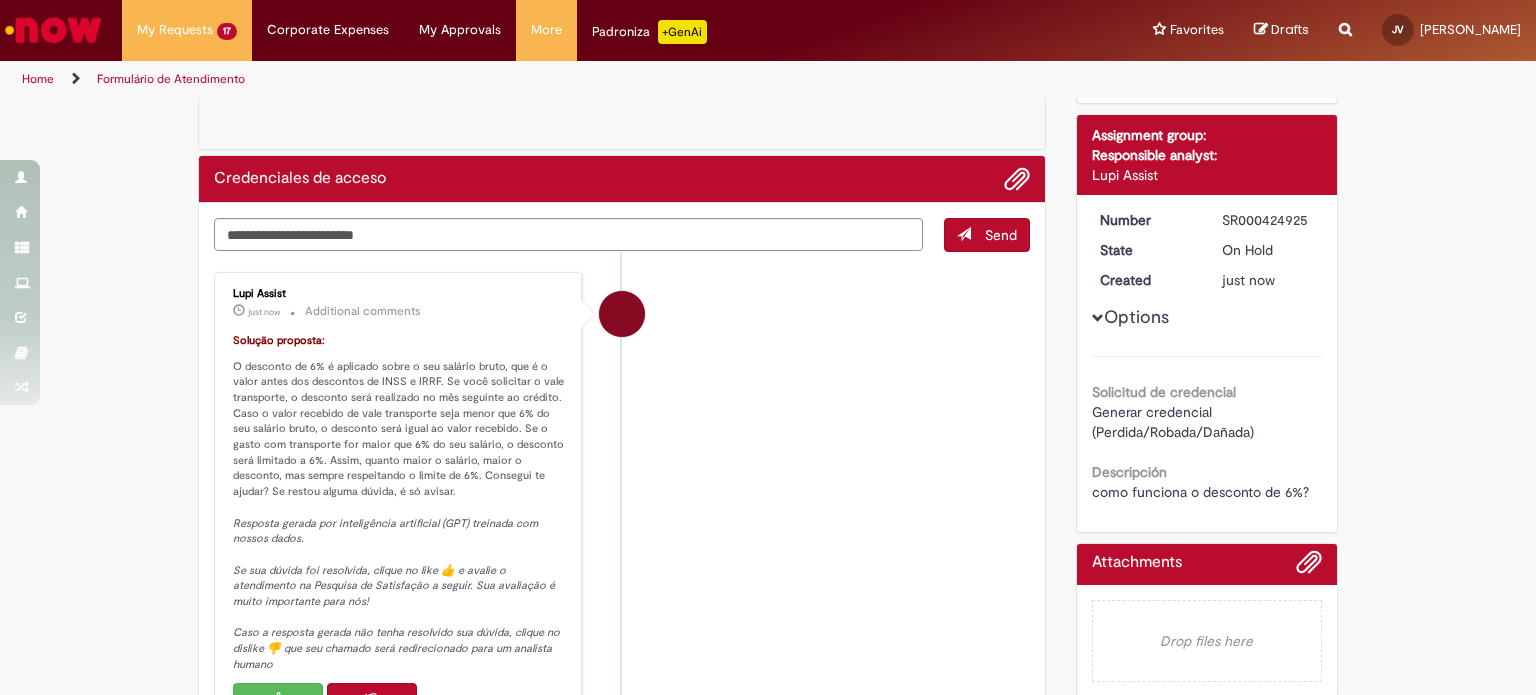 scroll, scrollTop: 200, scrollLeft: 0, axis: vertical 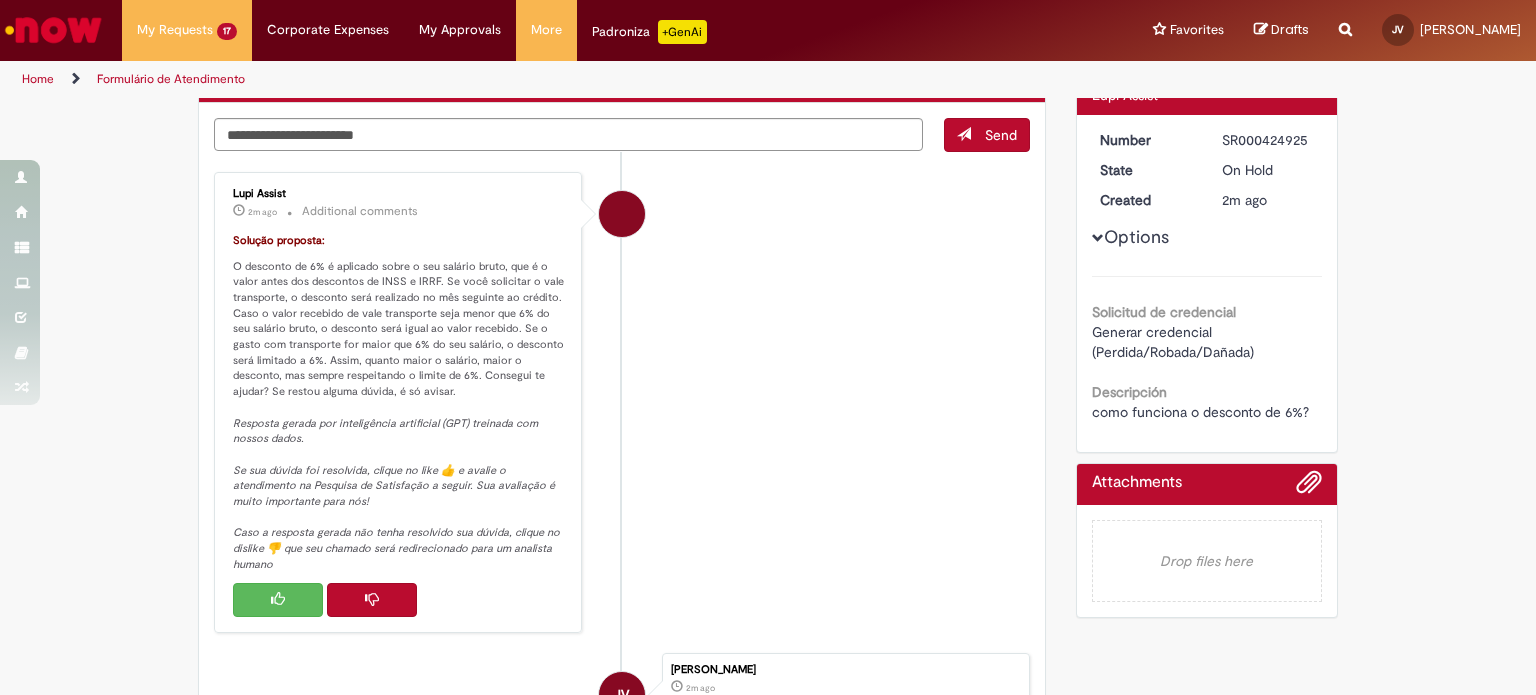 click on "Scan Barcode
Waiting for Approval
Waiting for Service
Click to view             Pending Third
Validation
Complete
Credenciales de acceso
Send
Lupi Assist
2m ago 2 minutes ago     Additional comments
Solução proposta:   Resposta gerada por inteligência artificial (GPT) treinada com nossos dados.
JV" at bounding box center (768, 387) 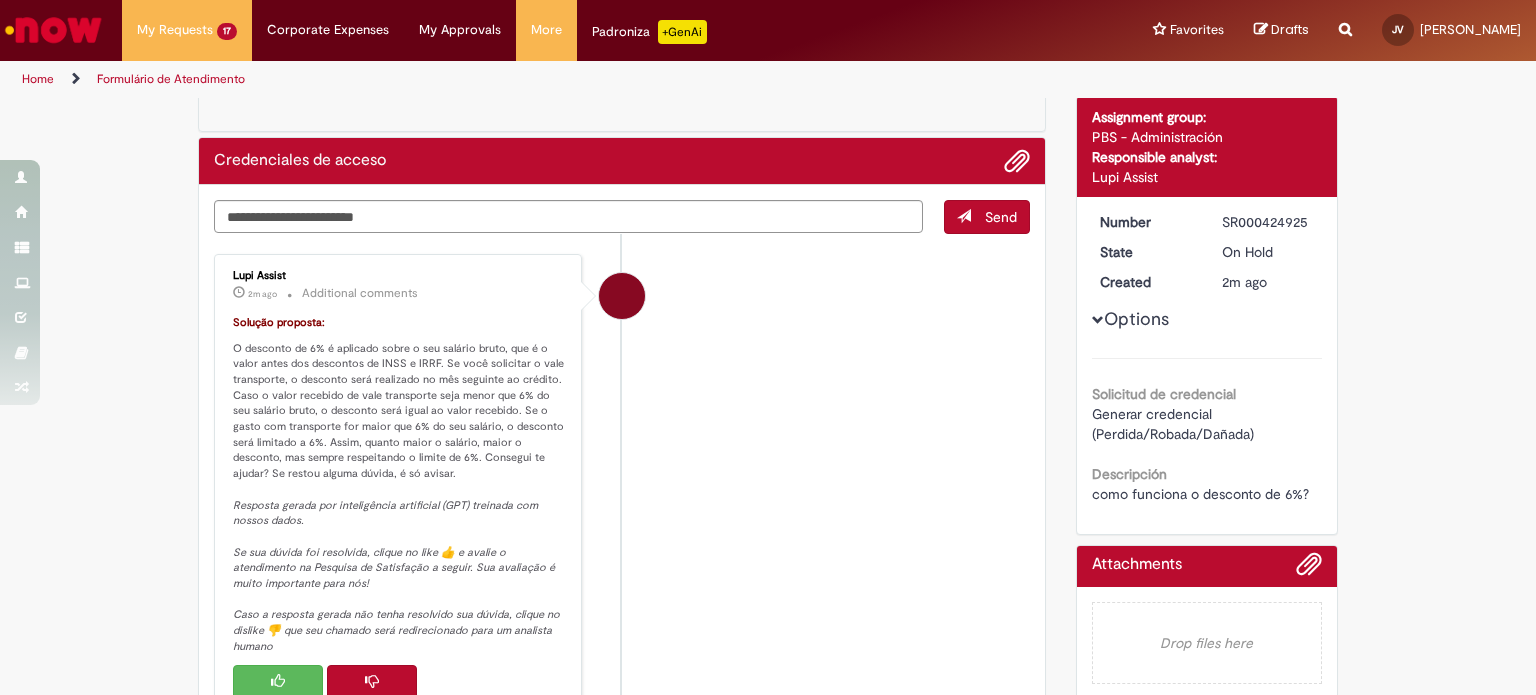 scroll, scrollTop: 300, scrollLeft: 0, axis: vertical 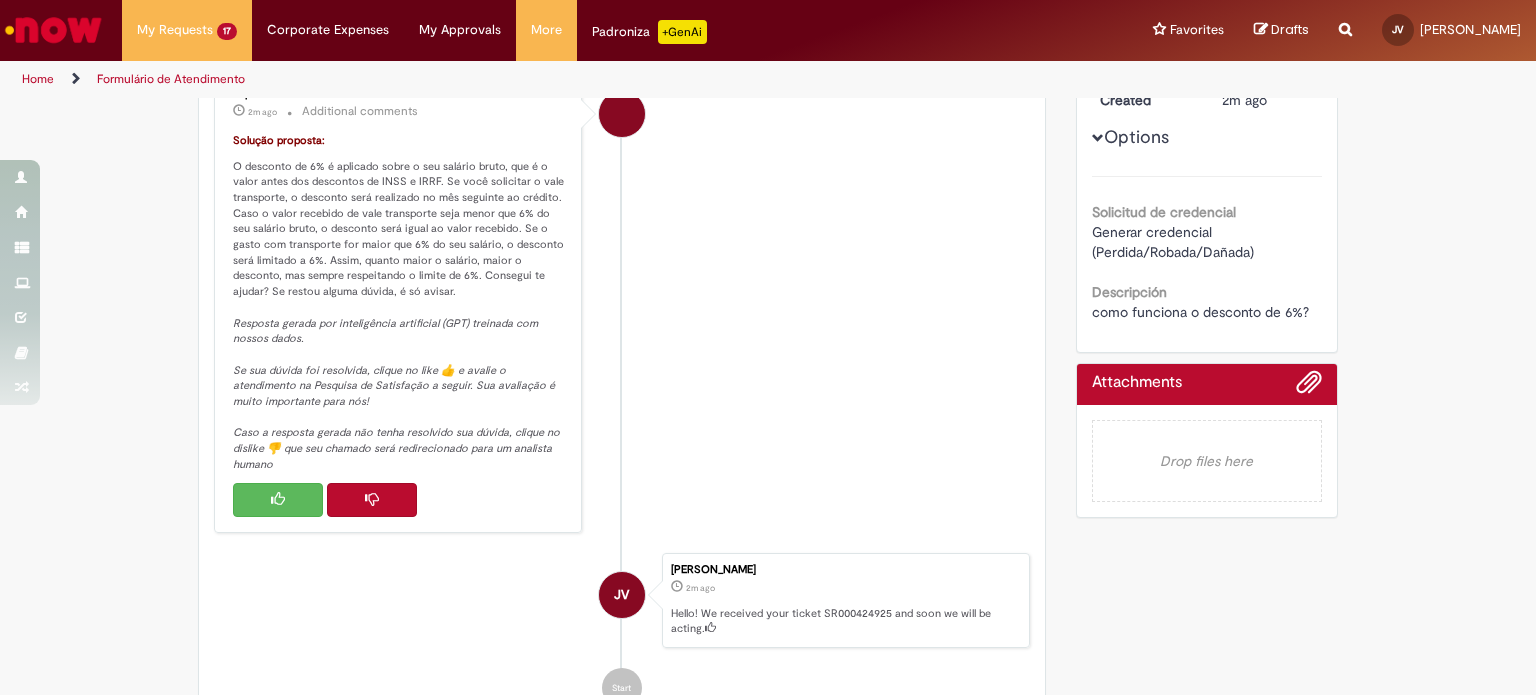 click at bounding box center (278, 499) 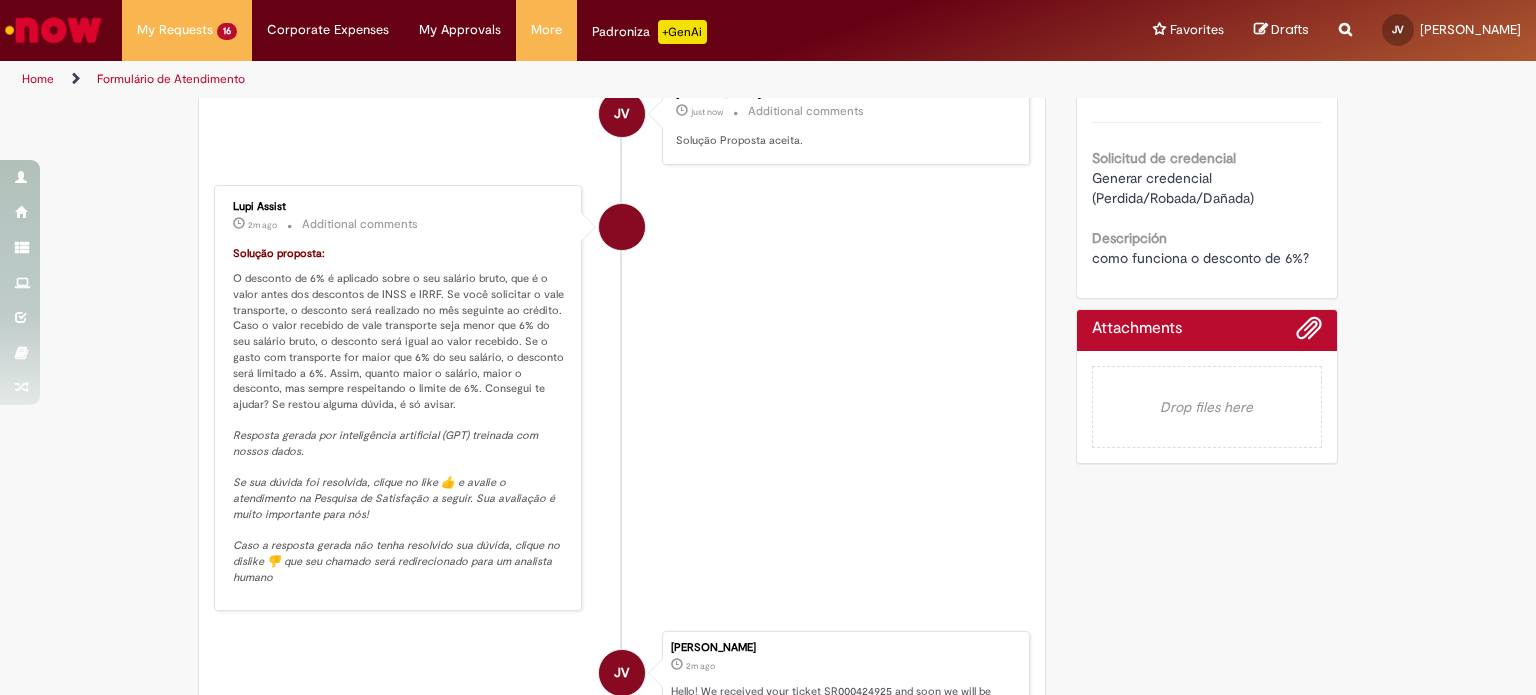 scroll, scrollTop: 160, scrollLeft: 0, axis: vertical 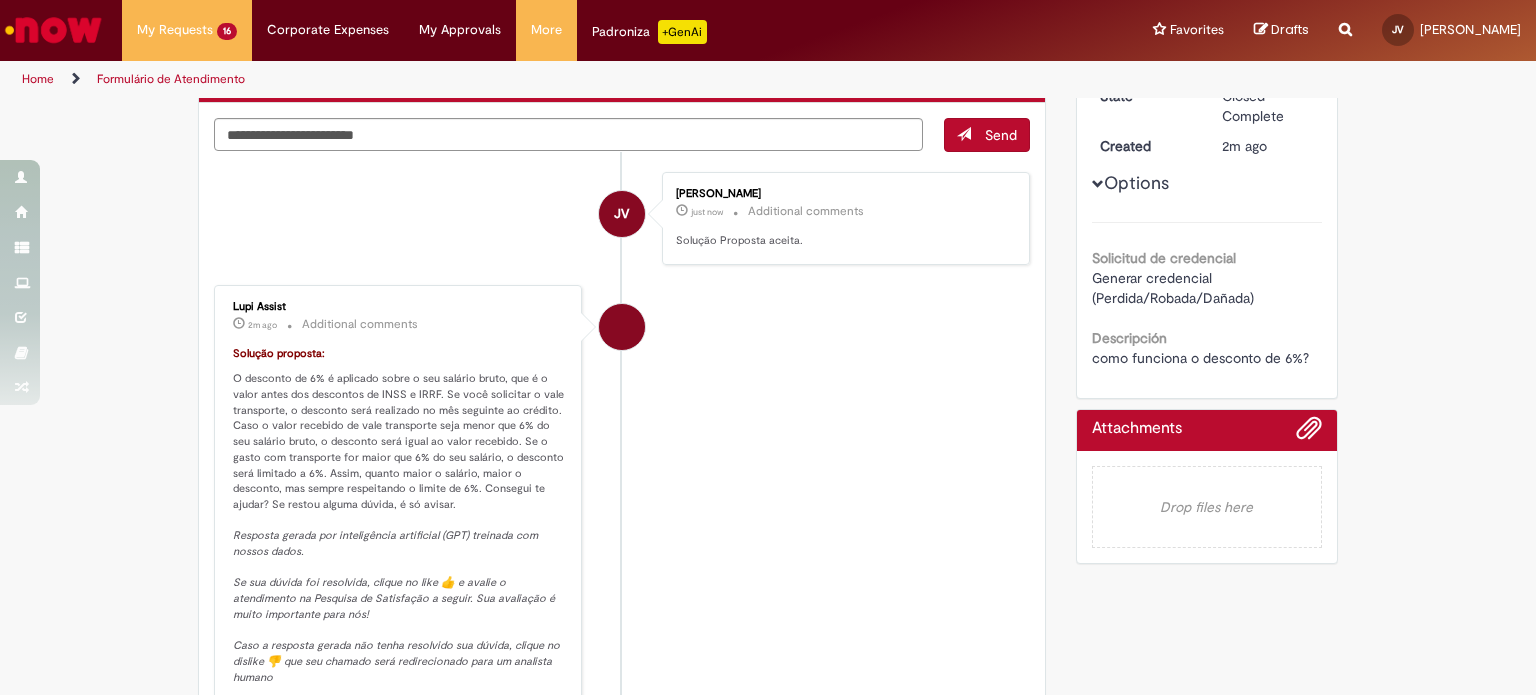 click on "Lupi Assist
2m ago 2 minutes ago     Additional comments
Solução proposta: O desconto de 6% é aplicado sobre o seu salário bruto, que é o valor antes dos descontos de INSS e IRRF. Se você solicitar o vale transporte, o desconto será realizado no mês seguinte ao crédito. Caso o valor recebido de vale transporte seja menor que 6% do seu salário bruto, o desconto será igual ao valor recebido. Se o gasto com transporte for maior que 6% do seu salário, o desconto será limitado a 6%. Assim, quanto maior o salário, maior o desconto, mas sempre respeitando o limite de 6%. Consegui te ajudar? Se restou alguma dúvida, é só avisar.   Resposta gerada por inteligência artificial (GPT) treinada com nossos dados." at bounding box center (622, 498) 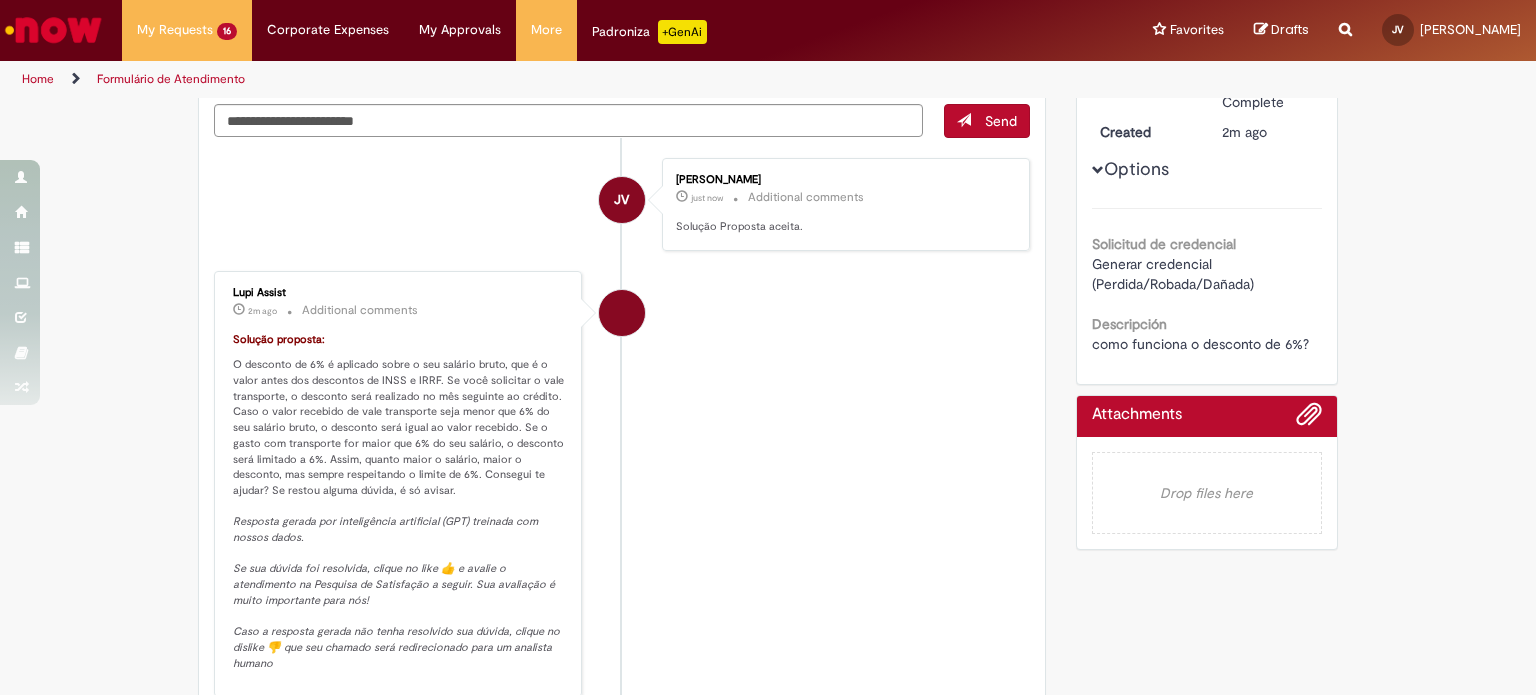 scroll, scrollTop: 200, scrollLeft: 0, axis: vertical 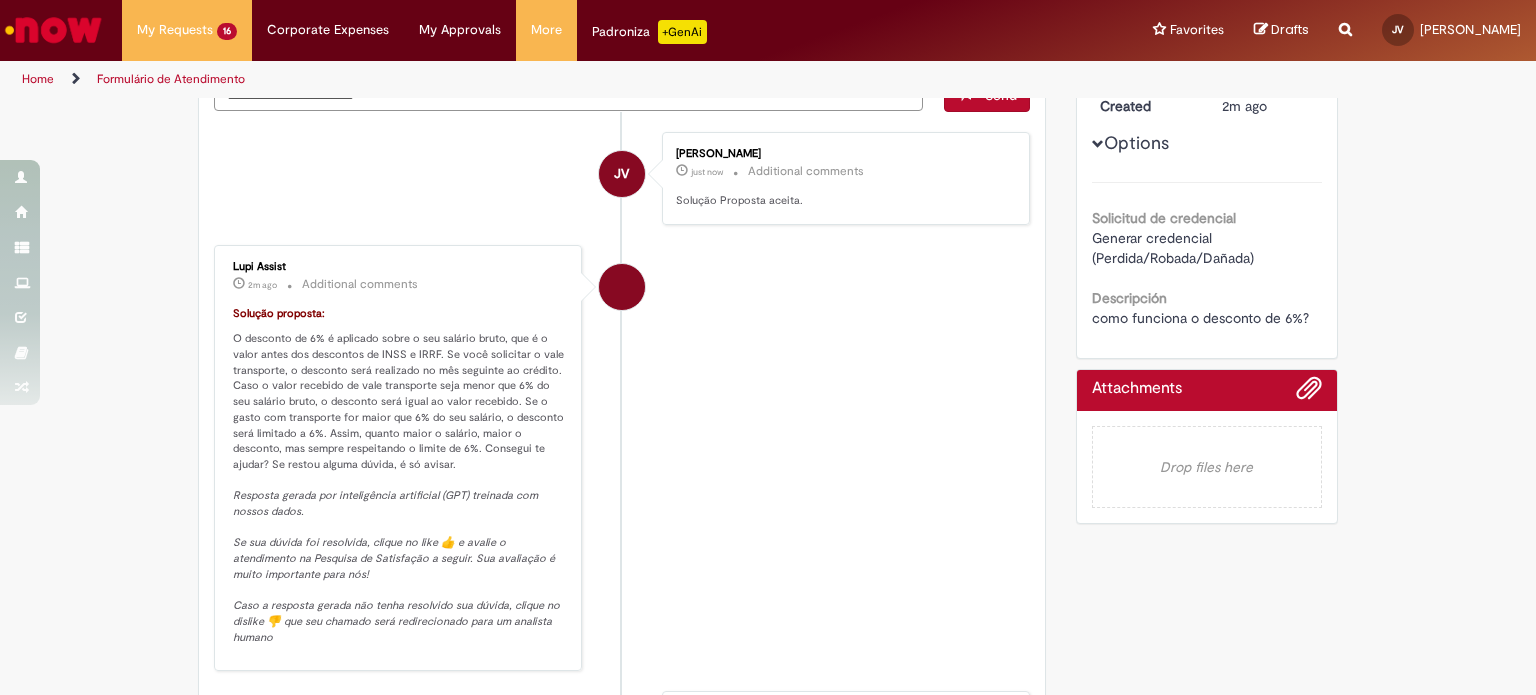 click on "Lupi Assist
2m ago 2 minutes ago     Additional comments
Solução proposta: O desconto de 6% é aplicado sobre o seu salário bruto, que é o valor antes dos descontos de INSS e IRRF. Se você solicitar o vale transporte, o desconto será realizado no mês seguinte ao crédito. Caso o valor recebido de vale transporte seja menor que 6% do seu salário bruto, o desconto será igual ao valor recebido. Se o gasto com transporte for maior que 6% do seu salário, o desconto será limitado a 6%. Assim, quanto maior o salário, maior o desconto, mas sempre respeitando o limite de 6%. Consegui te ajudar? Se restou alguma dúvida, é só avisar.   Resposta gerada por inteligência artificial (GPT) treinada com nossos dados." at bounding box center (622, 458) 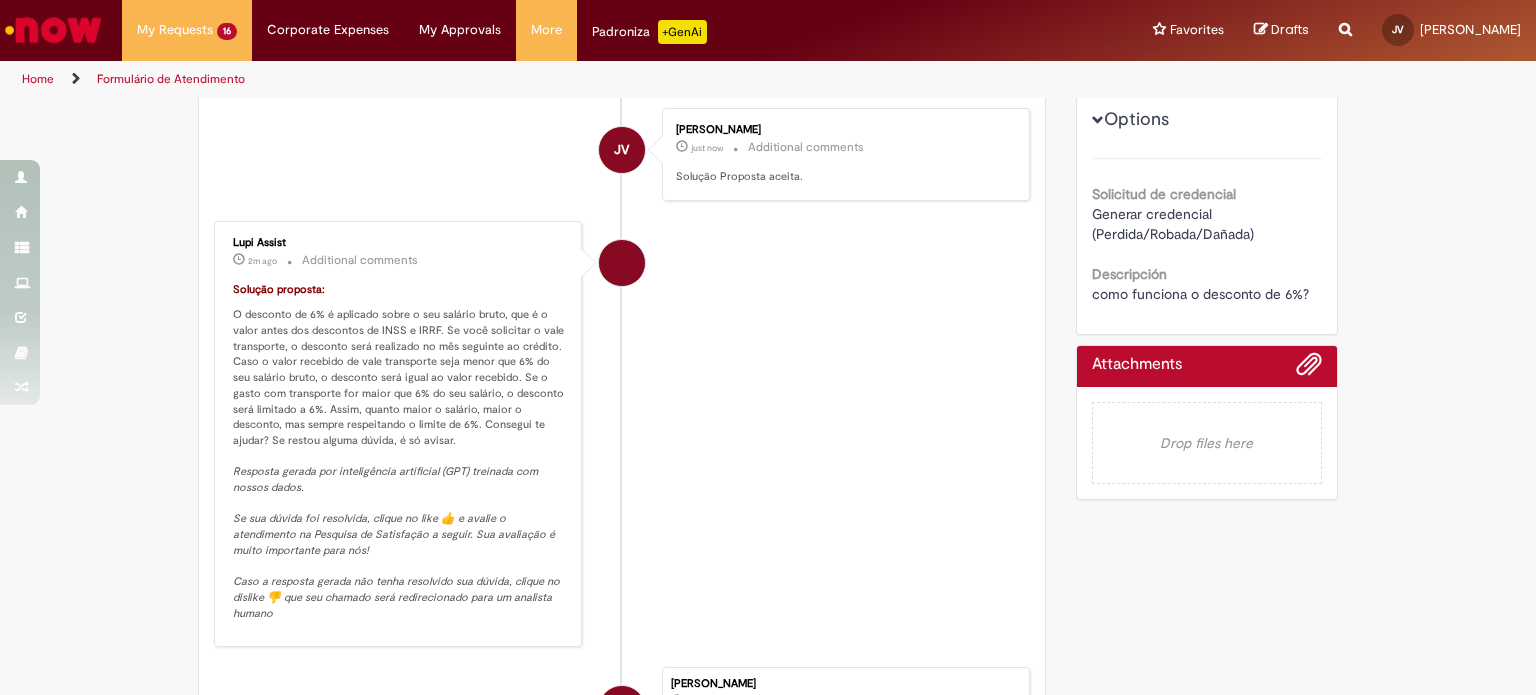 scroll, scrollTop: 400, scrollLeft: 0, axis: vertical 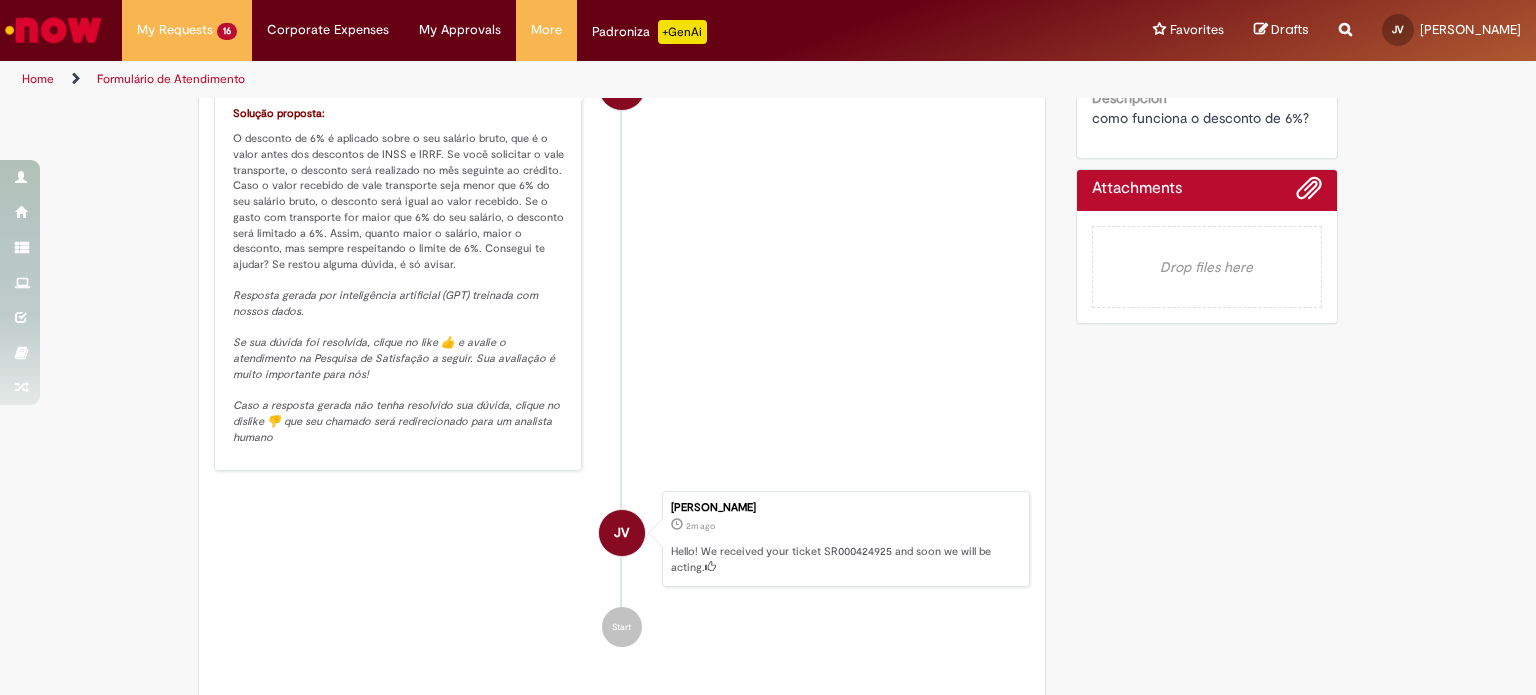 click on "Lupi Assist
2m ago 2 minutes ago     Additional comments
Solução proposta: O desconto de 6% é aplicado sobre o seu salário bruto, que é o valor antes dos descontos de INSS e IRRF. Se você solicitar o vale transporte, o desconto será realizado no mês seguinte ao crédito. Caso o valor recebido de vale transporte seja menor que 6% do seu salário bruto, o desconto será igual ao valor recebido. Se o gasto com transporte for maior que 6% do seu salário, o desconto será limitado a 6%. Assim, quanto maior o salário, maior o desconto, mas sempre respeitando o limite de 6%. Consegui te ajudar? Se restou alguma dúvida, é só avisar.   Resposta gerada por inteligência artificial (GPT) treinada com nossos dados." at bounding box center (622, 258) 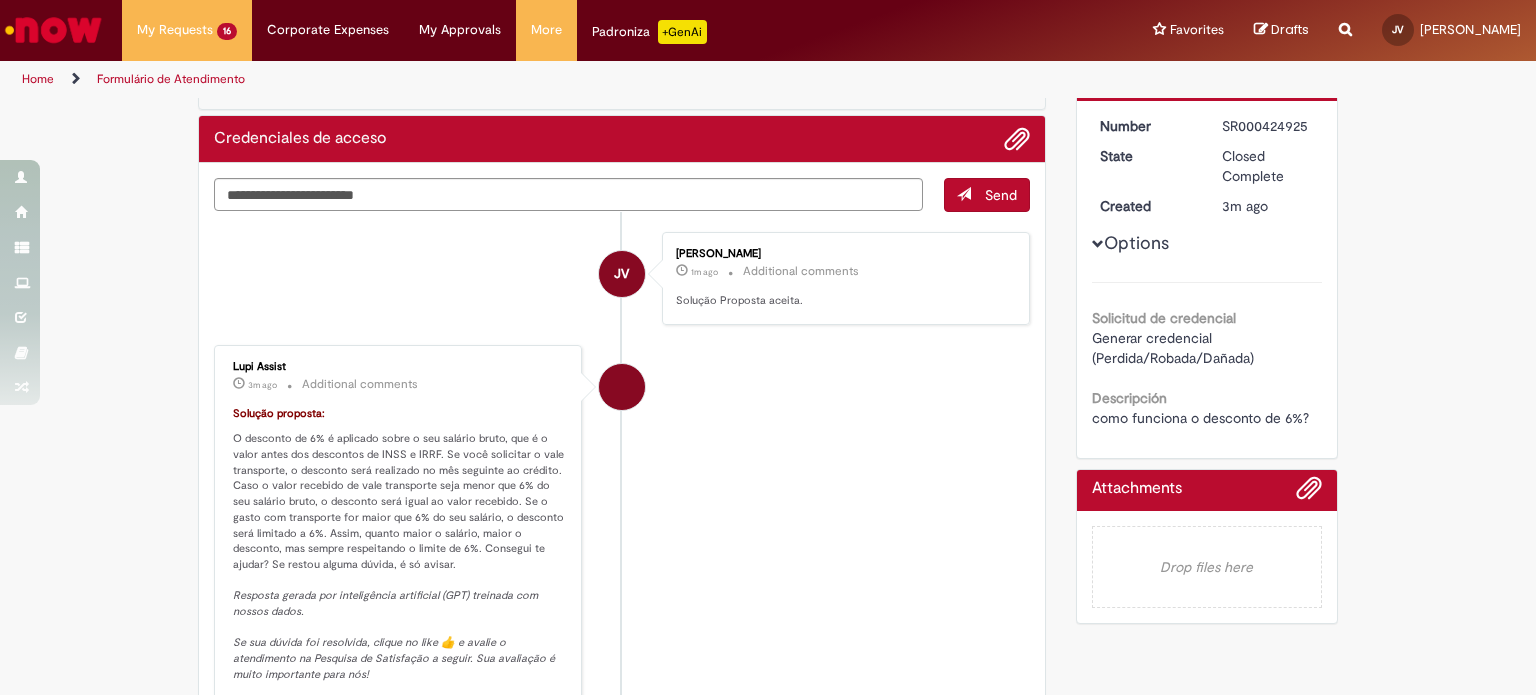 scroll, scrollTop: 0, scrollLeft: 0, axis: both 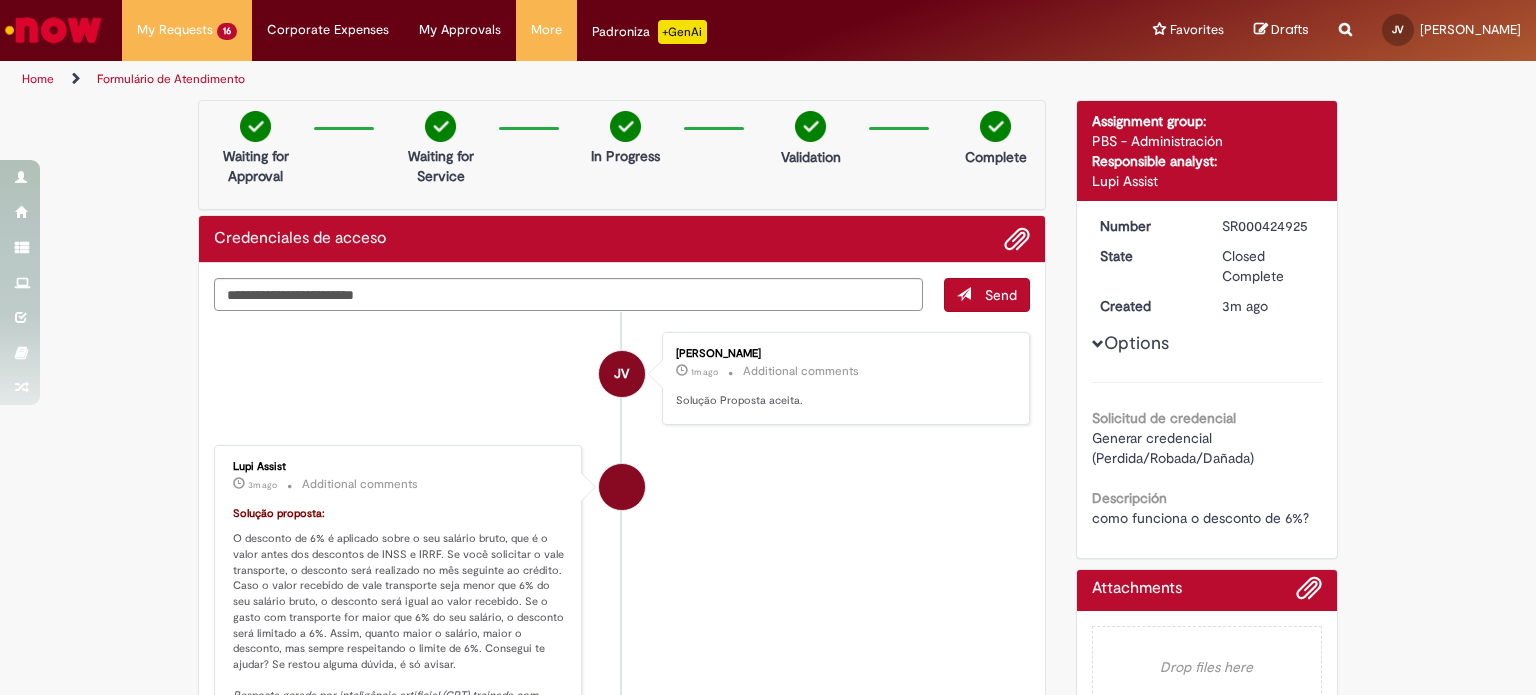 click at bounding box center [53, 30] 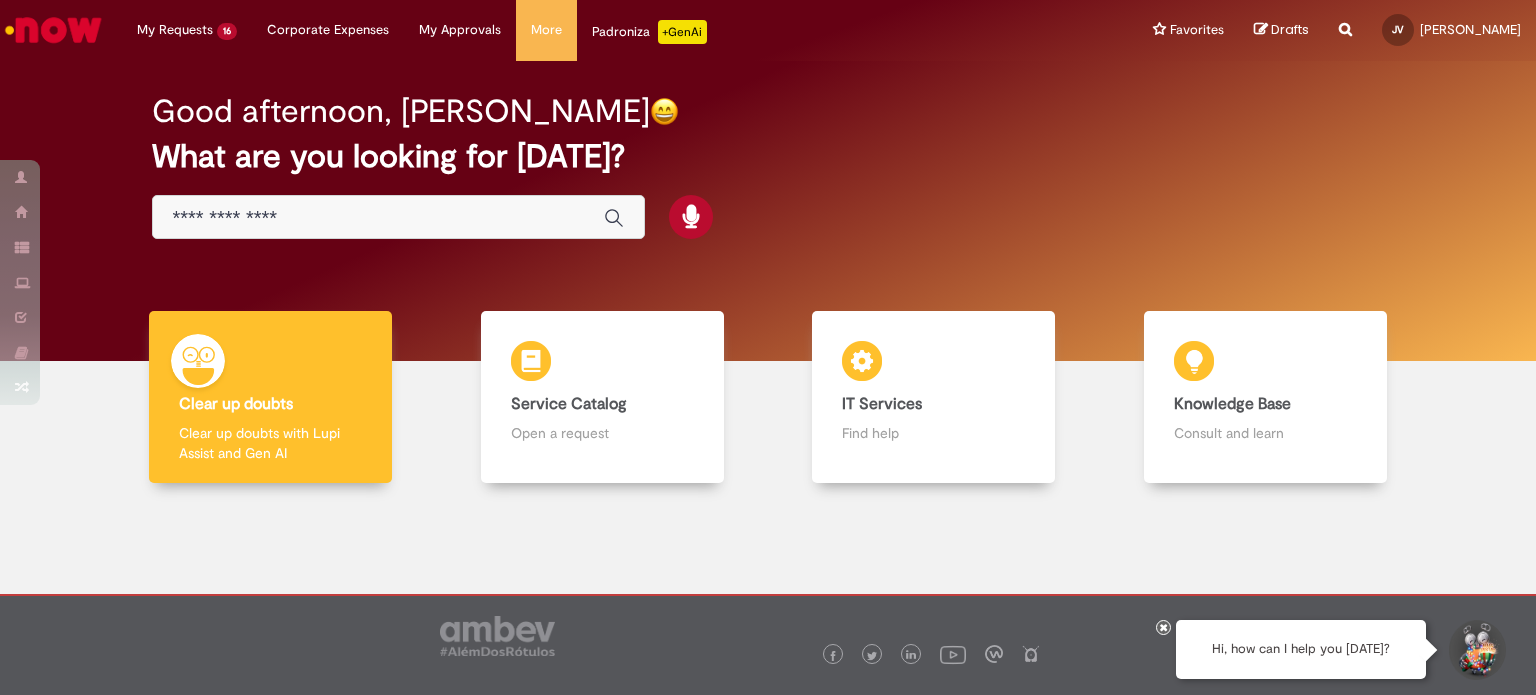 scroll, scrollTop: 0, scrollLeft: 0, axis: both 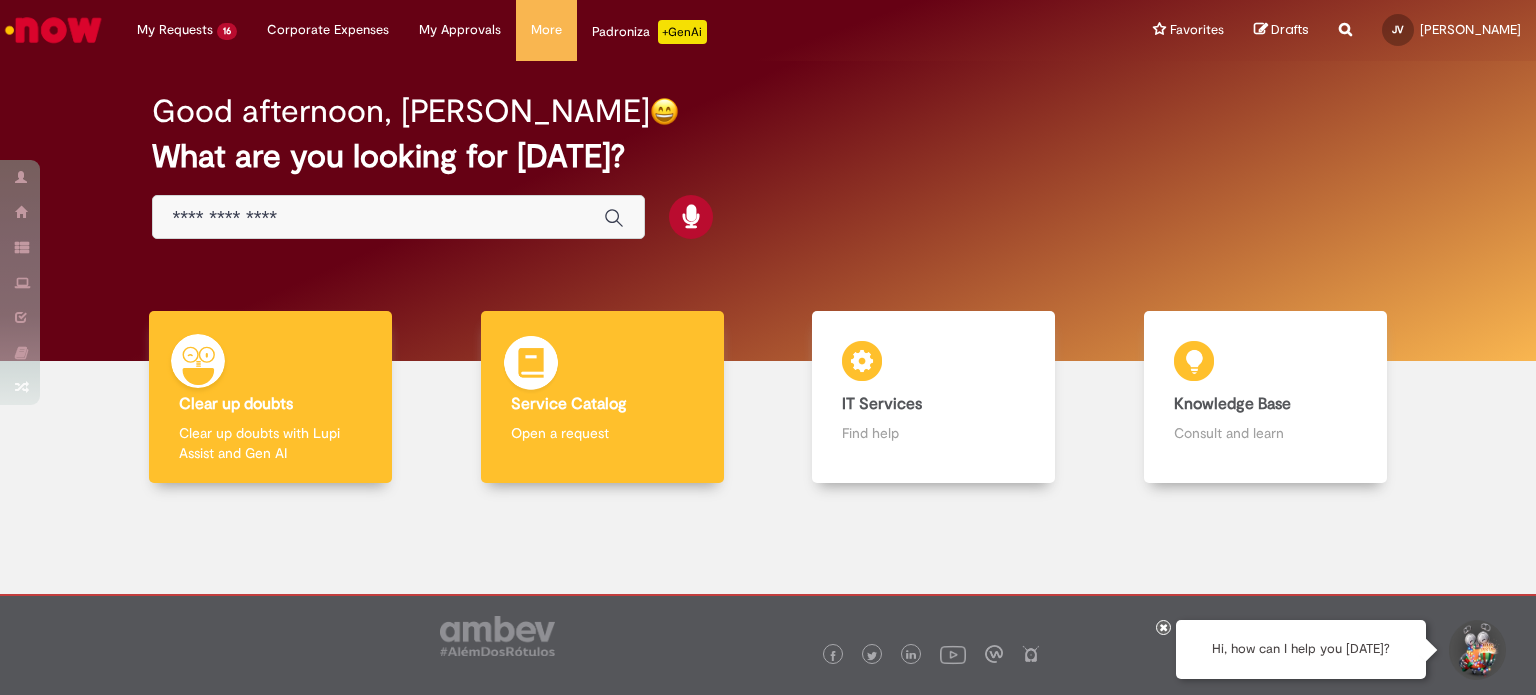 click on "Open a request" at bounding box center [602, 433] 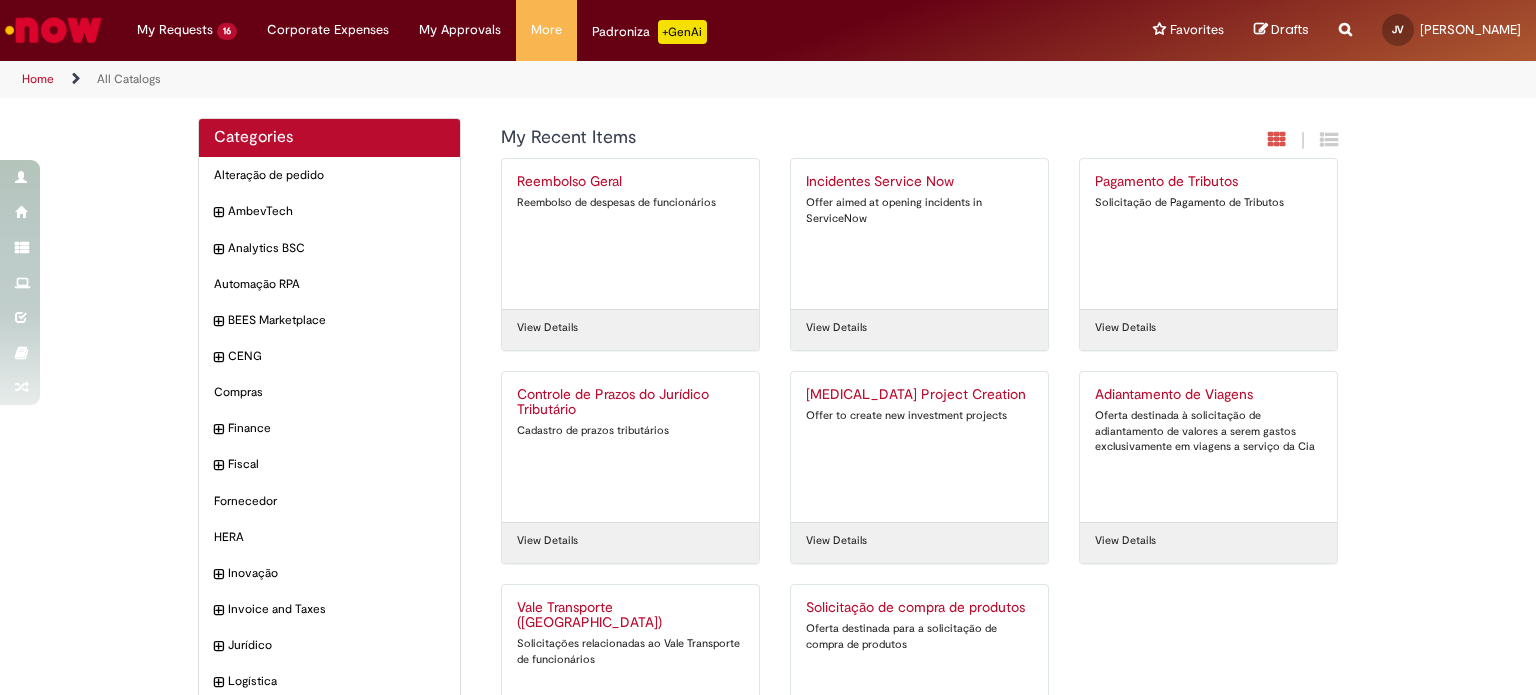 click on "Categories
Alteração de pedido
items
AmbevTech
items
Analytics BSC
items
Automação RPA
items
BEES Marketplace
items
CENG
items
Compras
items
Finance
items
Fiscal
items
Fornecedor
items
HERA
items" at bounding box center [768, 458] 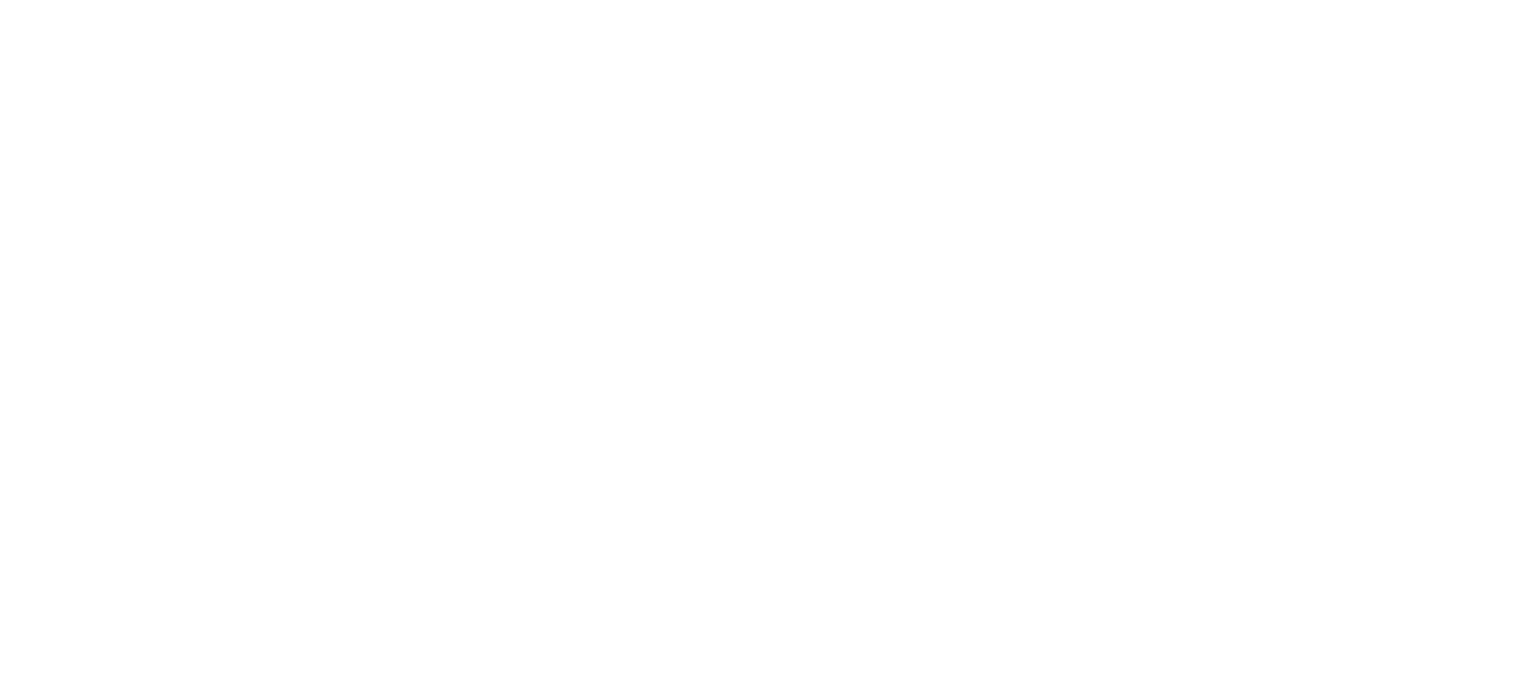 scroll, scrollTop: 0, scrollLeft: 0, axis: both 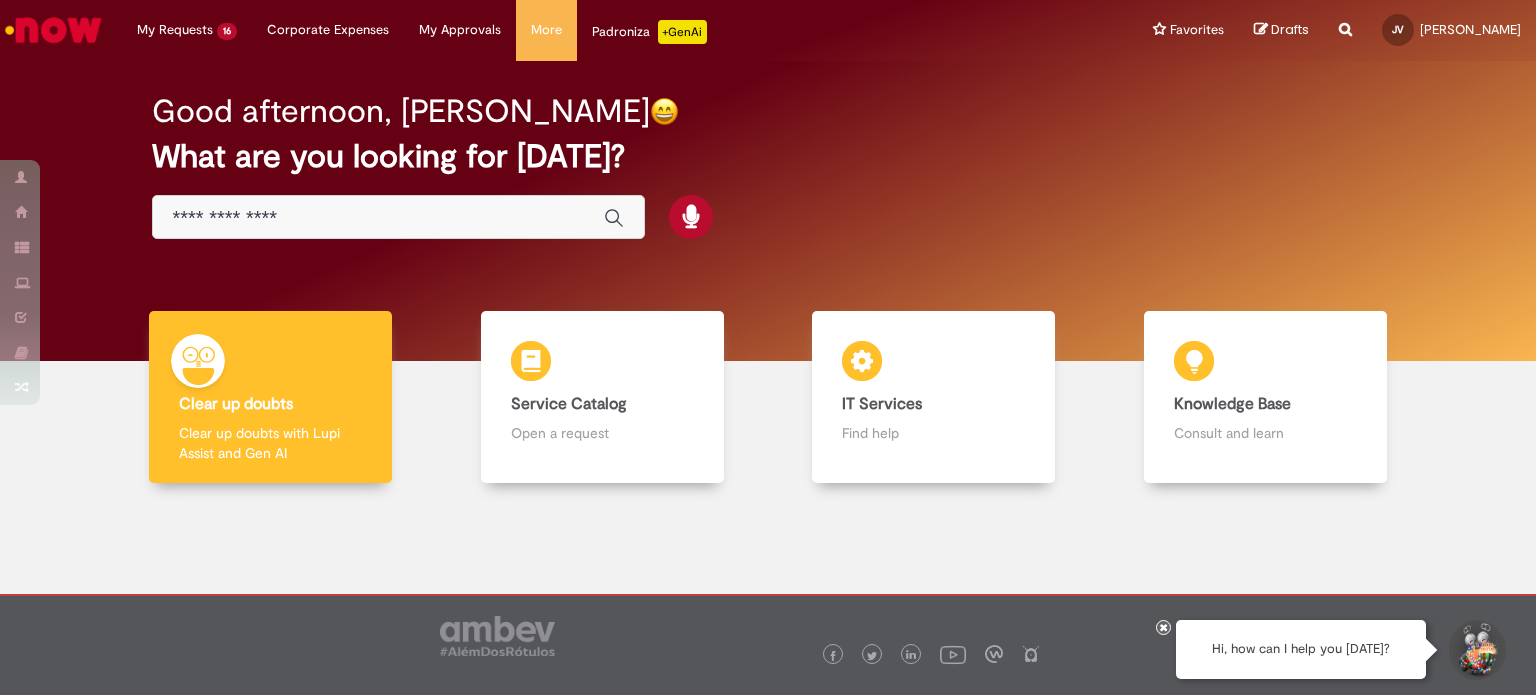 click at bounding box center [378, 218] 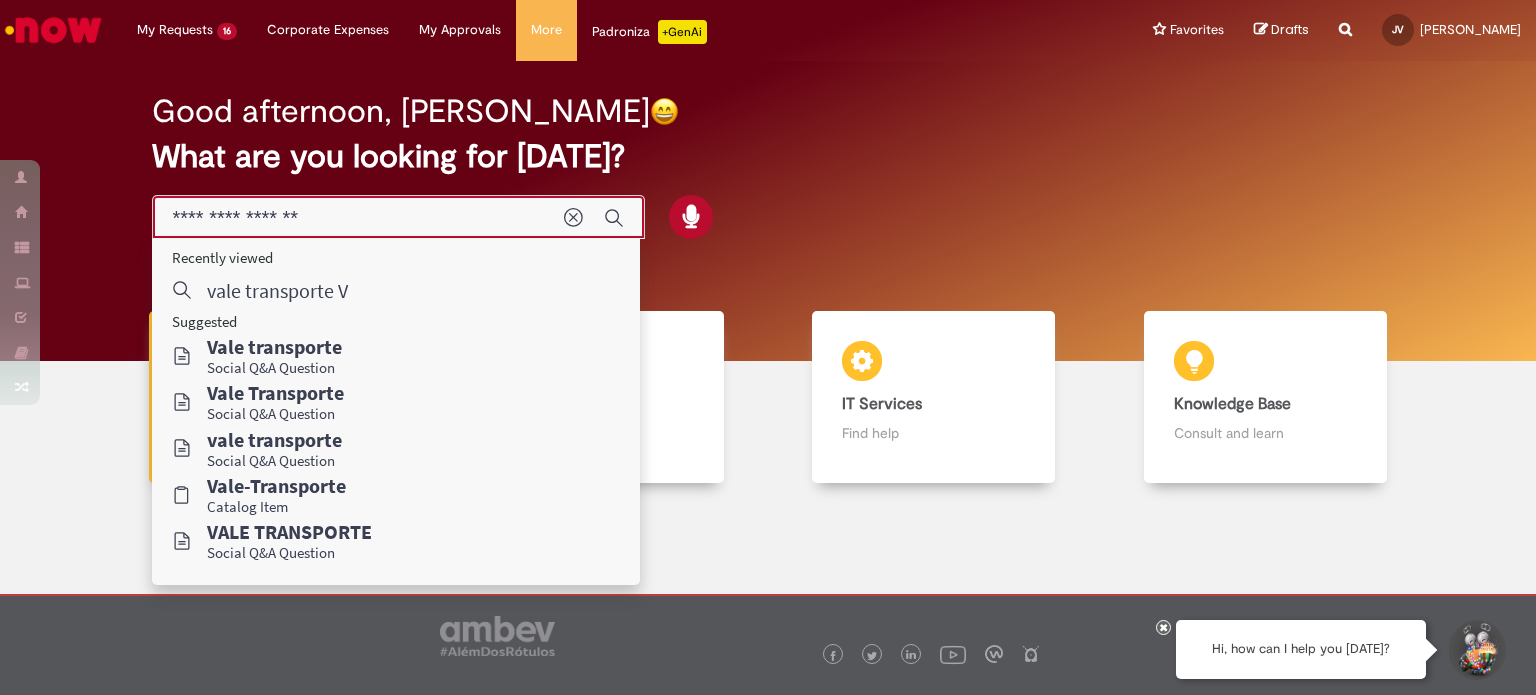 type on "**********" 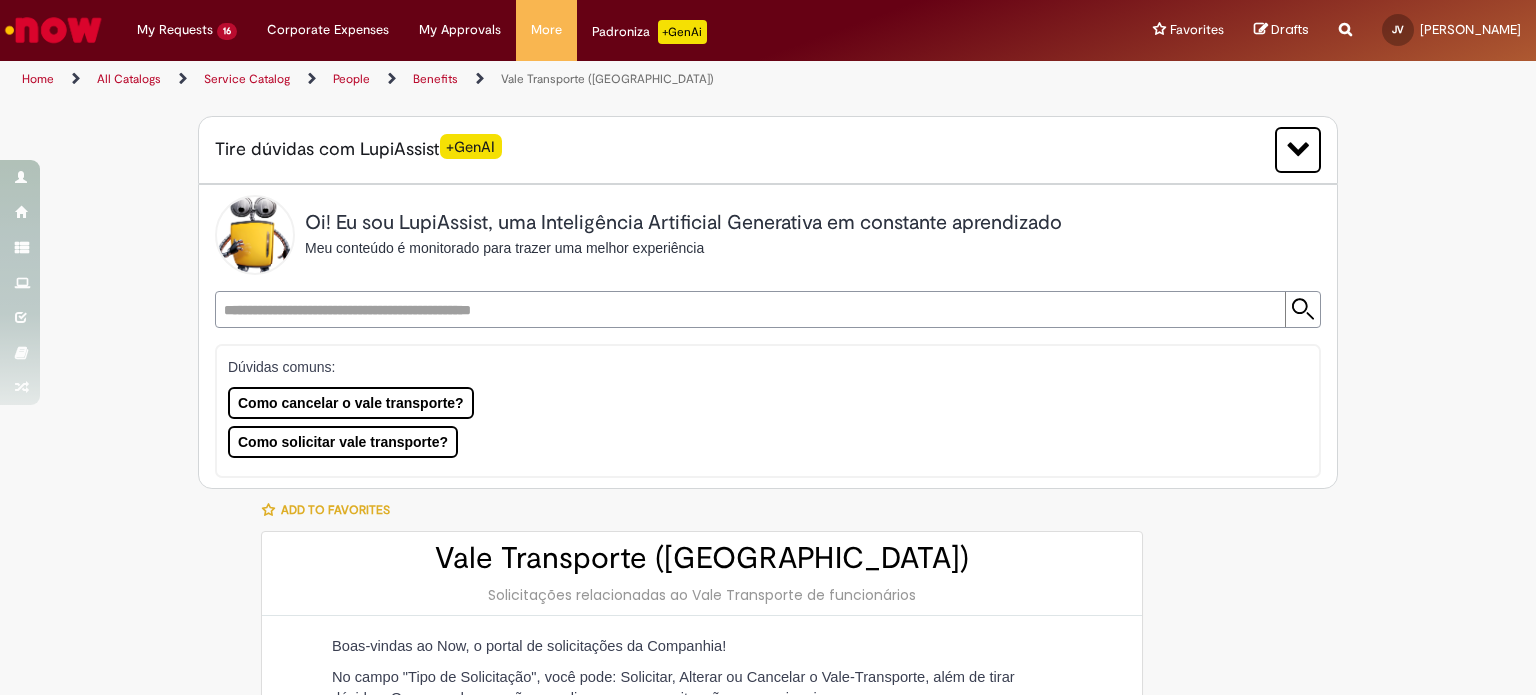 type on "**********" 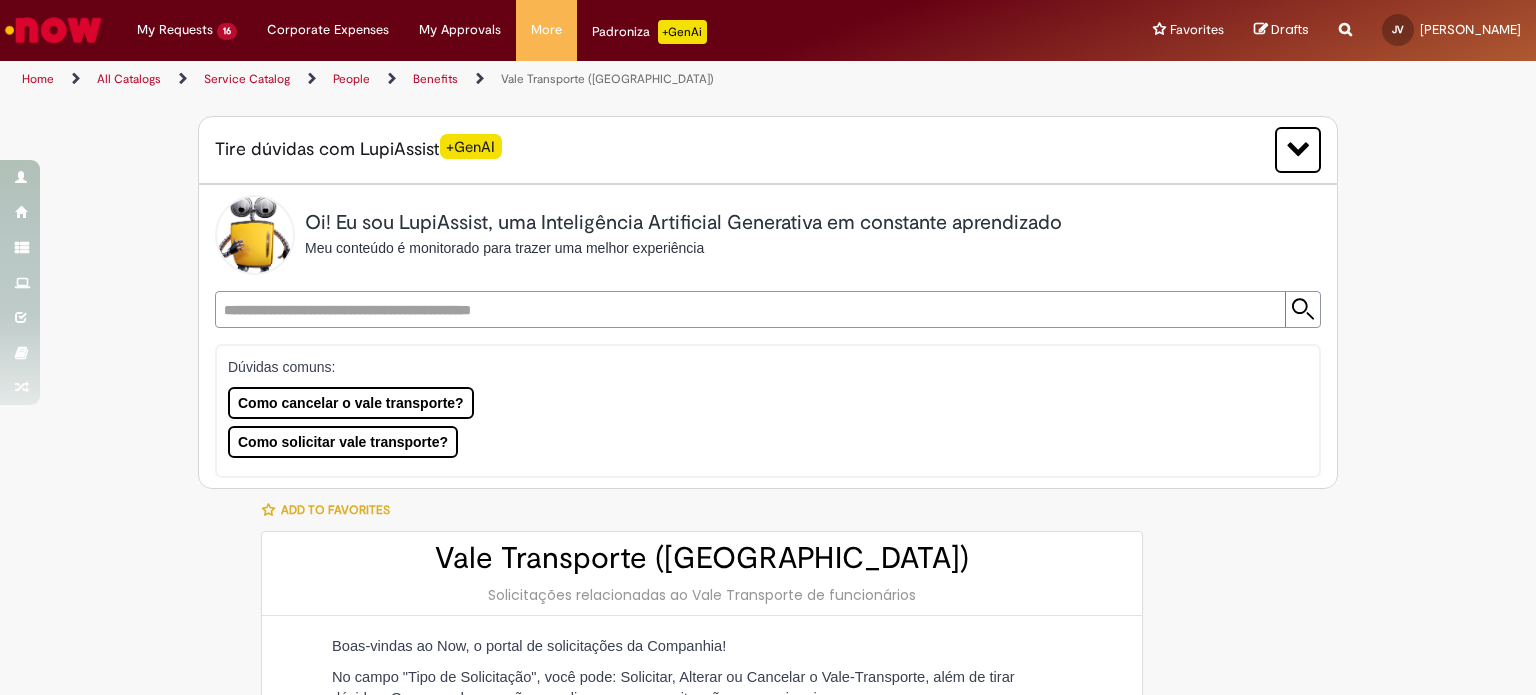 type on "**********" 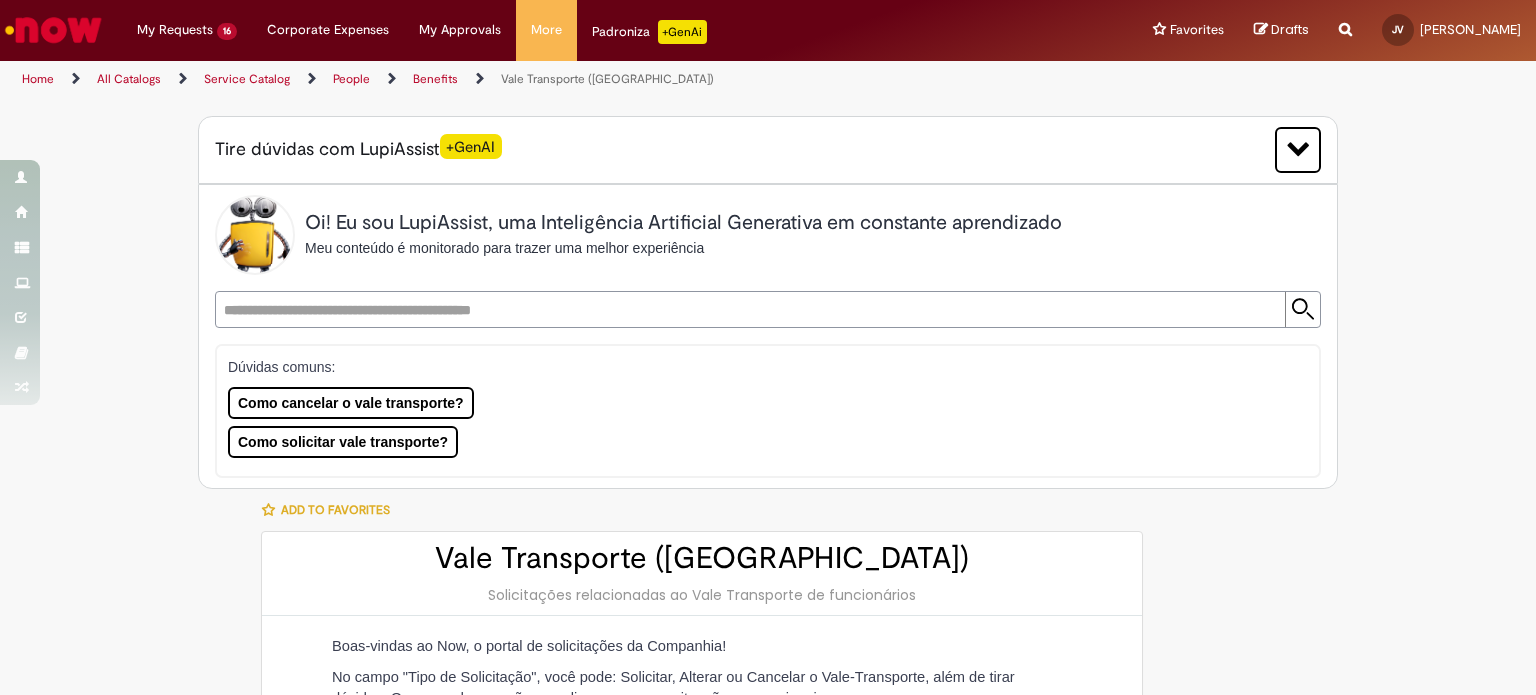 type on "**********" 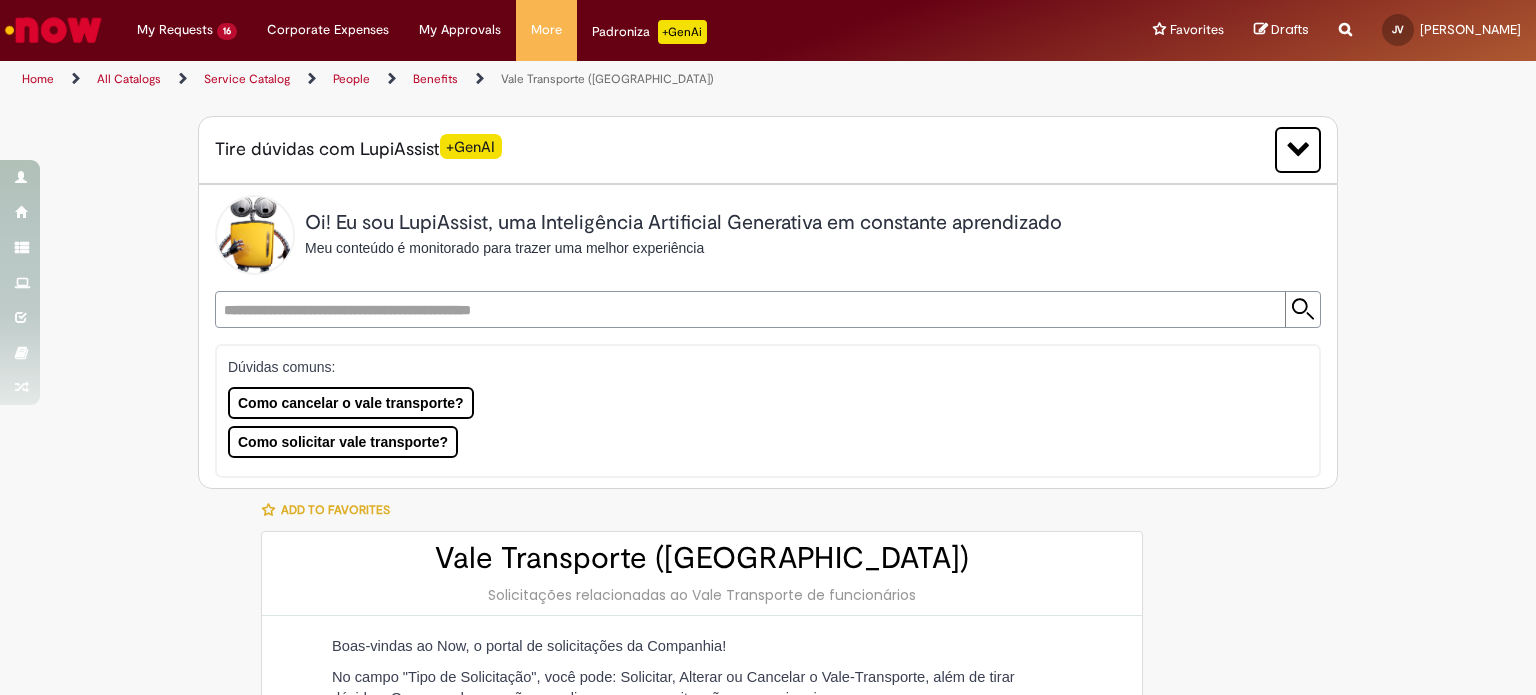 click at bounding box center (748, 309) 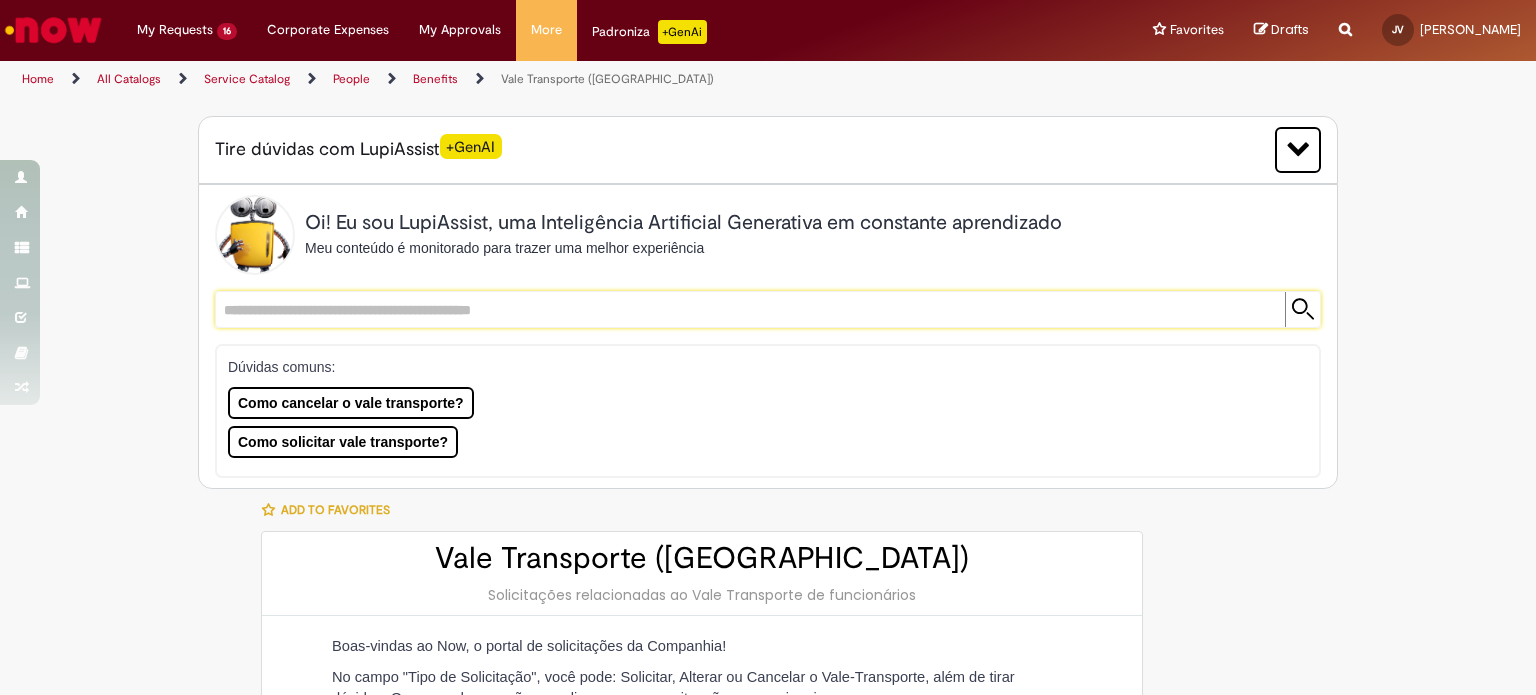 click at bounding box center (748, 309) 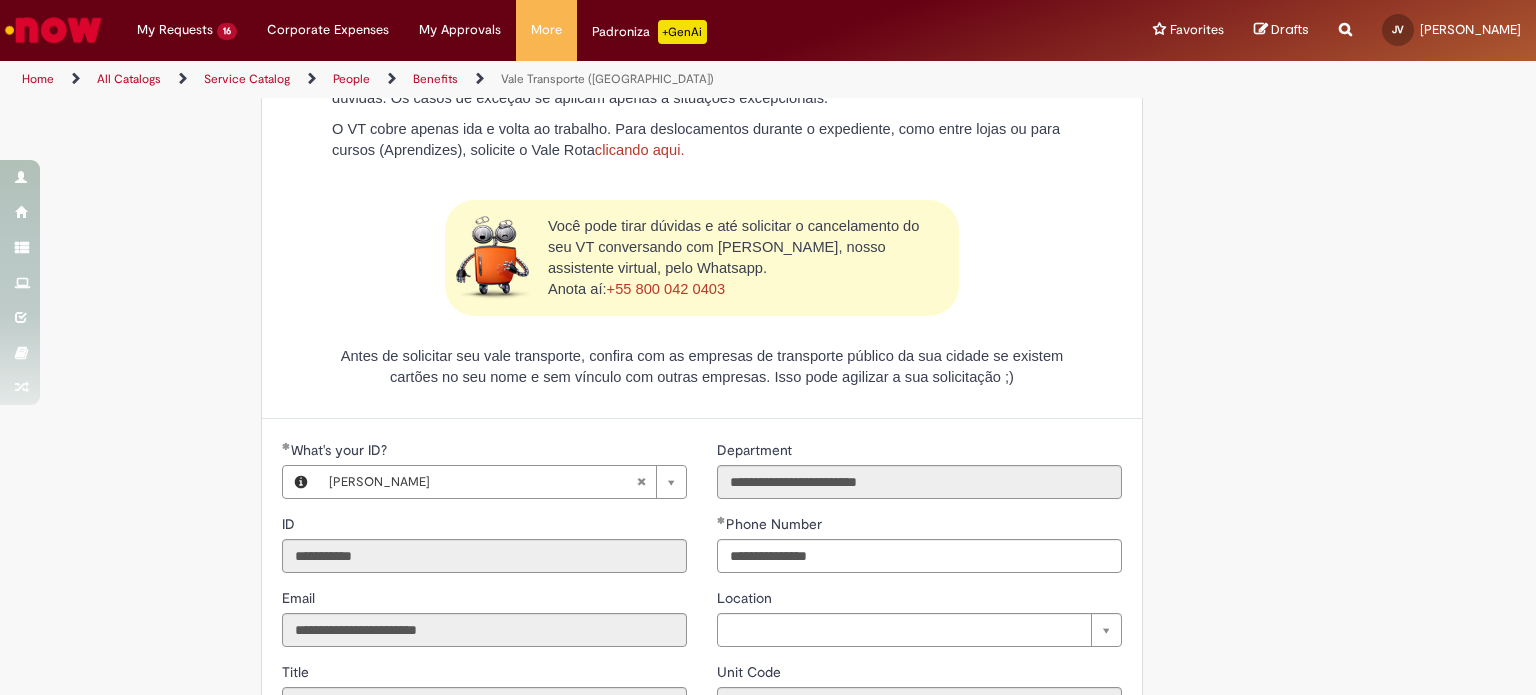 click on "Tire dúvidas com LupiAssist    +GenAI
Oi! Eu sou LupiAssist, uma Inteligência Artificial Generativa em constante aprendizado   Meu conteúdo é monitorado para trazer uma melhor experiência
Dúvidas comuns:   Como cancelar o vale transporte? Como solicitar vale transporte?
Só mais um instante, estou consultando nossas bases de conhecimento  e escrevendo a melhor resposta pra você!
Title
Lorem ipsum dolor sit amet    Fazer uma nova pergunta
Gerei esta resposta utilizando IA Generativa em conjunto com os nossos padrões. Em caso de divergência, os documentos oficiais prevalecerão.
Saiba mais em:
Ou ligue para:" at bounding box center [768, 317] 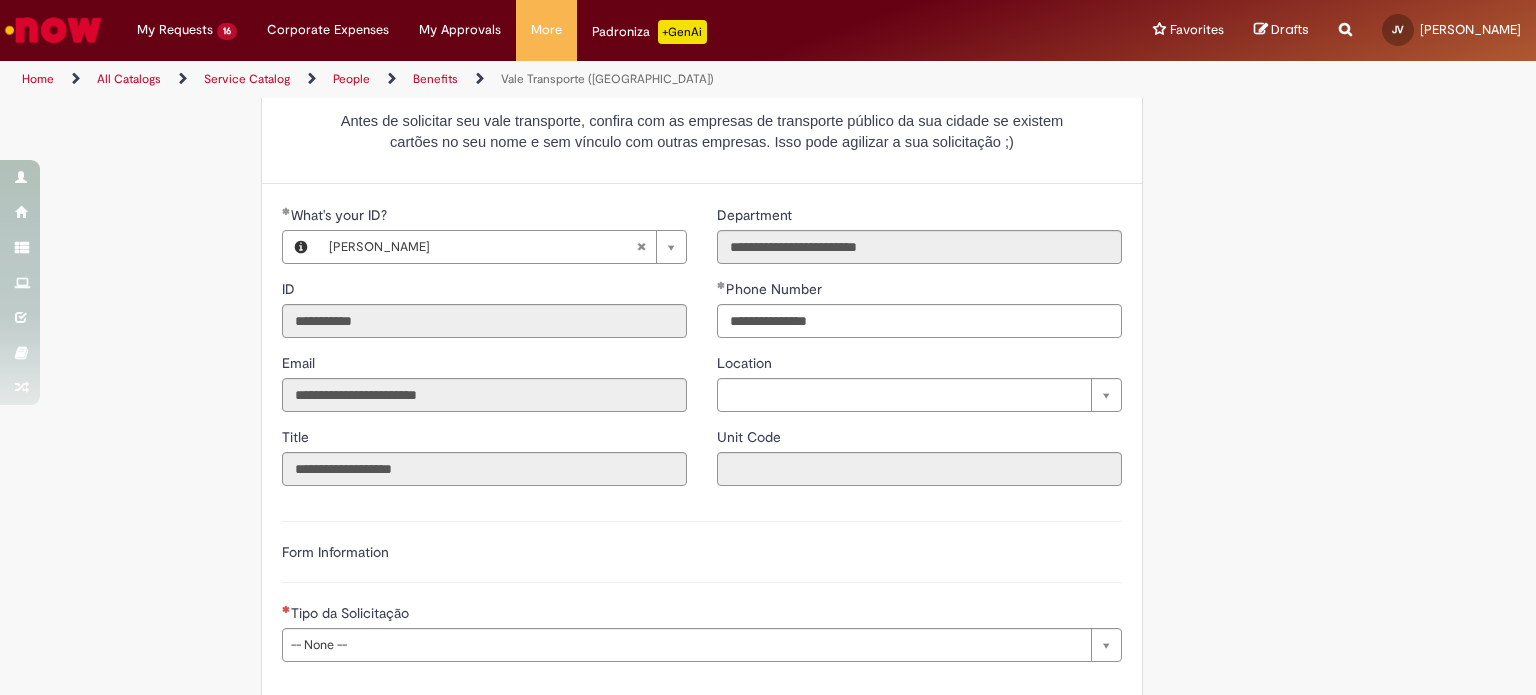 scroll, scrollTop: 1031, scrollLeft: 0, axis: vertical 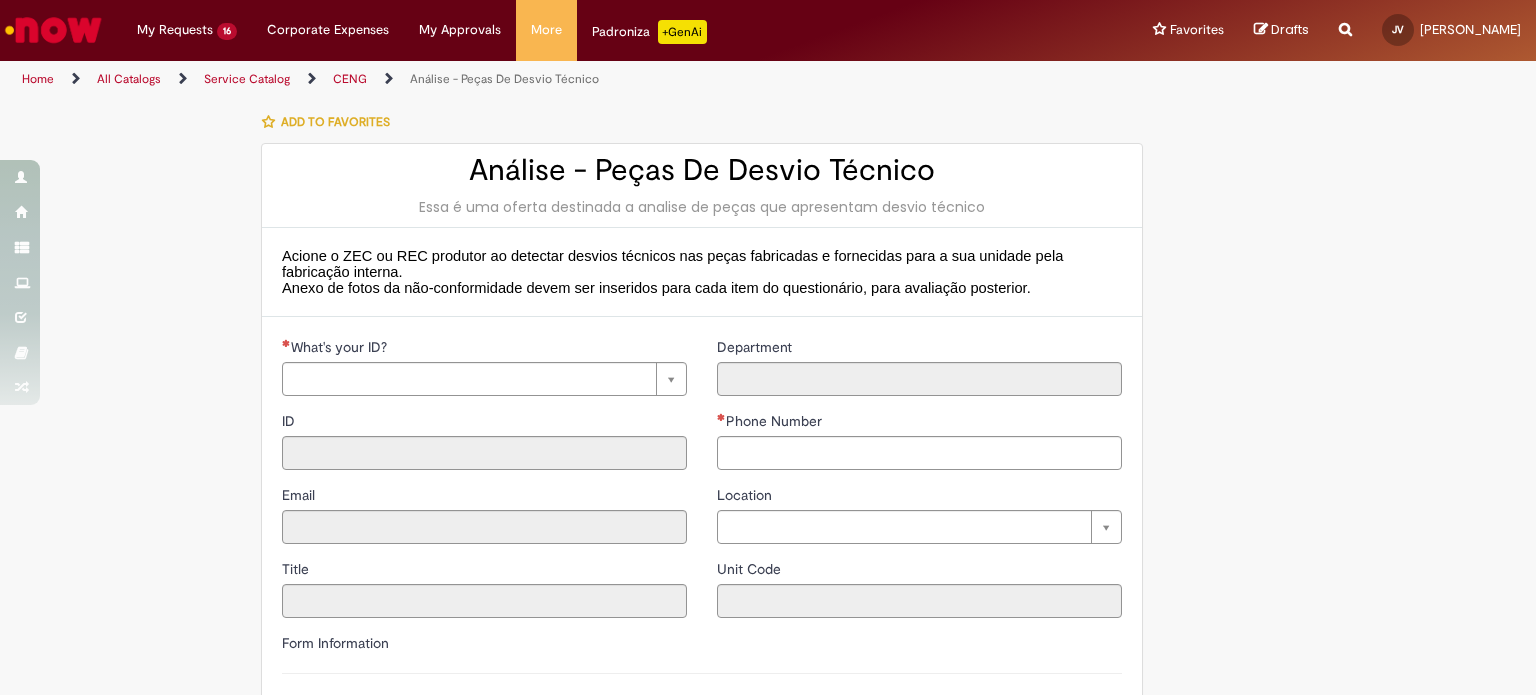 type on "**********" 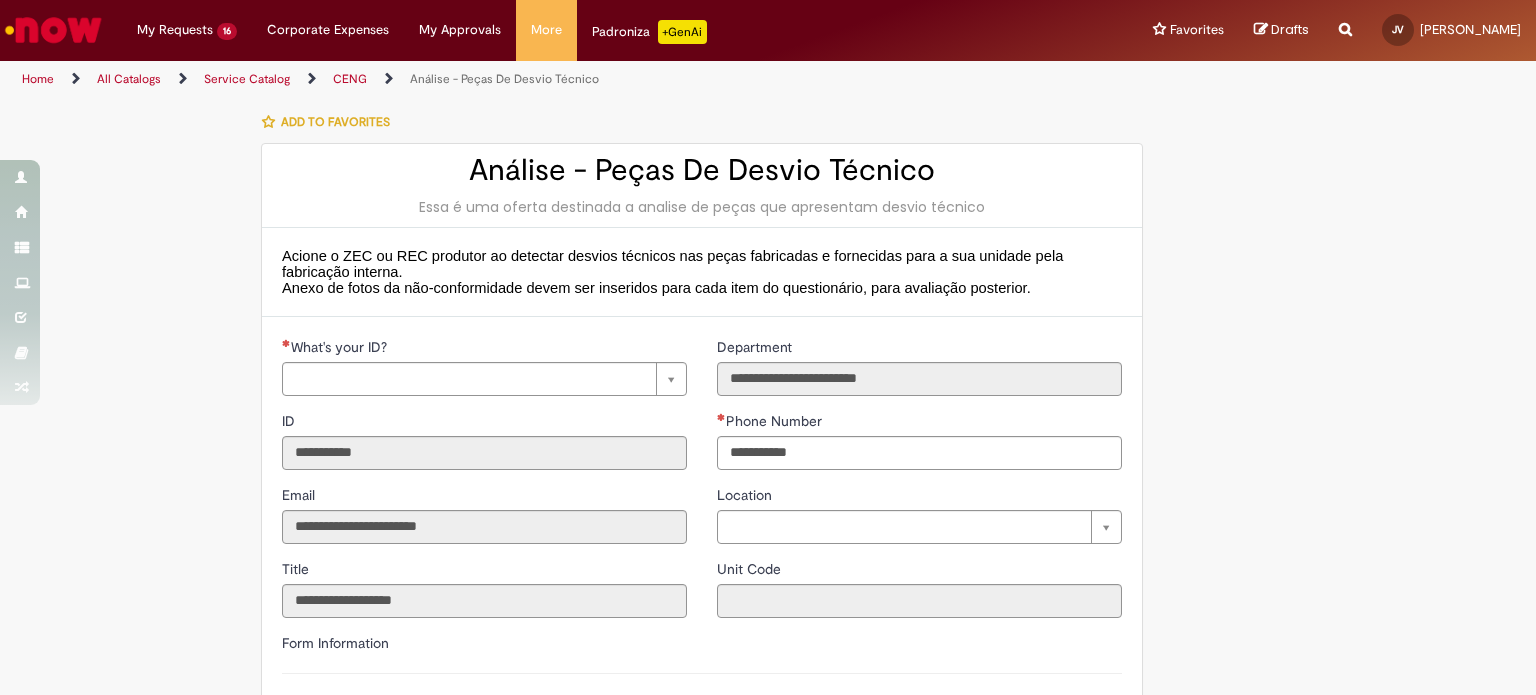 type on "**********" 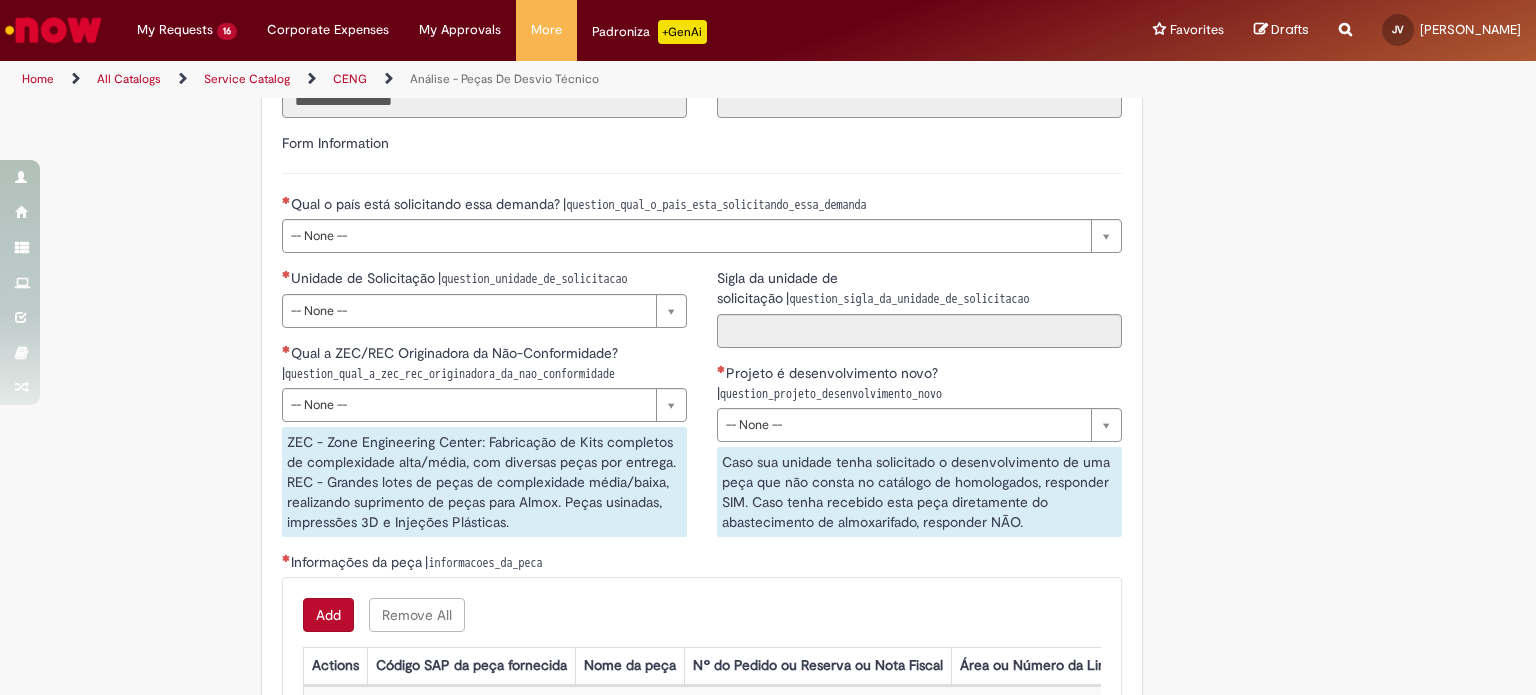 scroll, scrollTop: 200, scrollLeft: 0, axis: vertical 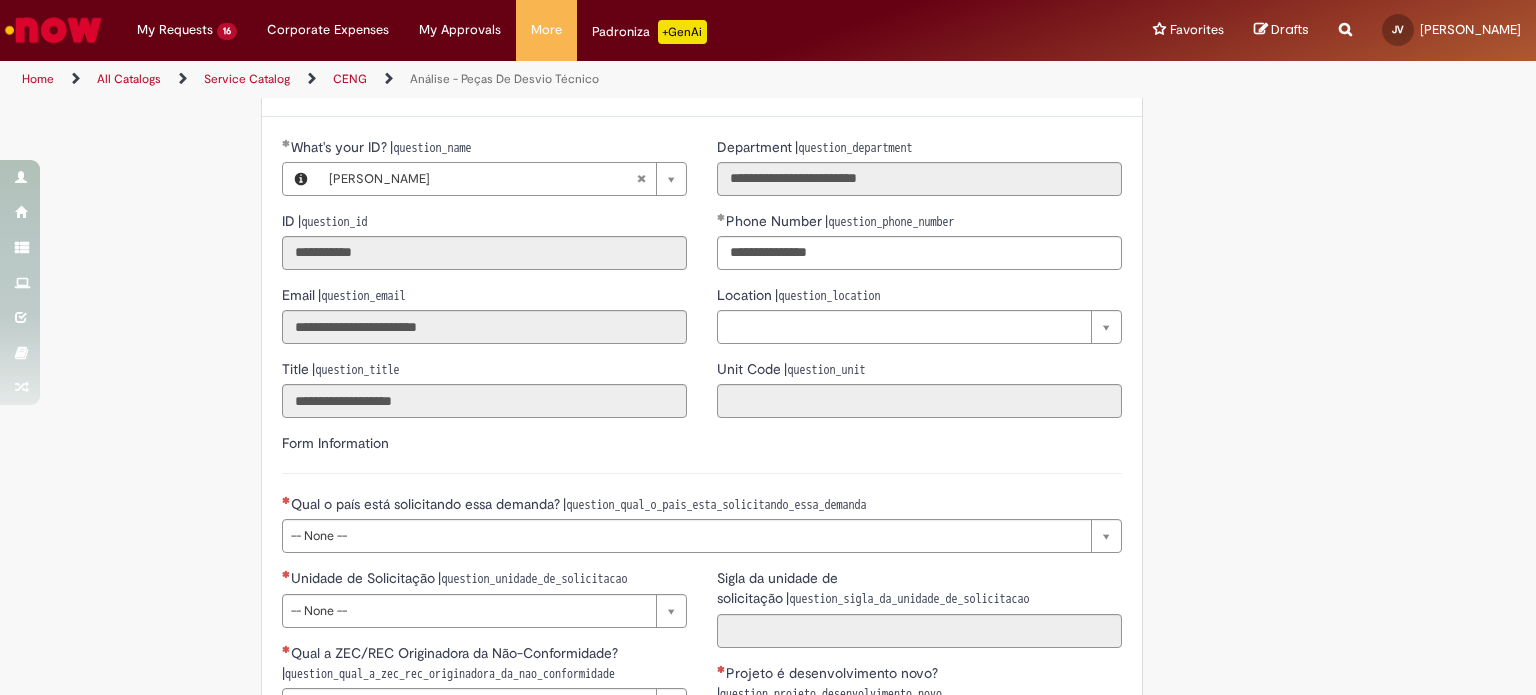 click on "**********" at bounding box center (702, 500) 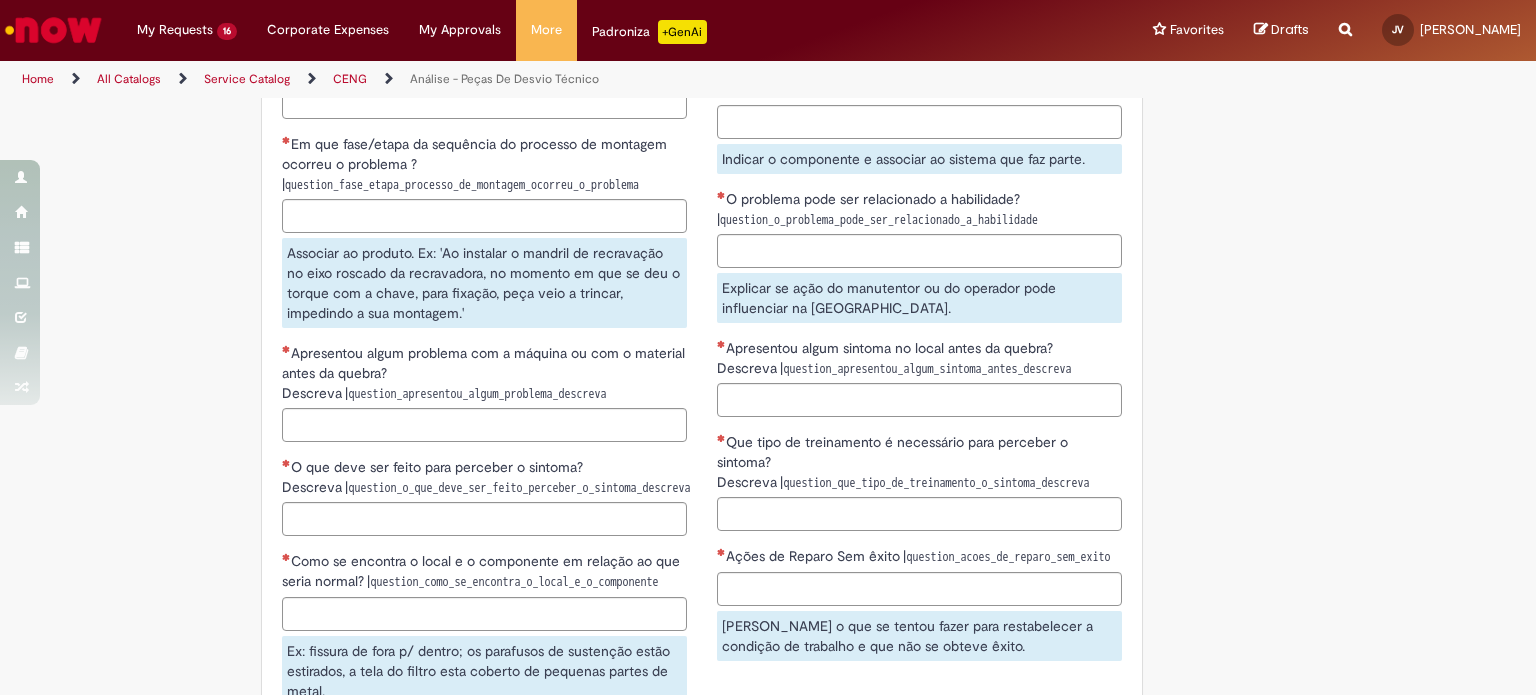 scroll, scrollTop: 2076, scrollLeft: 0, axis: vertical 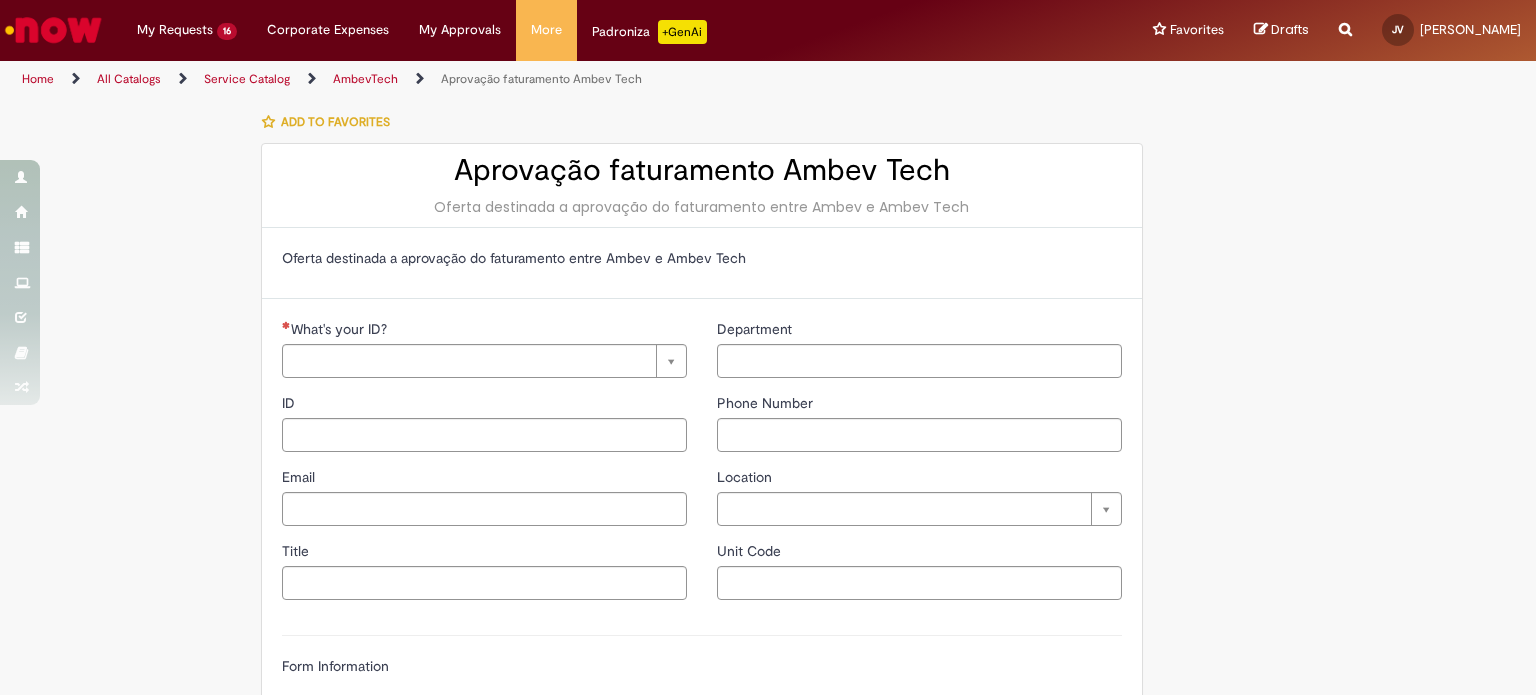 type on "**********" 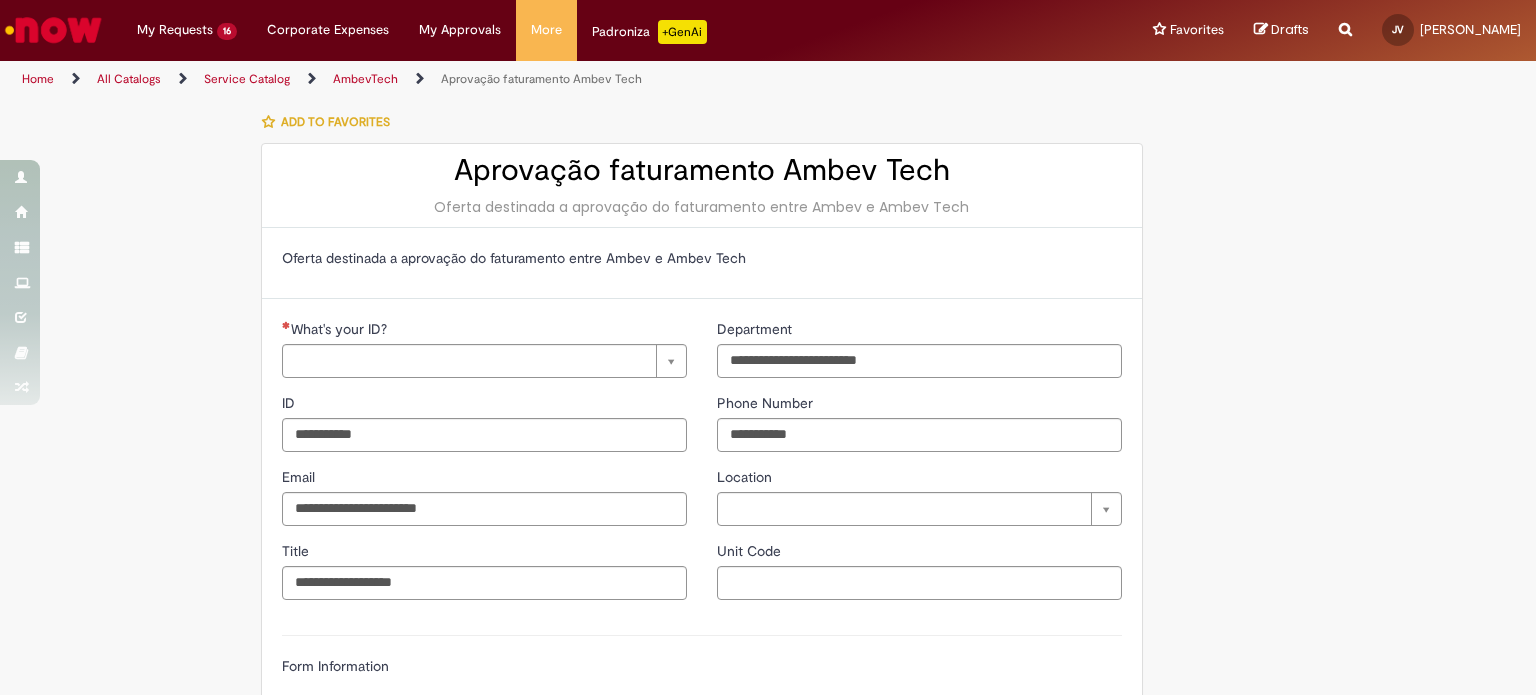 type on "**********" 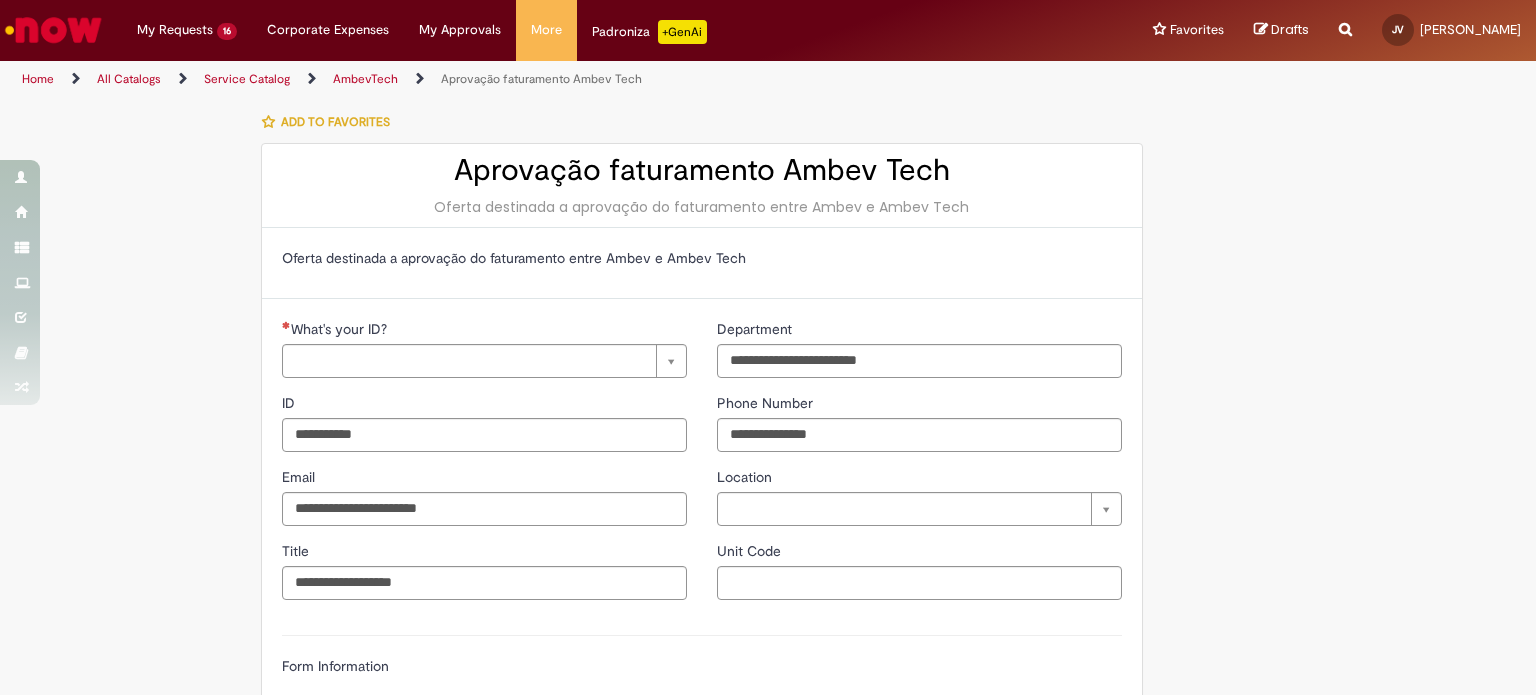 type on "**********" 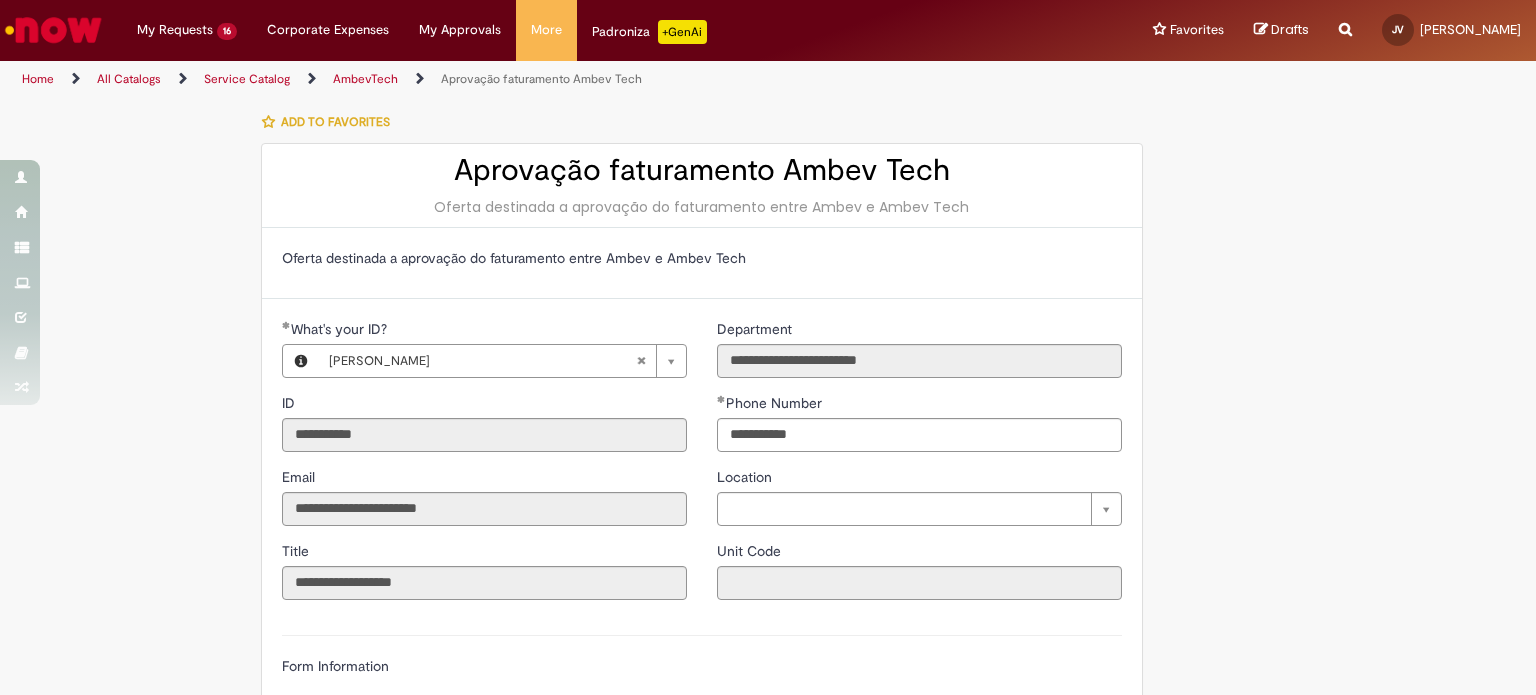 type on "**********" 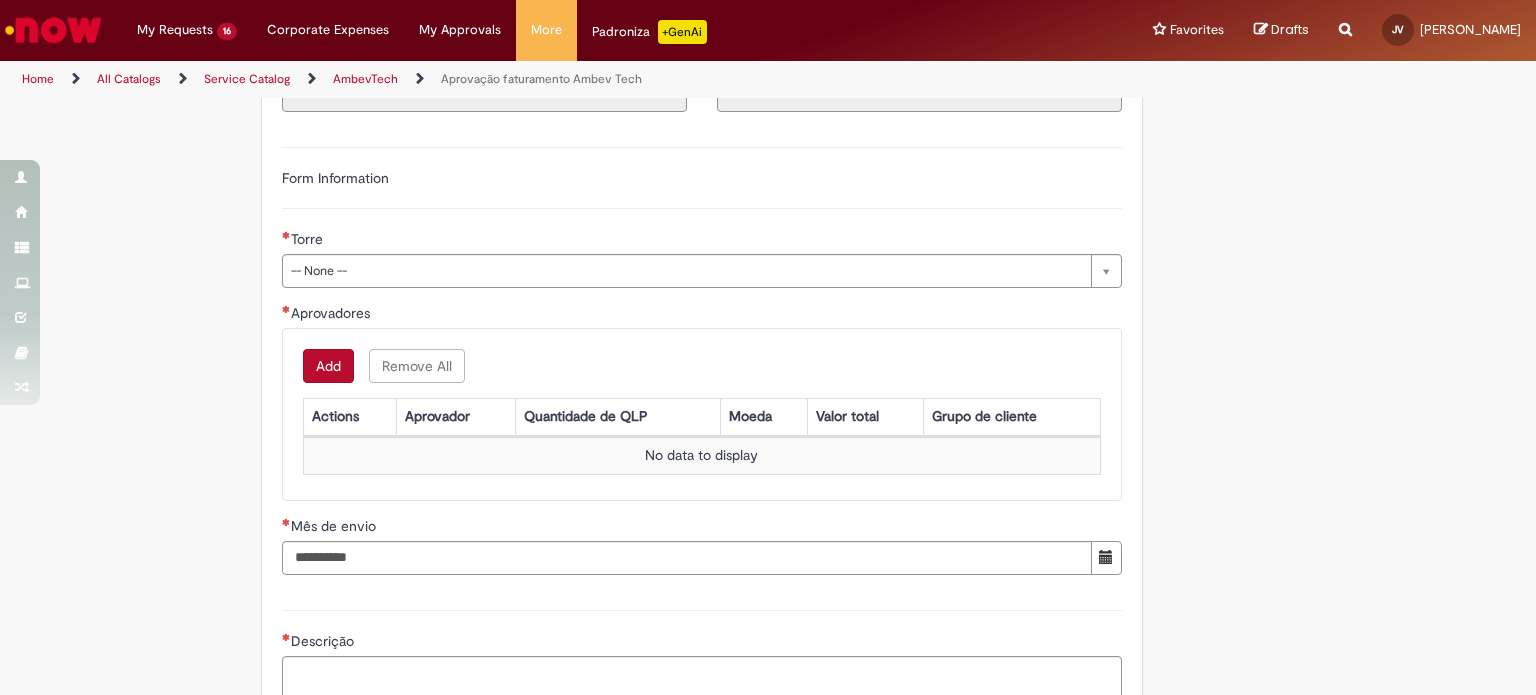 scroll, scrollTop: 416, scrollLeft: 0, axis: vertical 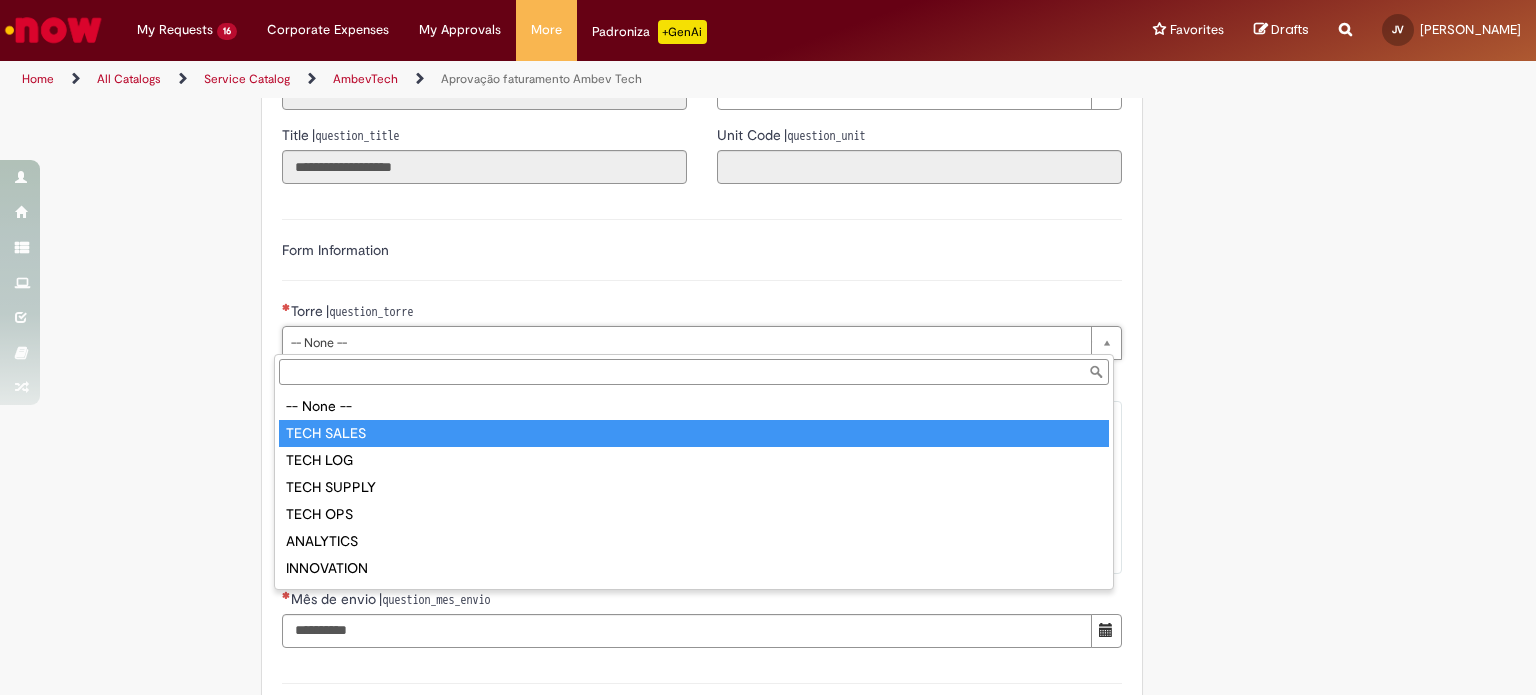 type on "**********" 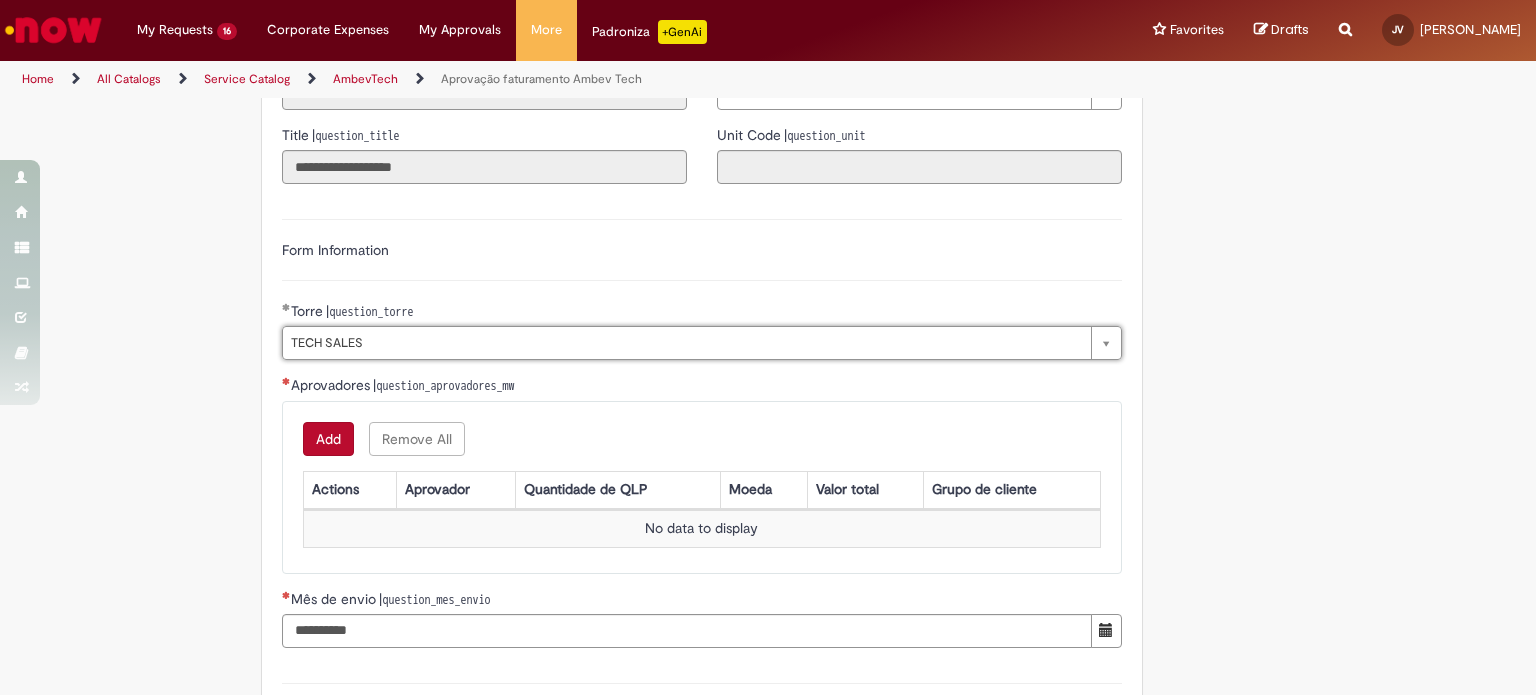 click on "Add" at bounding box center (328, 439) 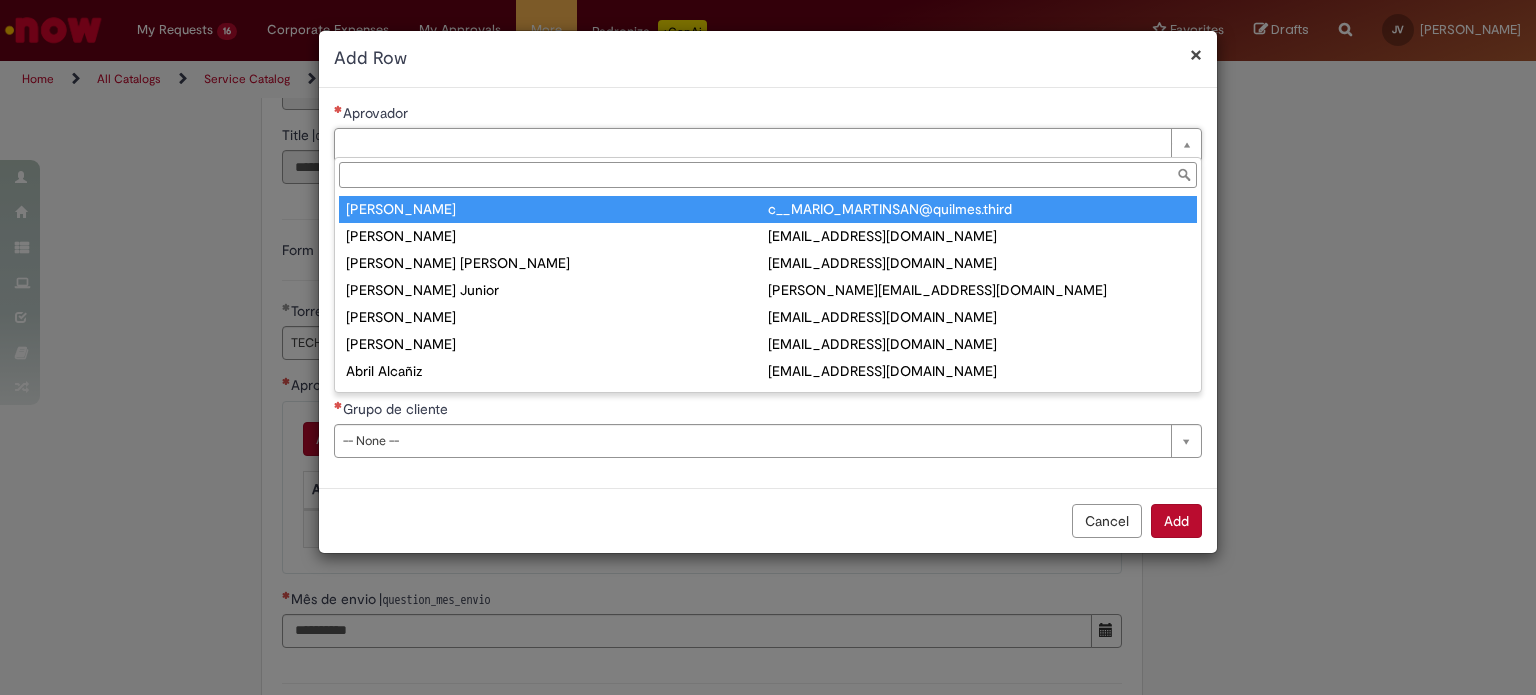 type on "**********" 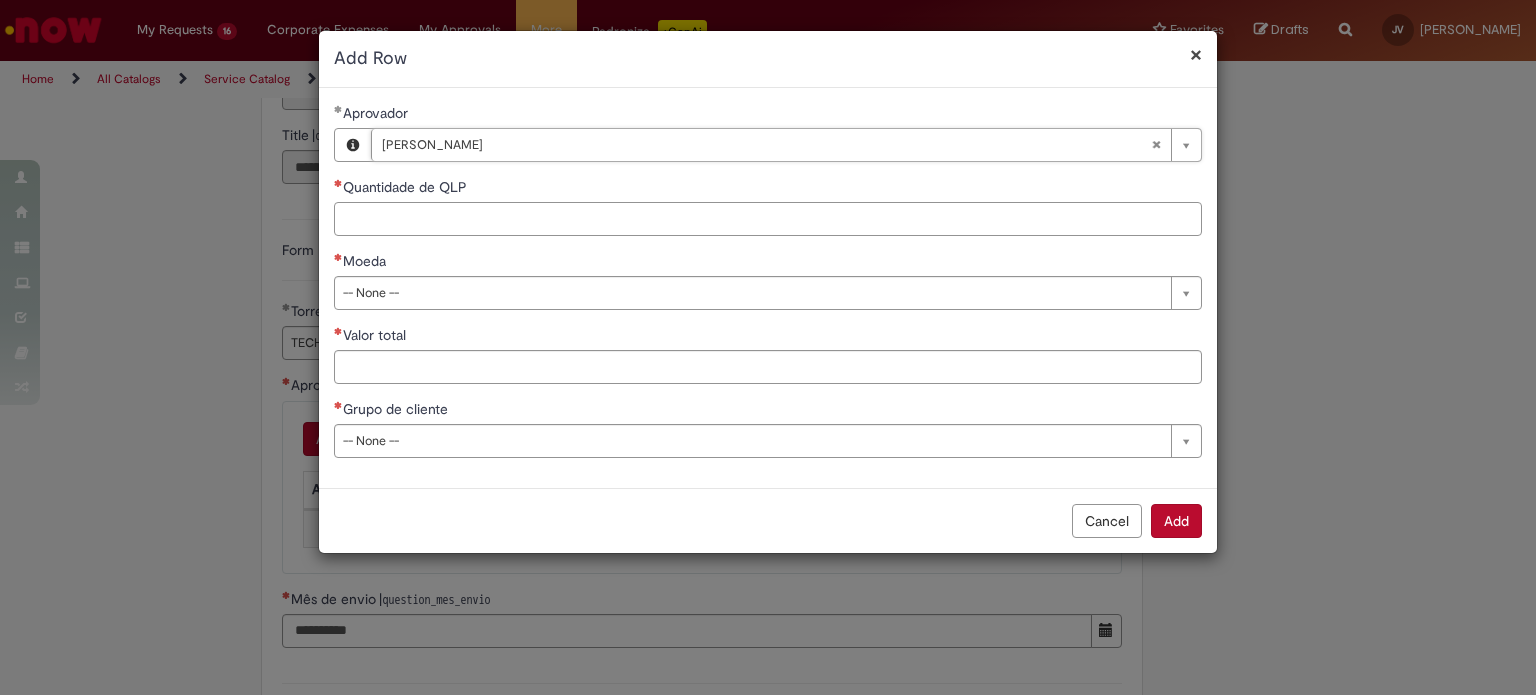 click on "Quantidade de QLP" at bounding box center (768, 219) 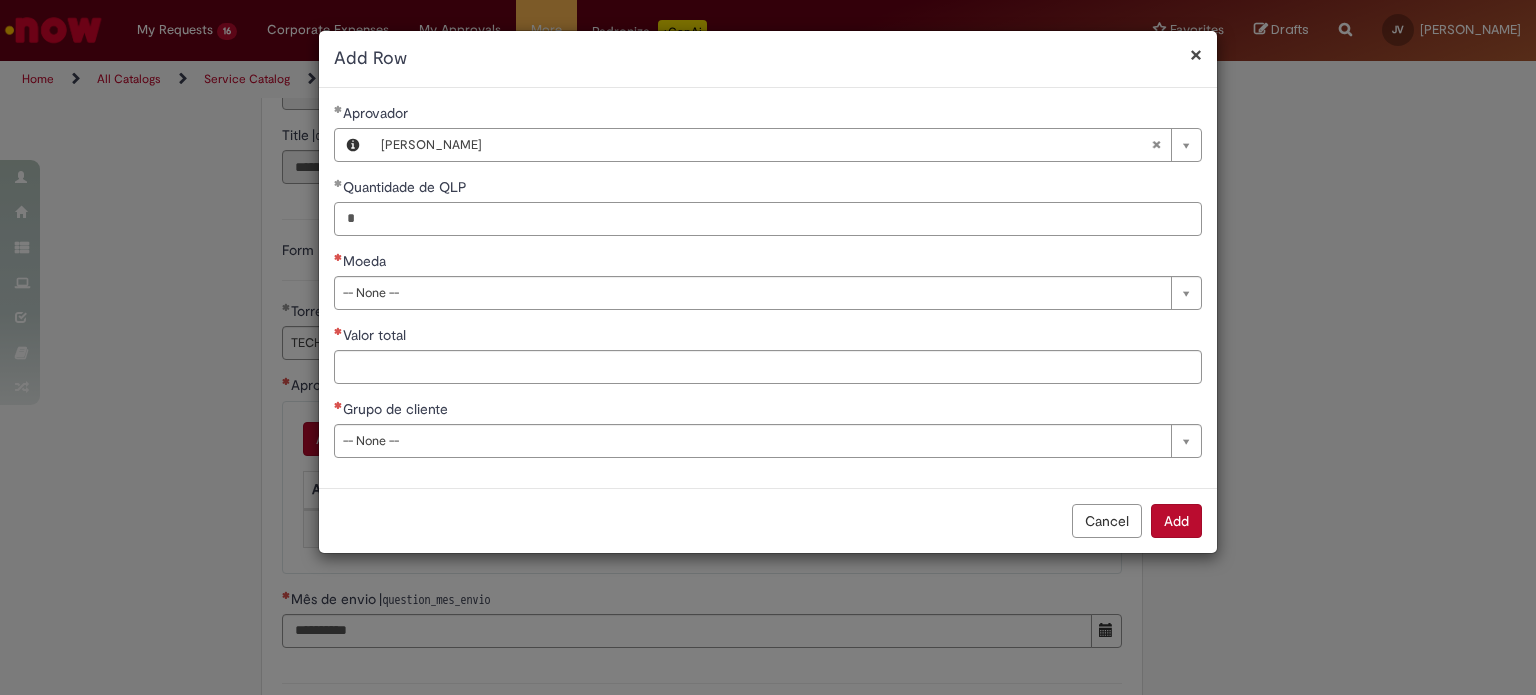 type on "*" 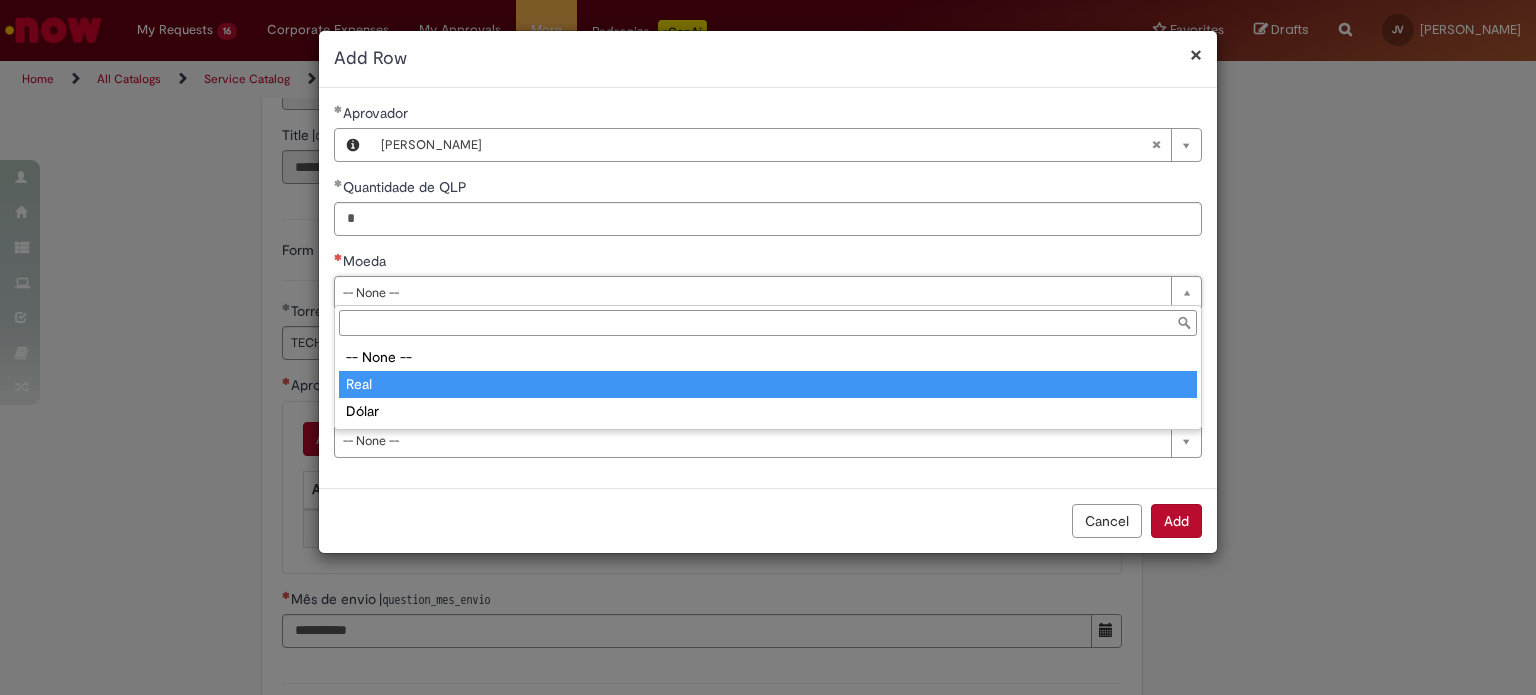 type on "****" 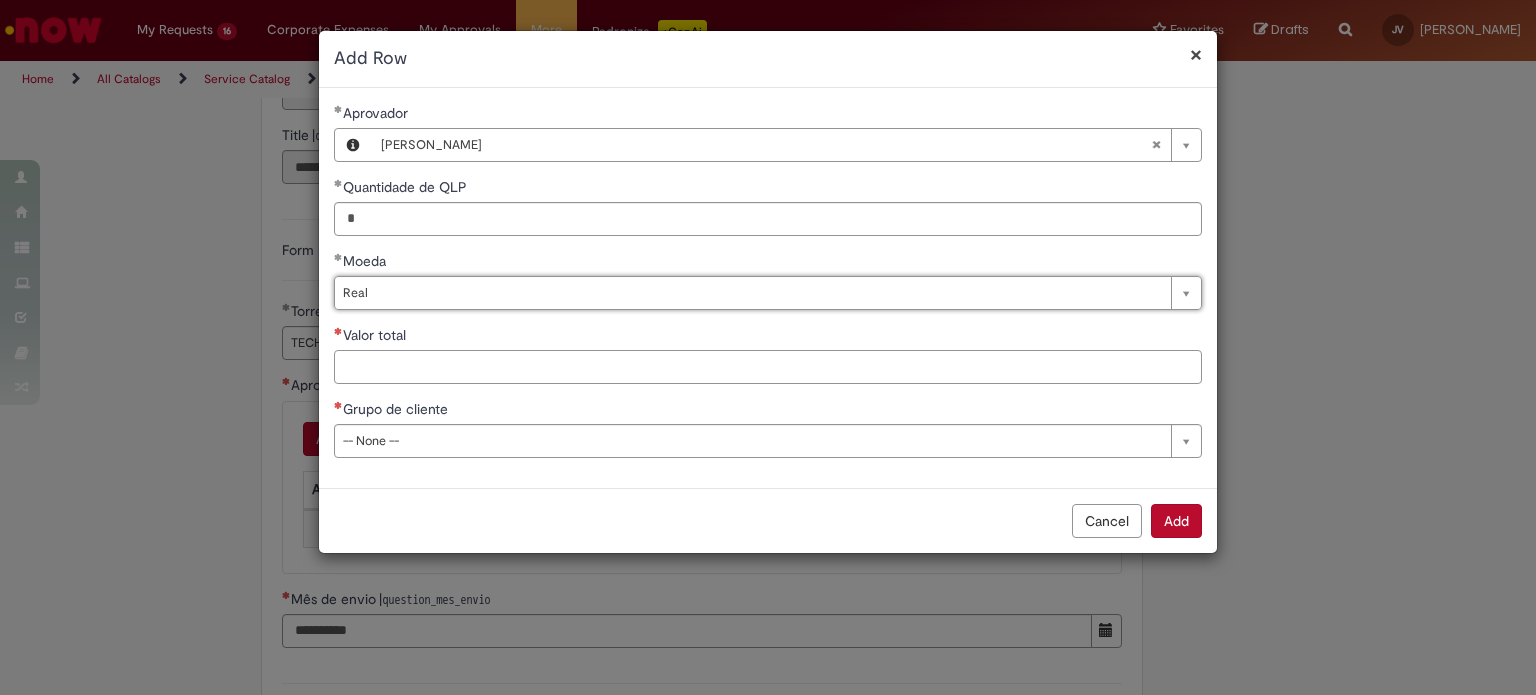 click on "Valor total" at bounding box center [768, 367] 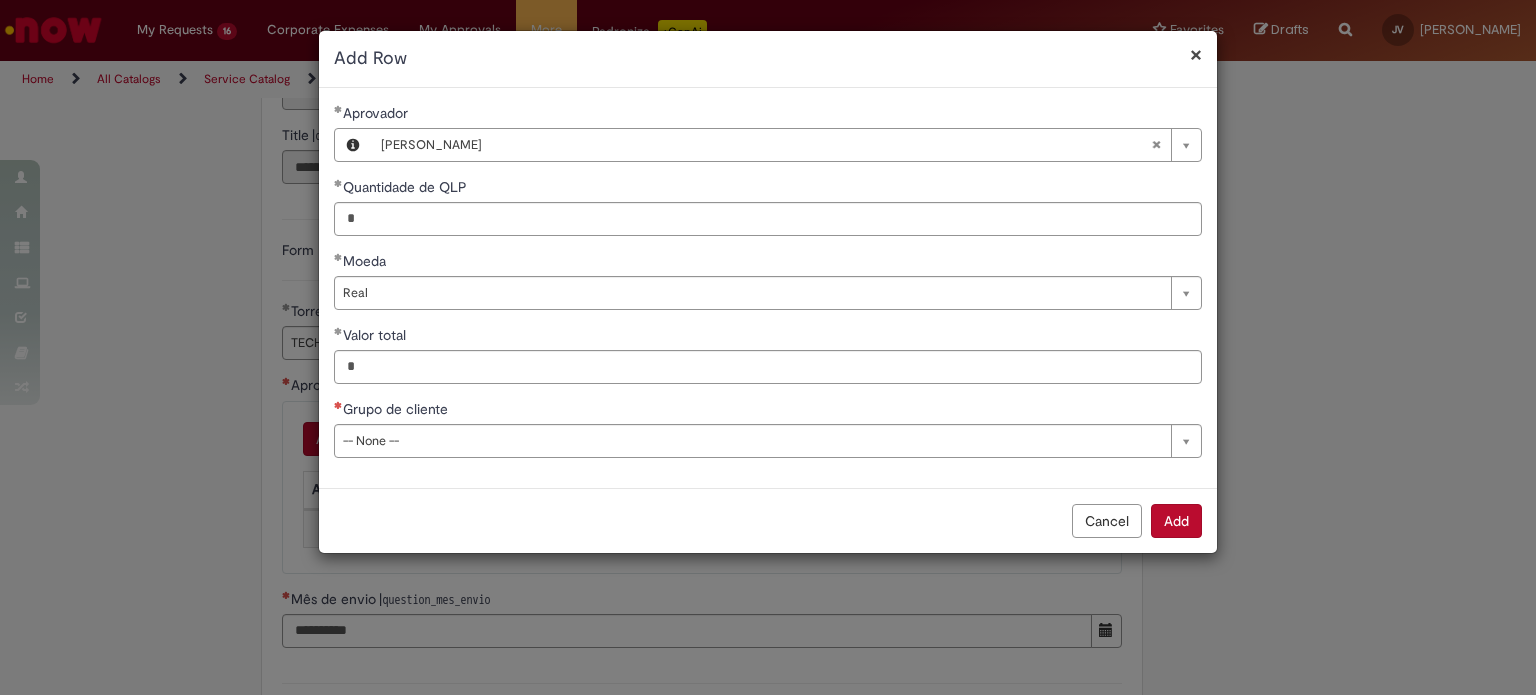 type on "*******" 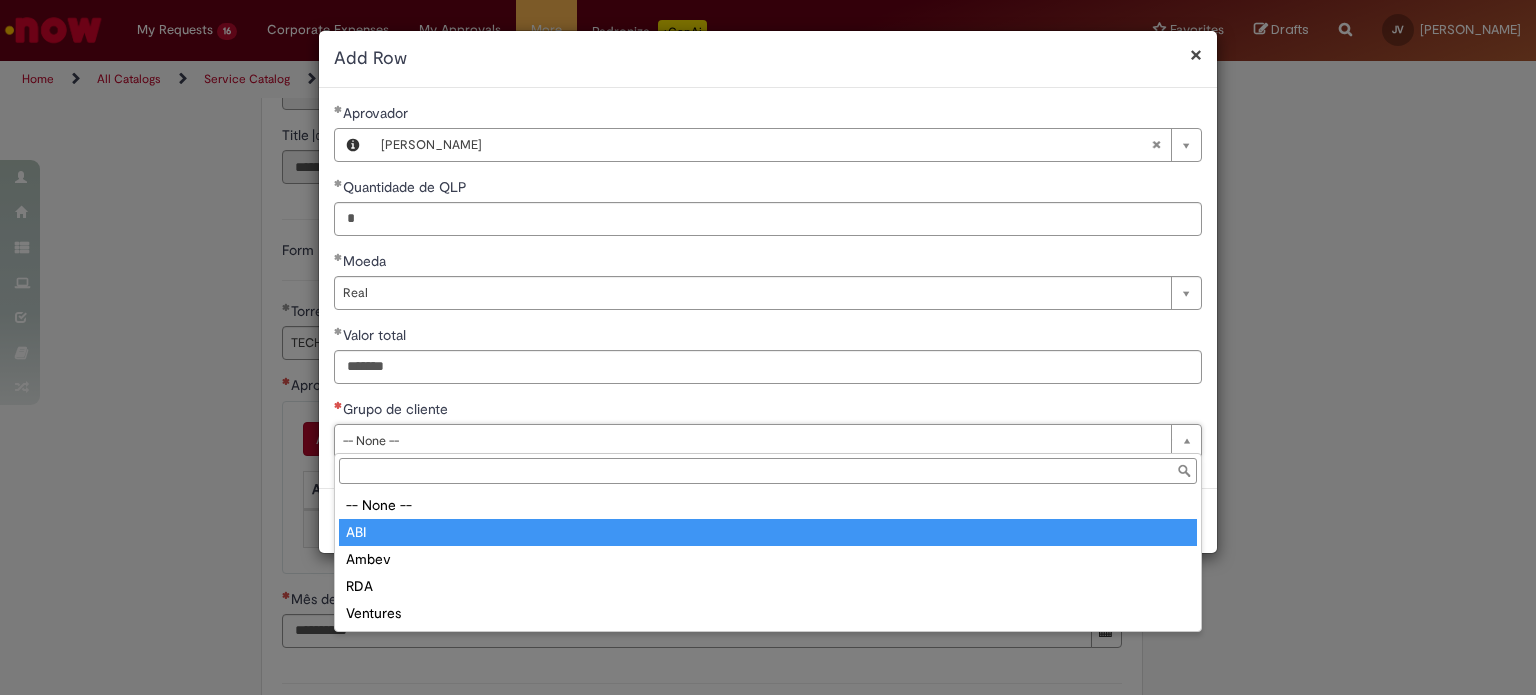 type on "***" 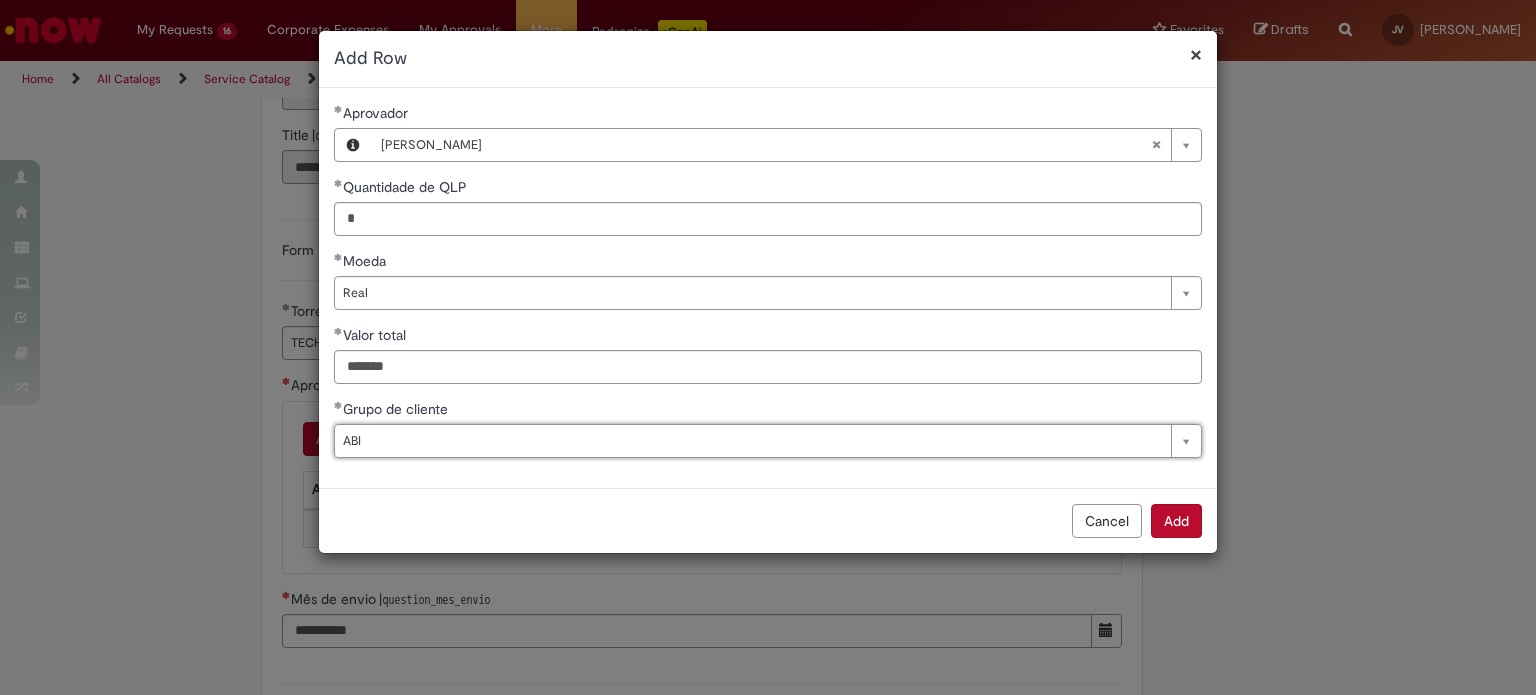 click on "Add" at bounding box center (1176, 521) 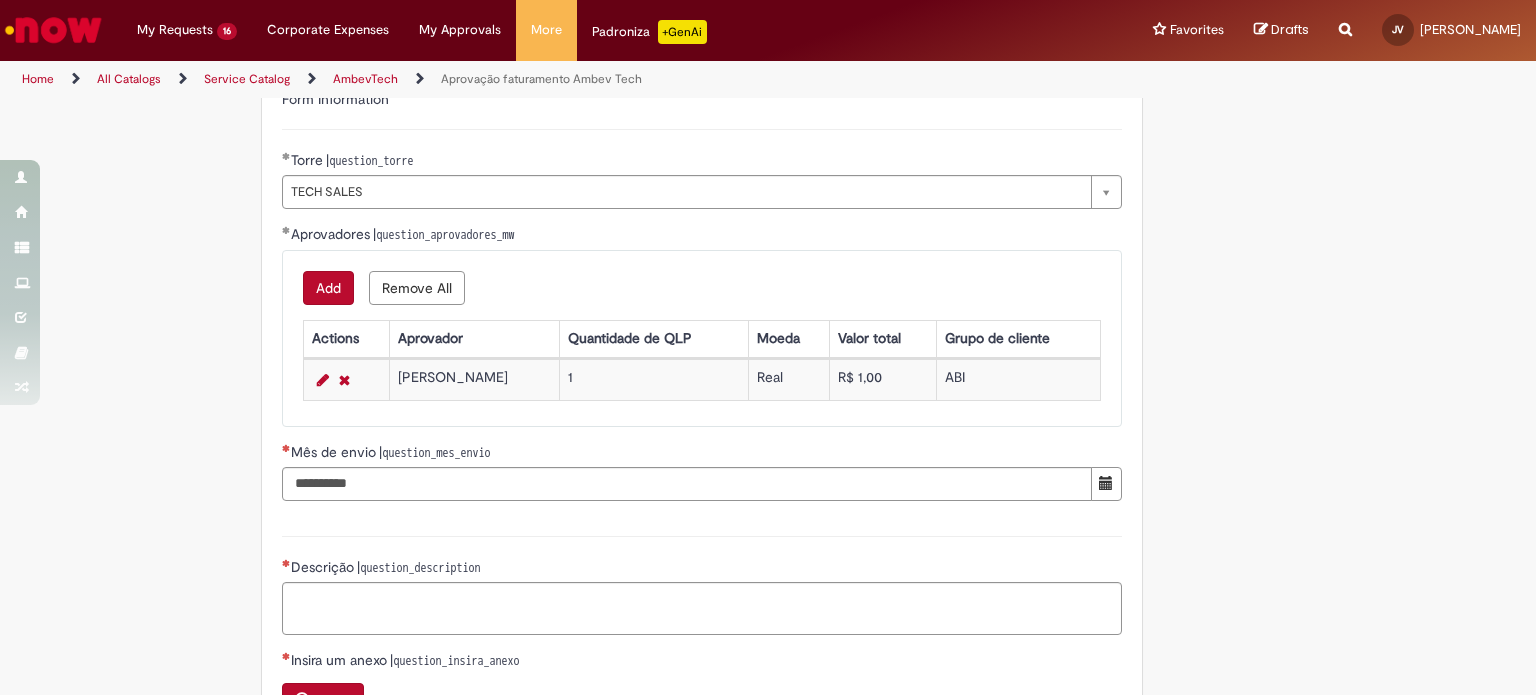scroll, scrollTop: 720, scrollLeft: 0, axis: vertical 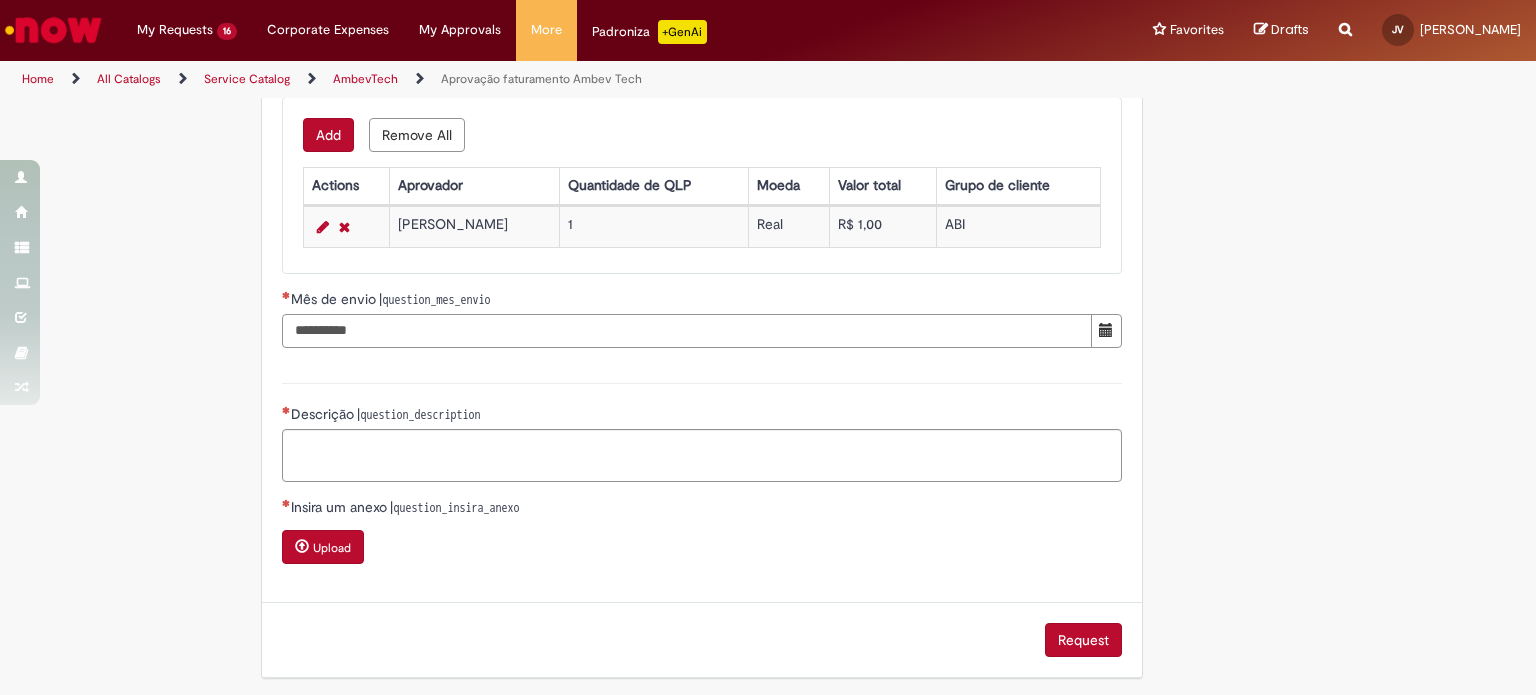 click on "Mês de envio  |  question_mes_envio" at bounding box center (687, 331) 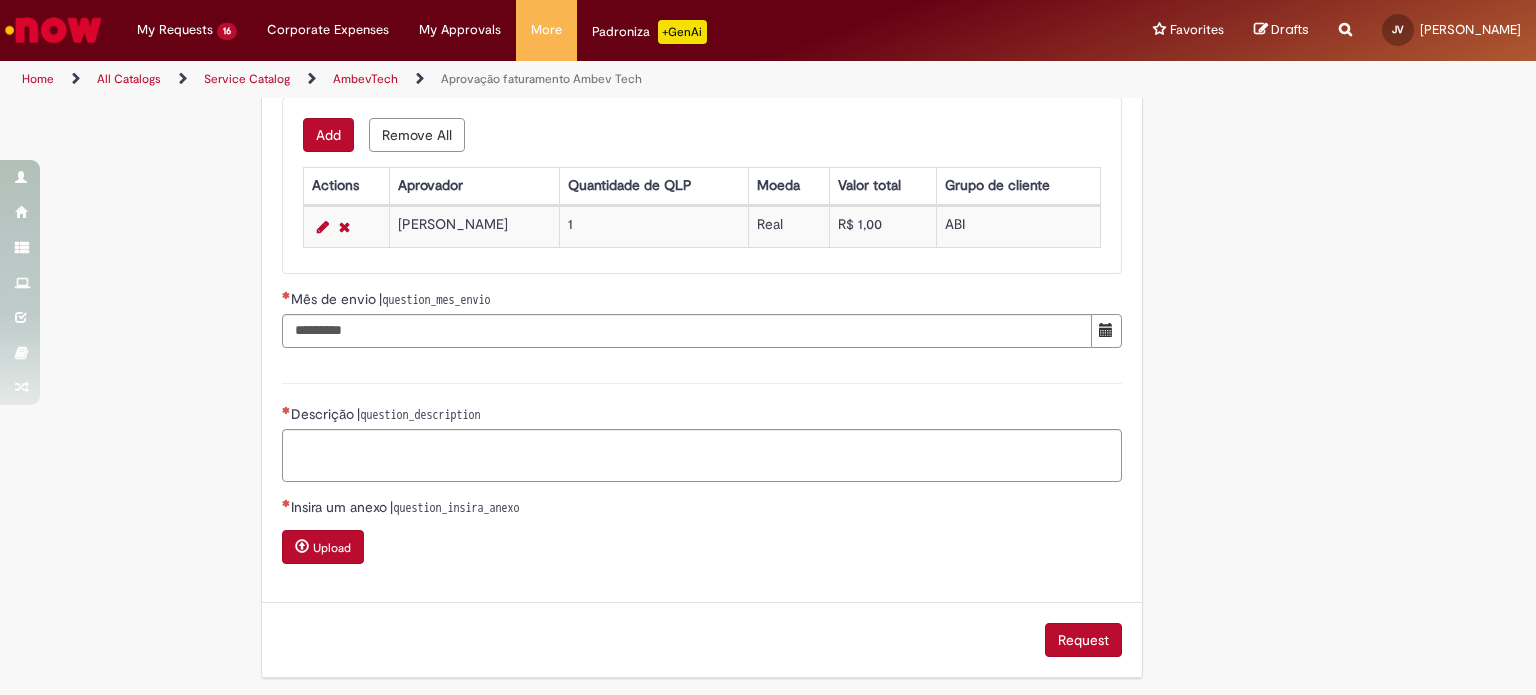 click on "**********" at bounding box center (768, 40) 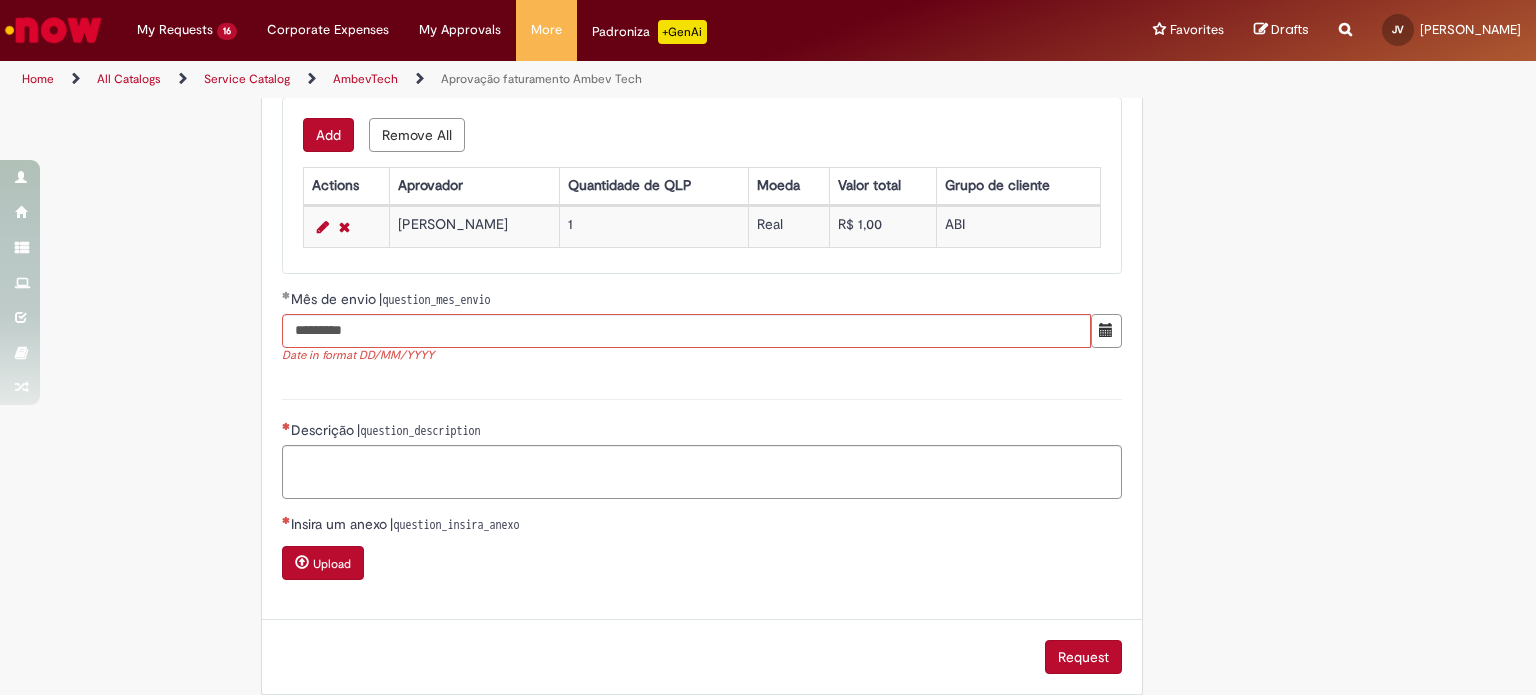 click at bounding box center [1106, 330] 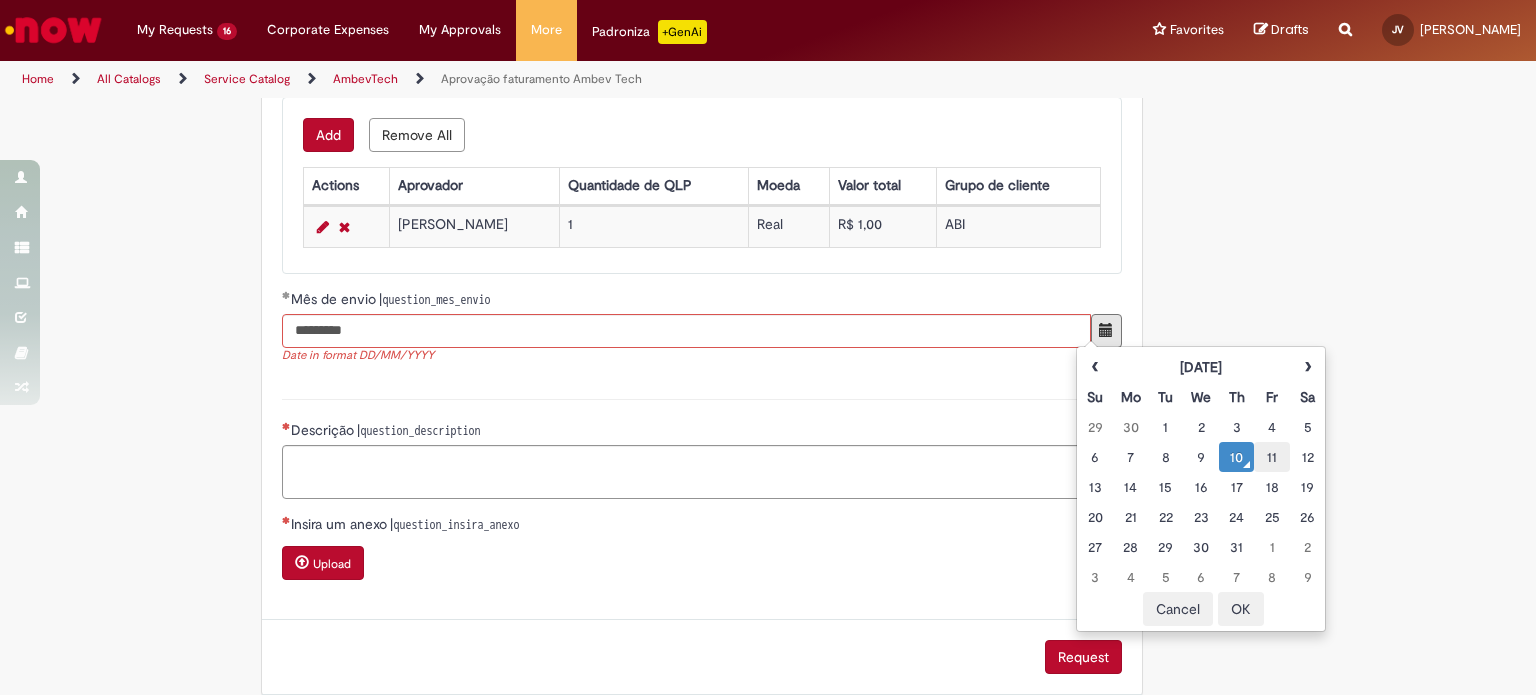 click on "11" at bounding box center (1271, 457) 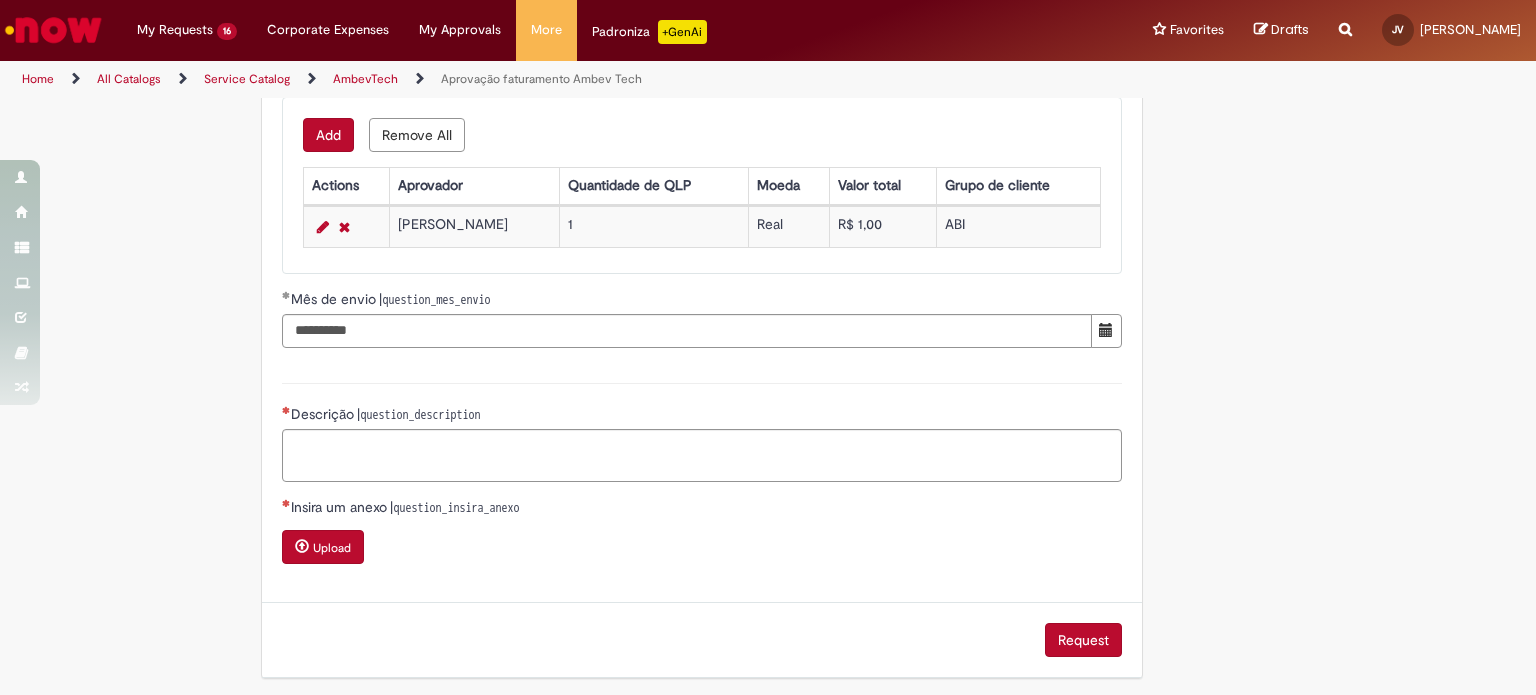 click on "**********" at bounding box center [670, 40] 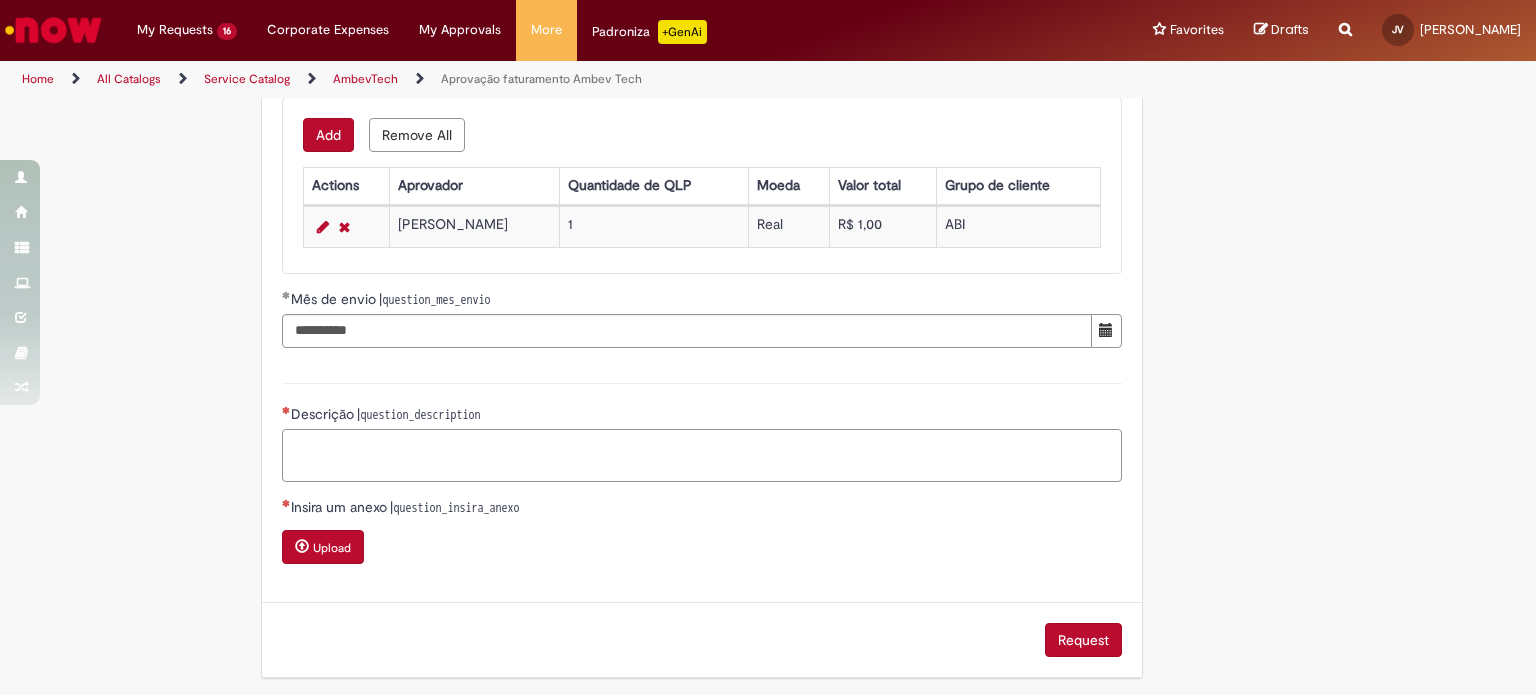 click on "Descrição  |  question_description" at bounding box center [702, 456] 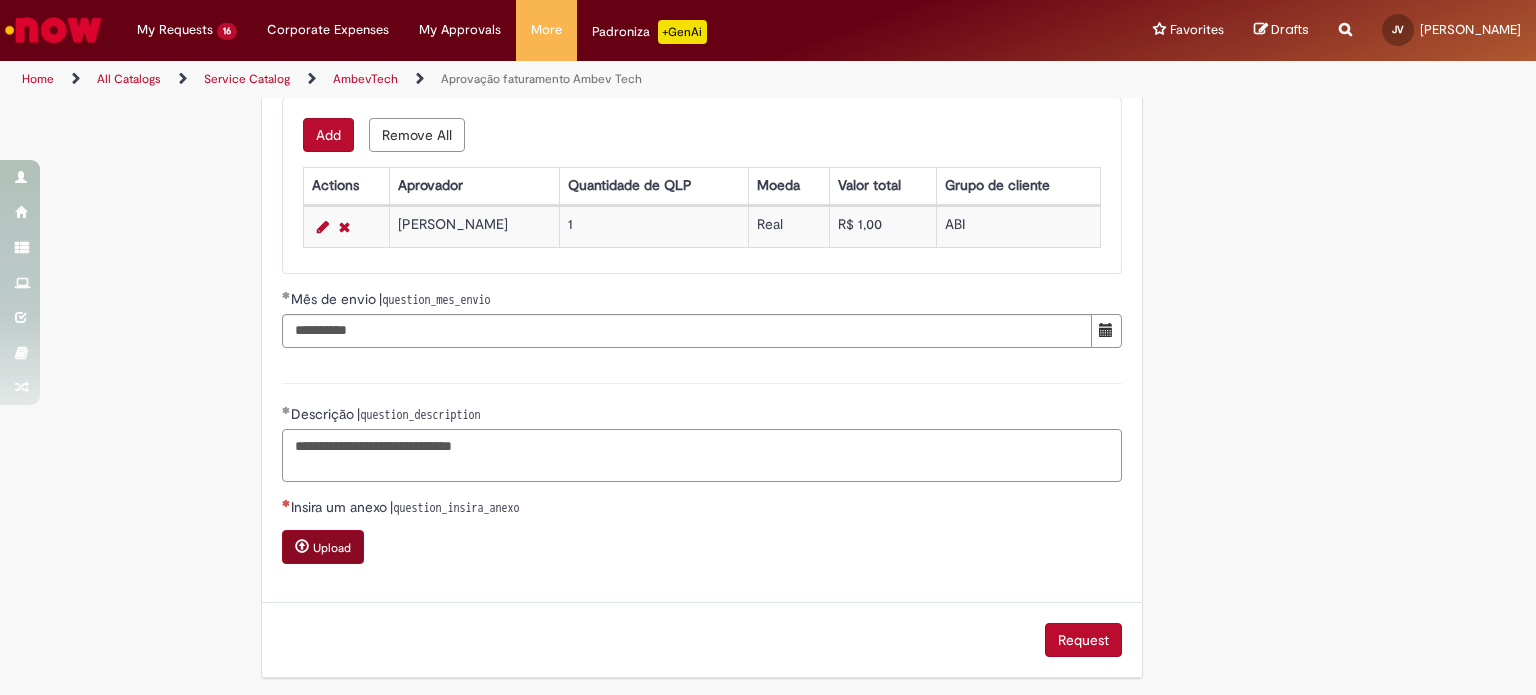 type on "**********" 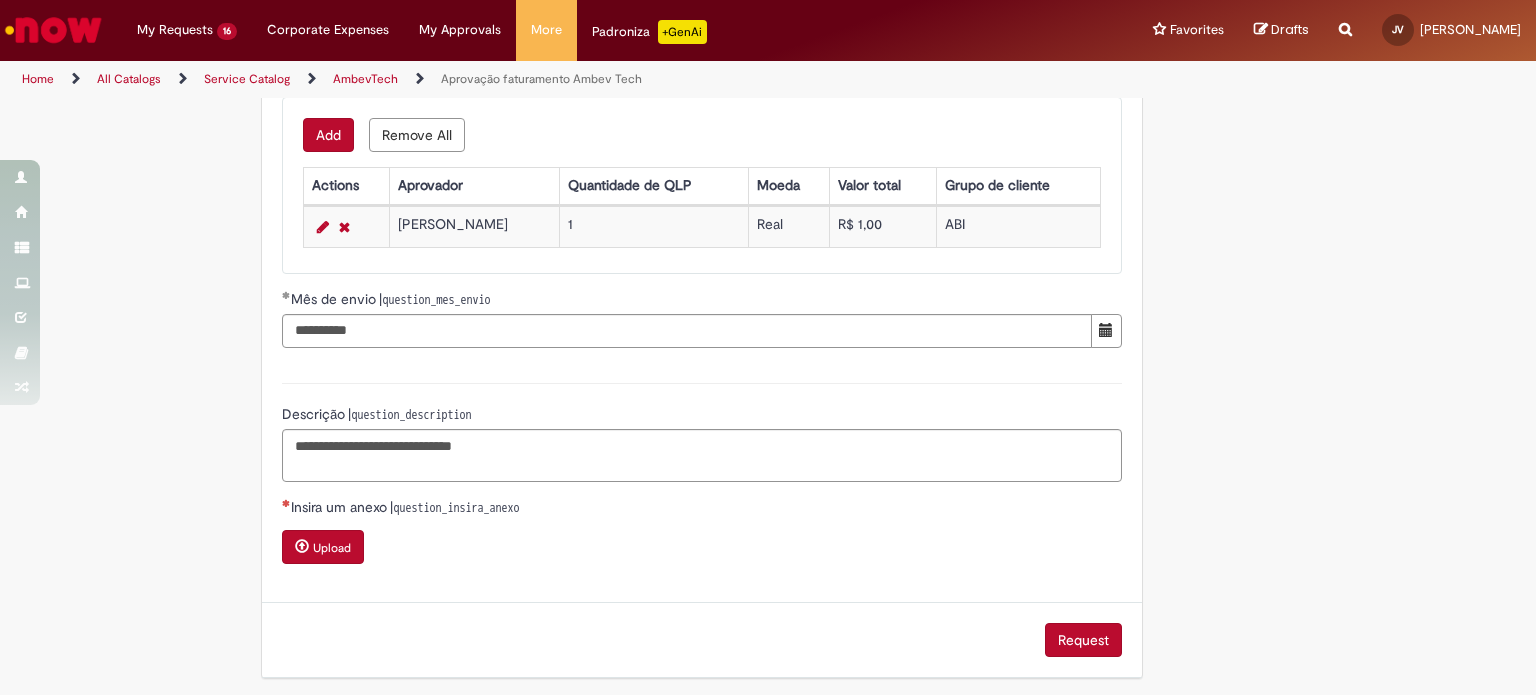click on "Upload" at bounding box center [332, 548] 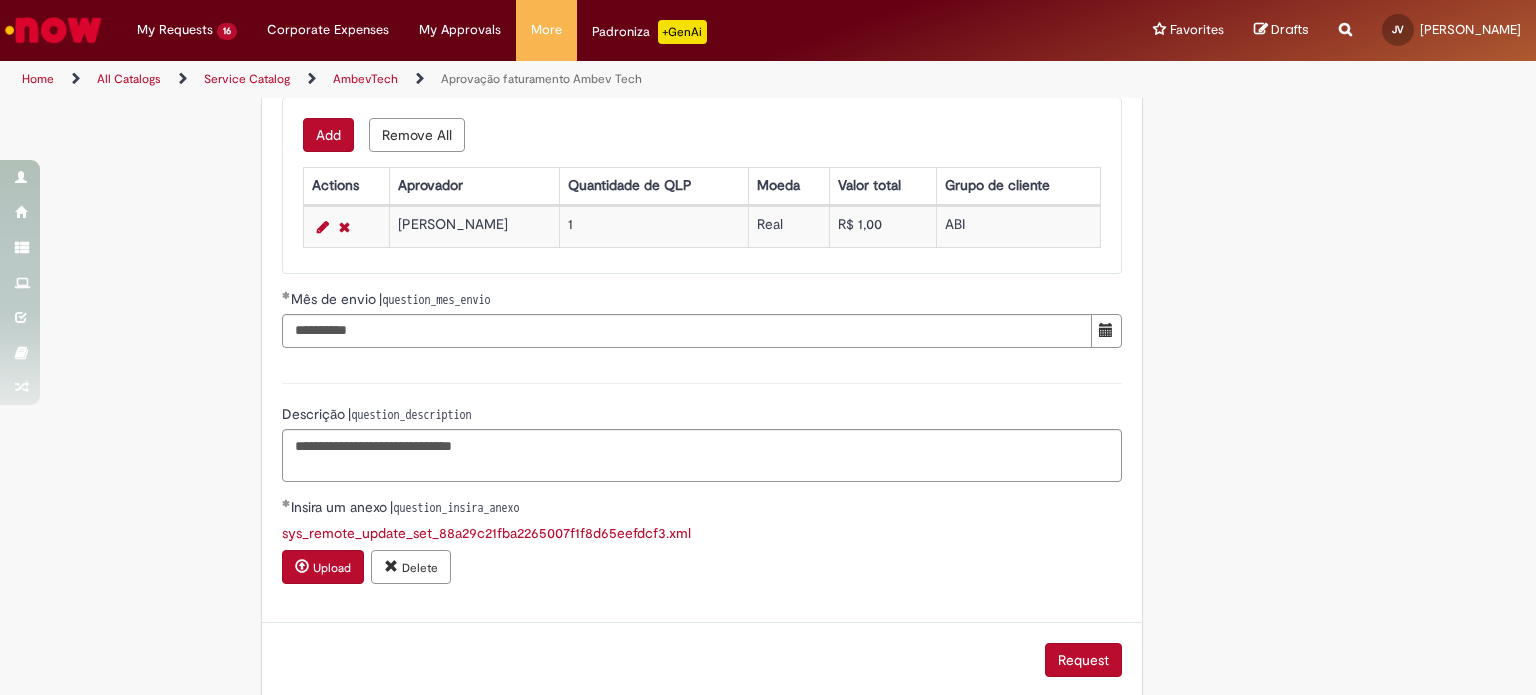 click on "**********" at bounding box center (670, 50) 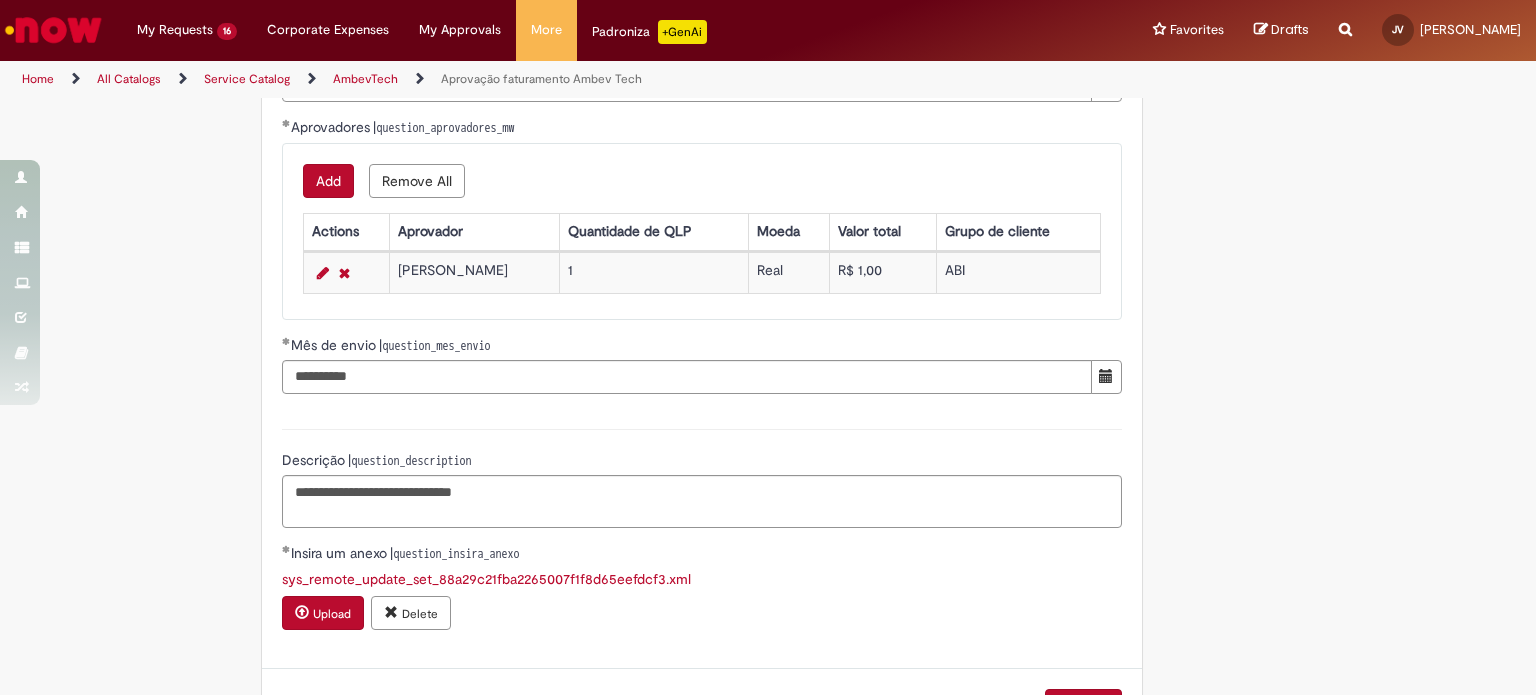 scroll, scrollTop: 740, scrollLeft: 0, axis: vertical 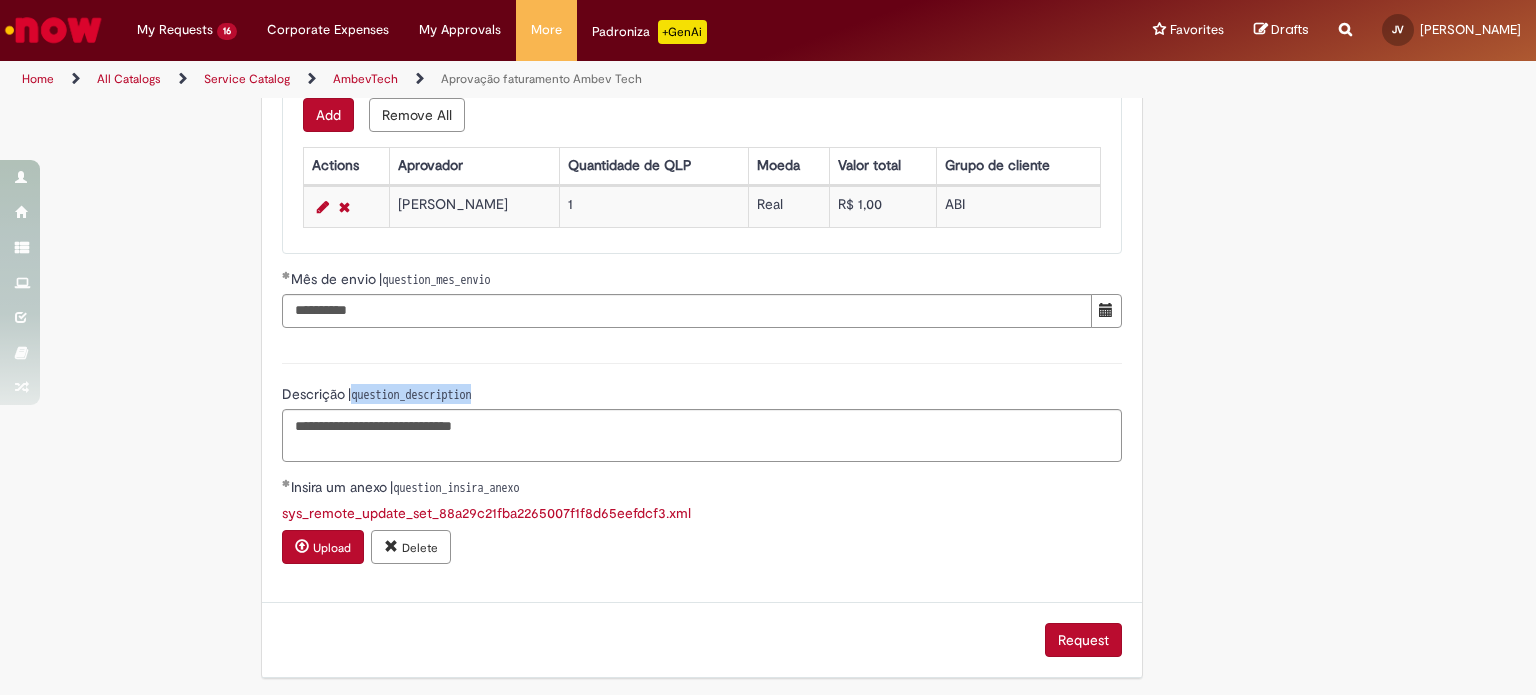 drag, startPoint x: 350, startPoint y: 387, endPoint x: 551, endPoint y: 391, distance: 201.0398 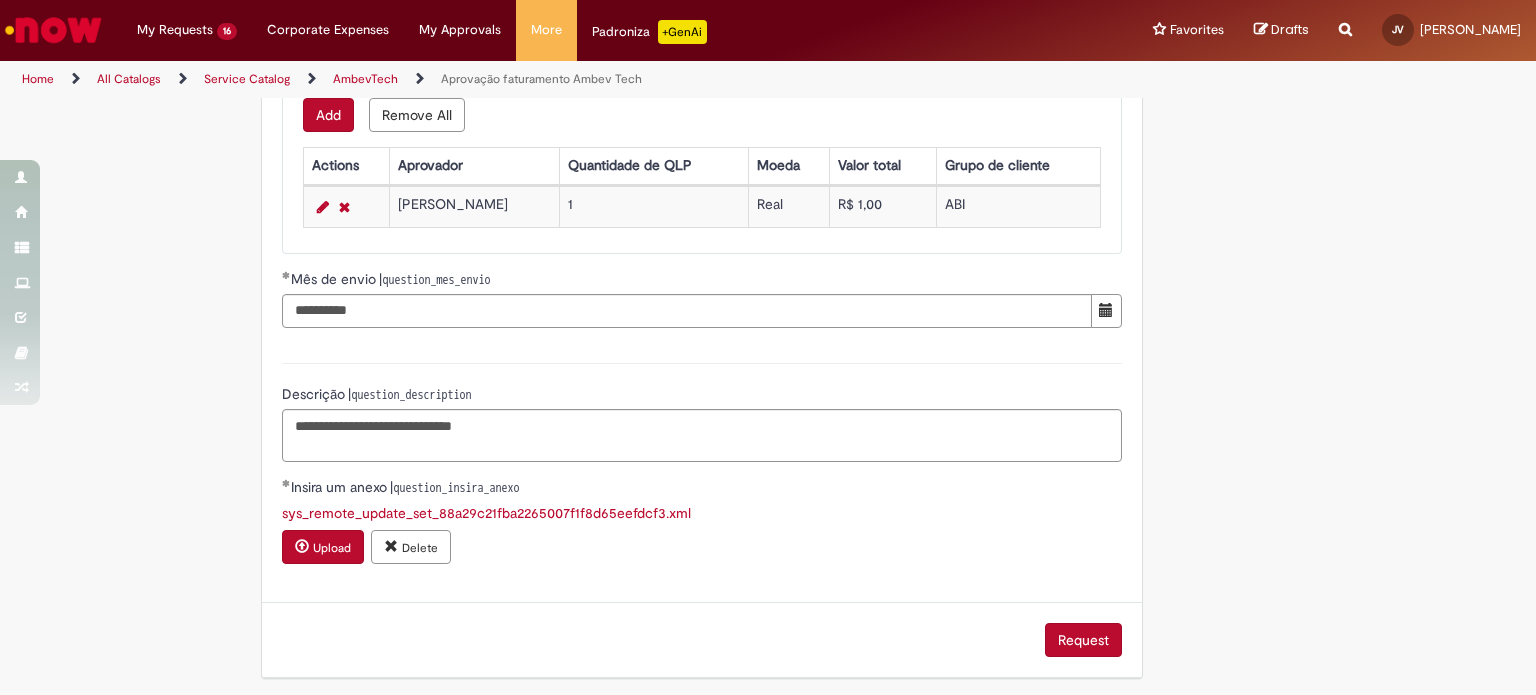 click on "Tire dúvidas com LupiAssist    +GenAI
Oi! Eu sou LupiAssist, uma Inteligência Artificial Generativa em constante aprendizado   Meu conteúdo é monitorado para trazer uma melhor experiência
Dúvidas comuns:
Só mais um instante, estou consultando nossas bases de conhecimento  e escrevendo a melhor resposta pra você!
Title
Lorem ipsum dolor sit amet    Fazer uma nova pergunta
Gerei esta resposta utilizando IA Generativa em conjunto com os nossos padrões. Em caso de divergência, os documentos oficiais prevalecerão.
Saiba mais em:
Ou ligue para:
E aí, te ajudei?
Sim, obrigado!" at bounding box center (768, 30) 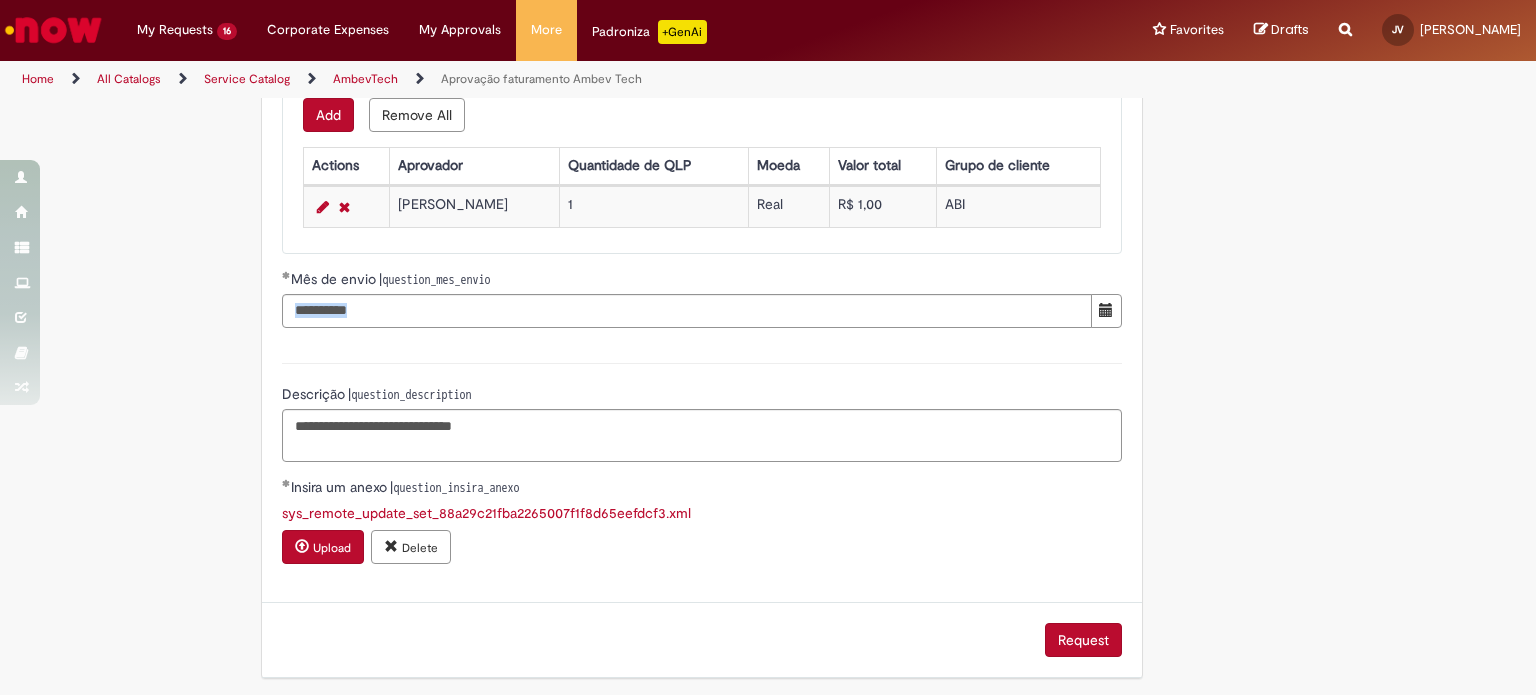 click on "Tire dúvidas com LupiAssist    +GenAI
Oi! Eu sou LupiAssist, uma Inteligência Artificial Generativa em constante aprendizado   Meu conteúdo é monitorado para trazer uma melhor experiência
Dúvidas comuns:
Só mais um instante, estou consultando nossas bases de conhecimento  e escrevendo a melhor resposta pra você!
Title
Lorem ipsum dolor sit amet    Fazer uma nova pergunta
Gerei esta resposta utilizando IA Generativa em conjunto com os nossos padrões. Em caso de divergência, os documentos oficiais prevalecerão.
Saiba mais em:
Ou ligue para:
E aí, te ajudei?
Sim, obrigado!" at bounding box center (768, 30) 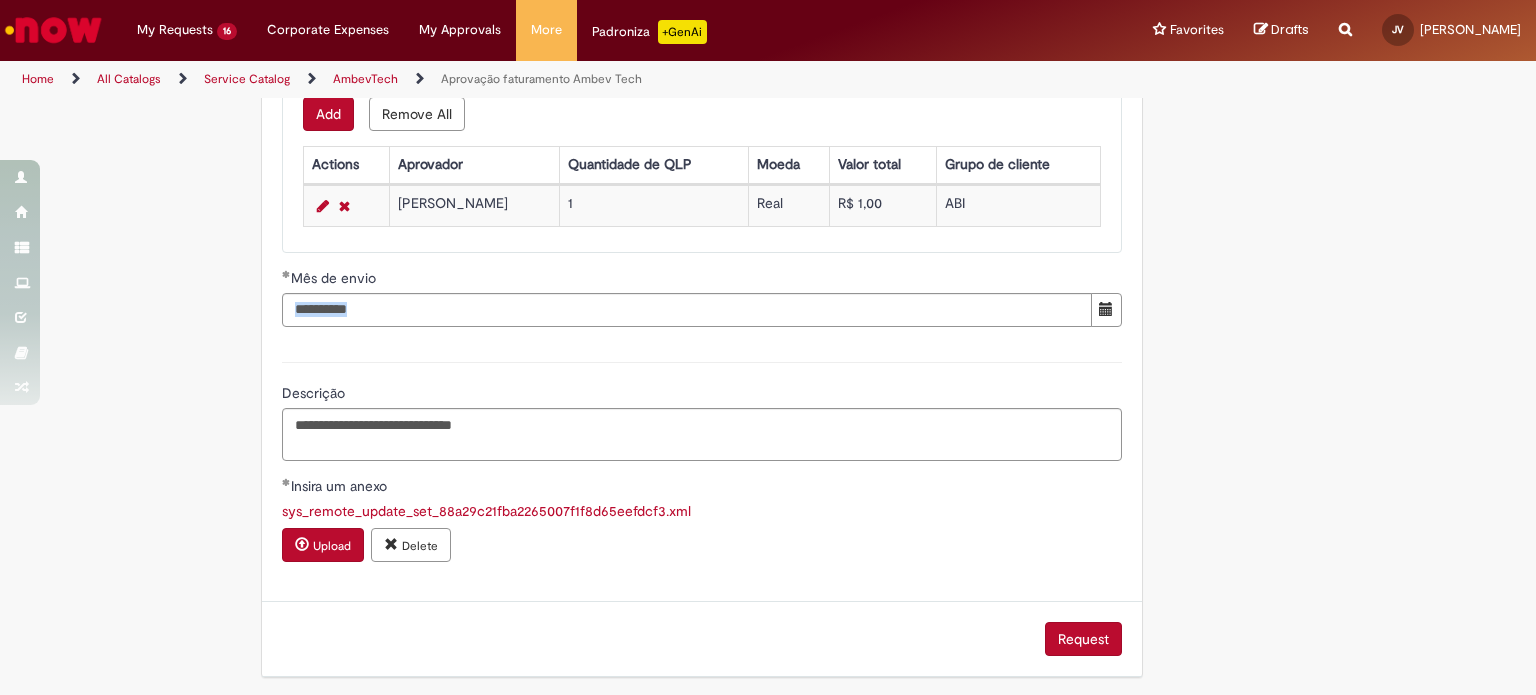 click on "Tire dúvidas com LupiAssist    +GenAI
Oi! Eu sou LupiAssist, uma Inteligência Artificial Generativa em constante aprendizado   Meu conteúdo é monitorado para trazer uma melhor experiência
Dúvidas comuns:
Só mais um instante, estou consultando nossas bases de conhecimento  e escrevendo a melhor resposta pra você!
Title
Lorem ipsum dolor sit amet    Fazer uma nova pergunta
Gerei esta resposta utilizando IA Generativa em conjunto com os nossos padrões. Em caso de divergência, os documentos oficiais prevalecerão.
Saiba mais em:
Ou ligue para:
E aí, te ajudei?
Sim, obrigado!" at bounding box center [768, 30] 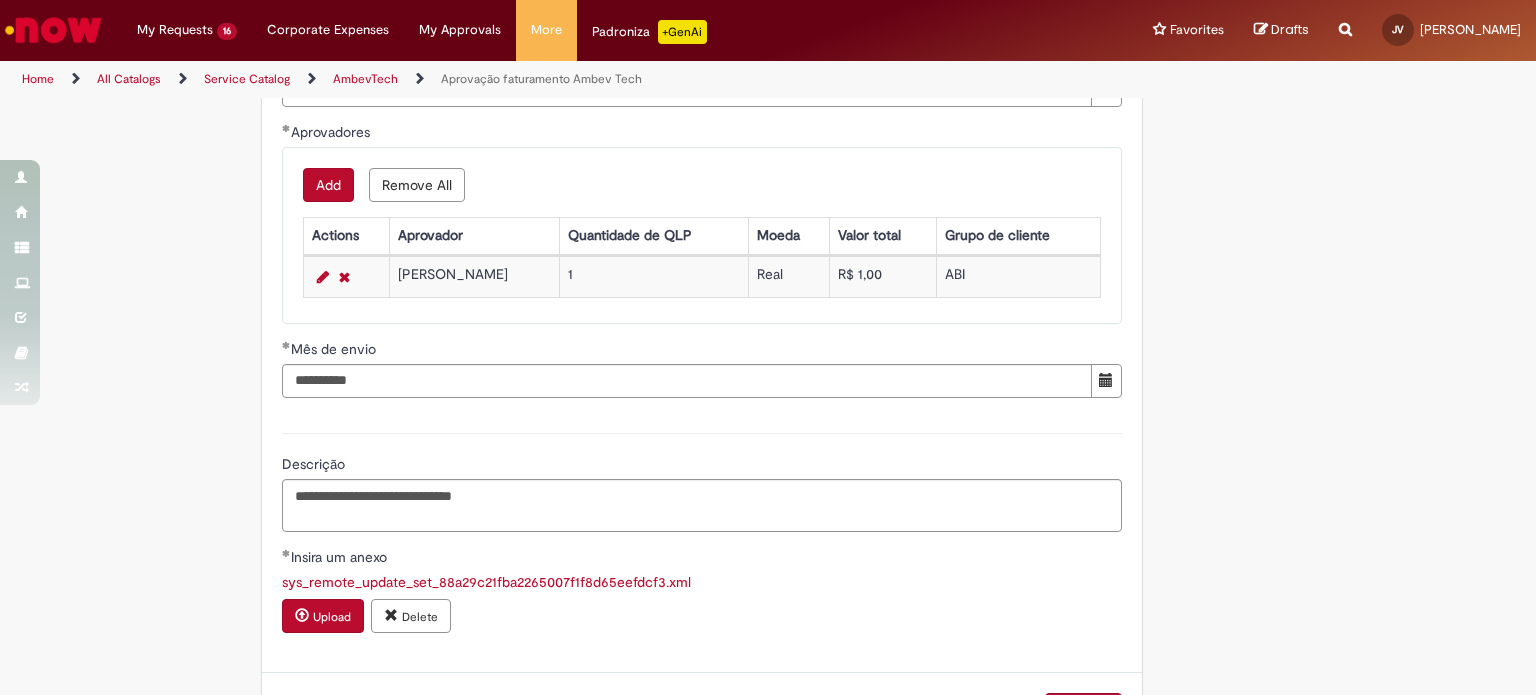 scroll, scrollTop: 740, scrollLeft: 0, axis: vertical 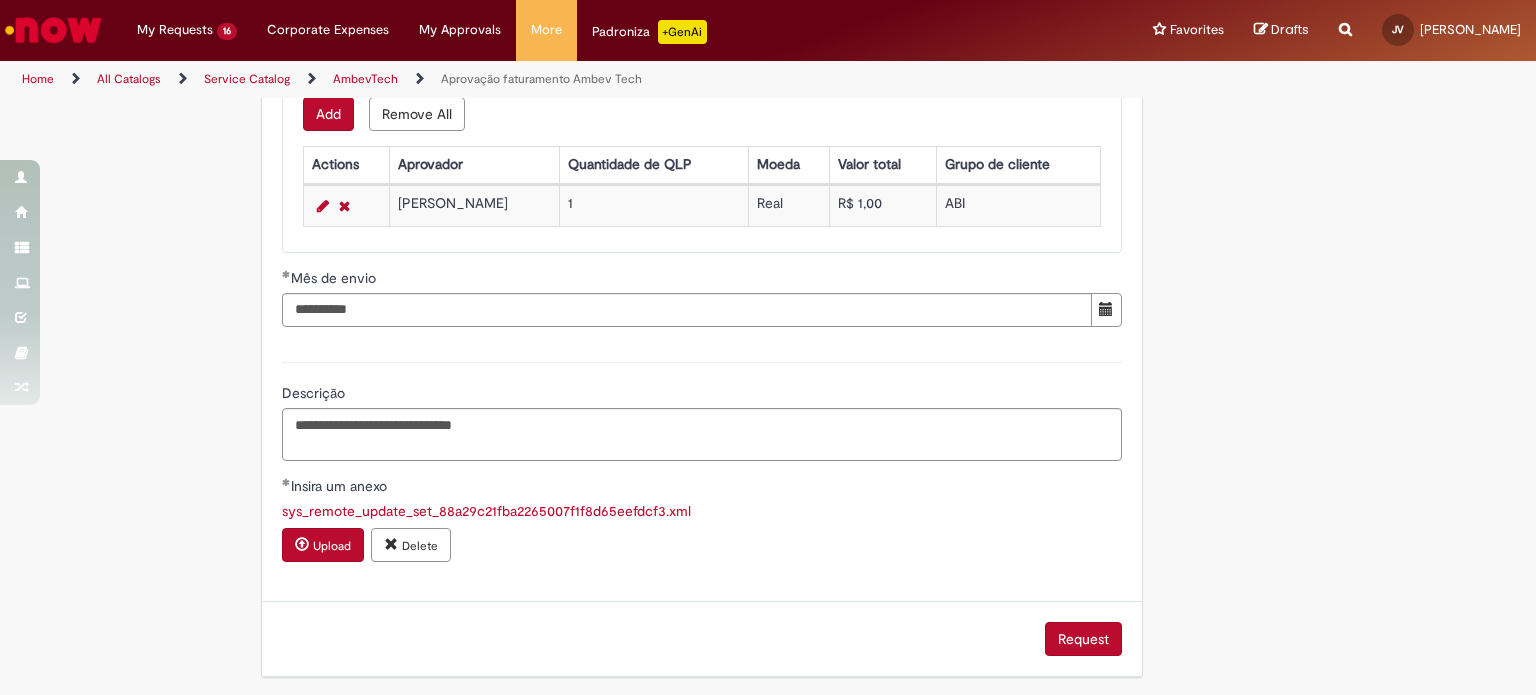 click on "Request" at bounding box center [1083, 639] 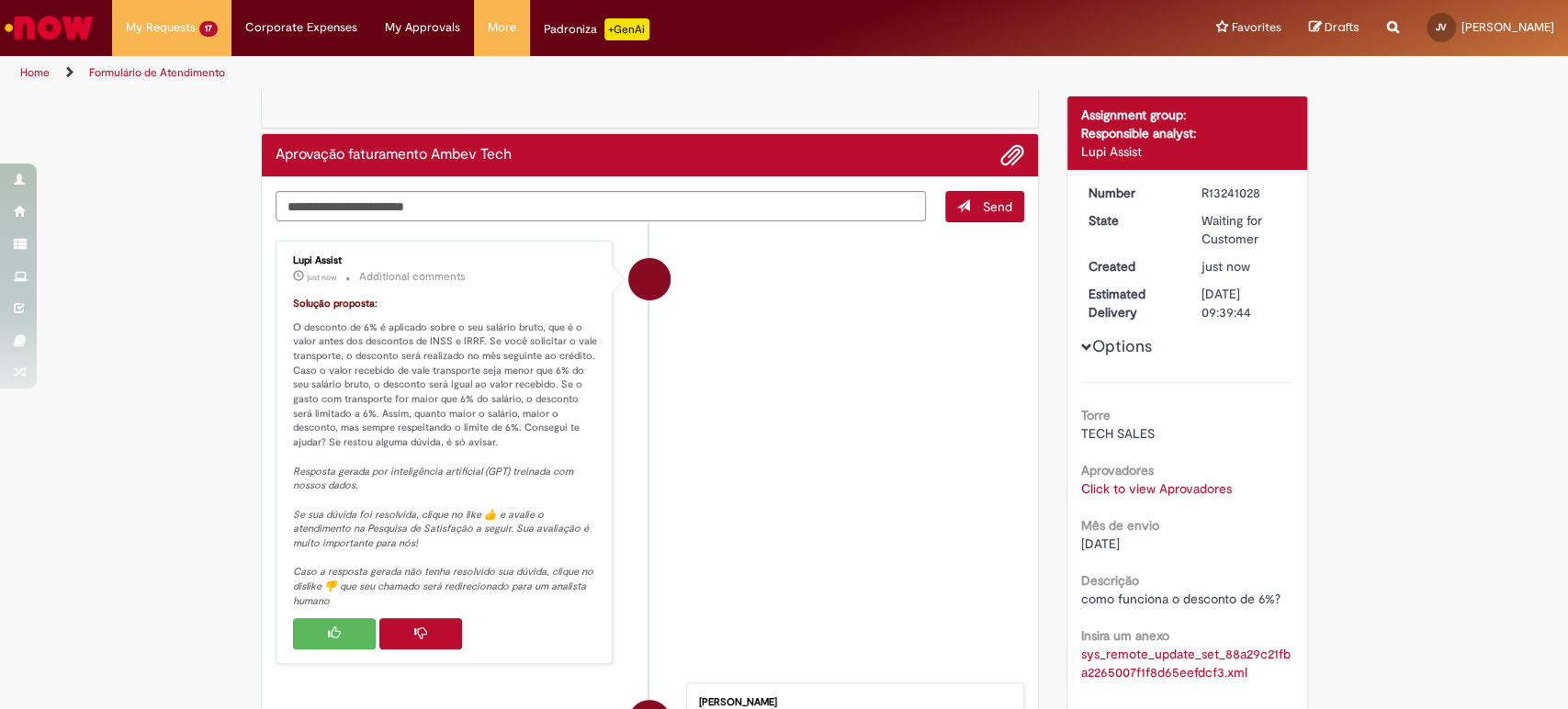 scroll, scrollTop: 102, scrollLeft: 0, axis: vertical 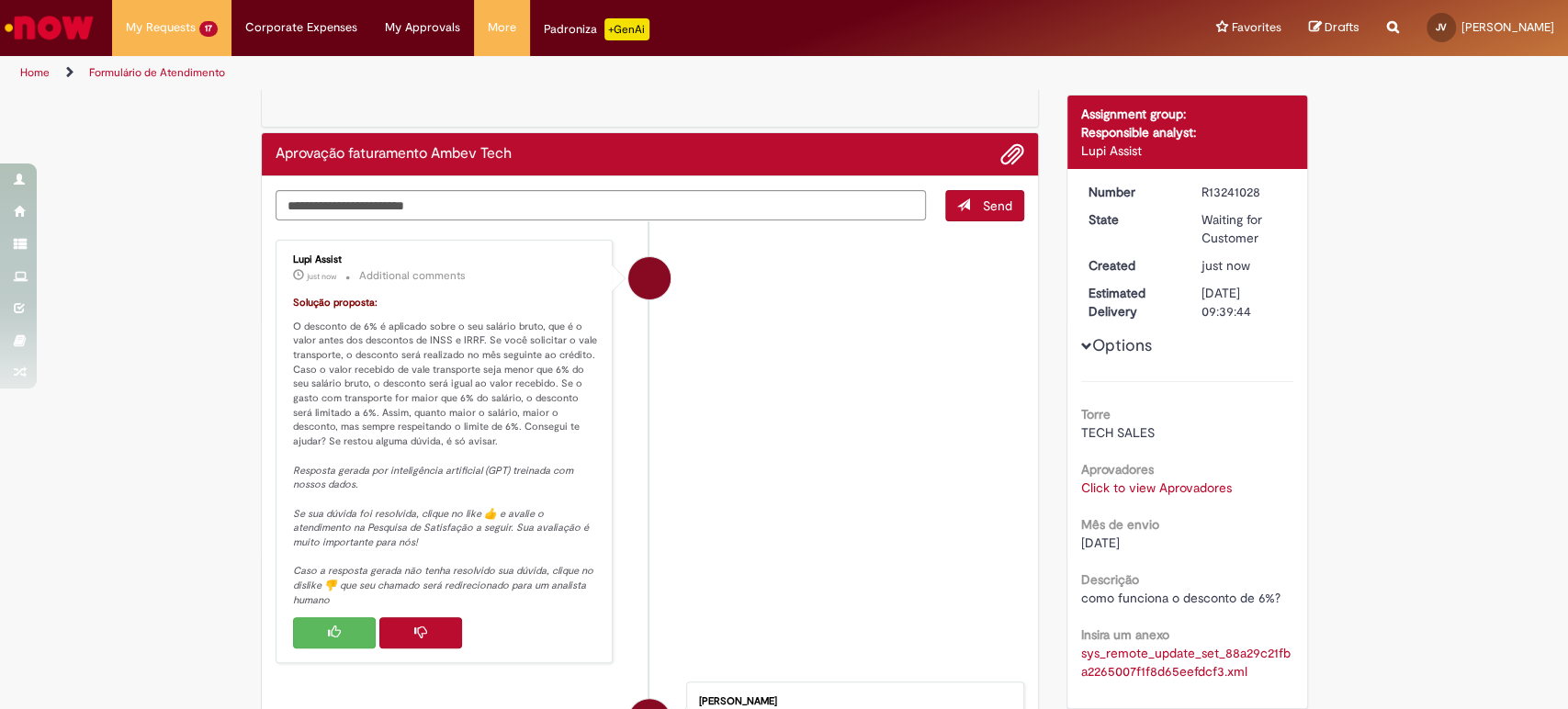 click on "Scan Barcode
Waiting for Approval
Waiting for Service
Request Approved   Click to view             Pending Third
Validation
Complete
Aprovação faturamento Ambev Tech
Send
Lupi Assist
just now just now     Additional comments
Solução proposta:   Resposta gerada por inteligência artificial (GPT) treinada com nossos dados.
JV" at bounding box center [784, 508] 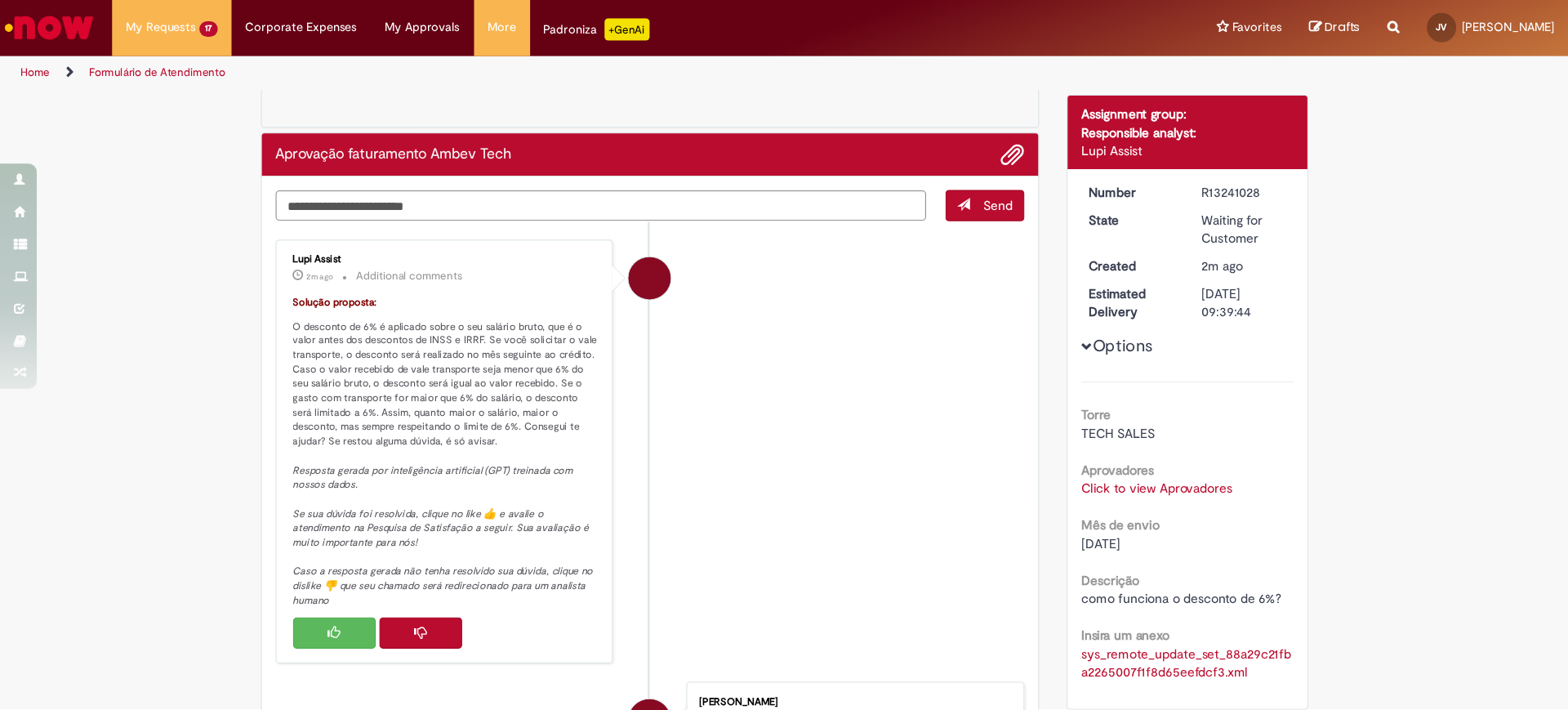 scroll, scrollTop: 0, scrollLeft: 0, axis: both 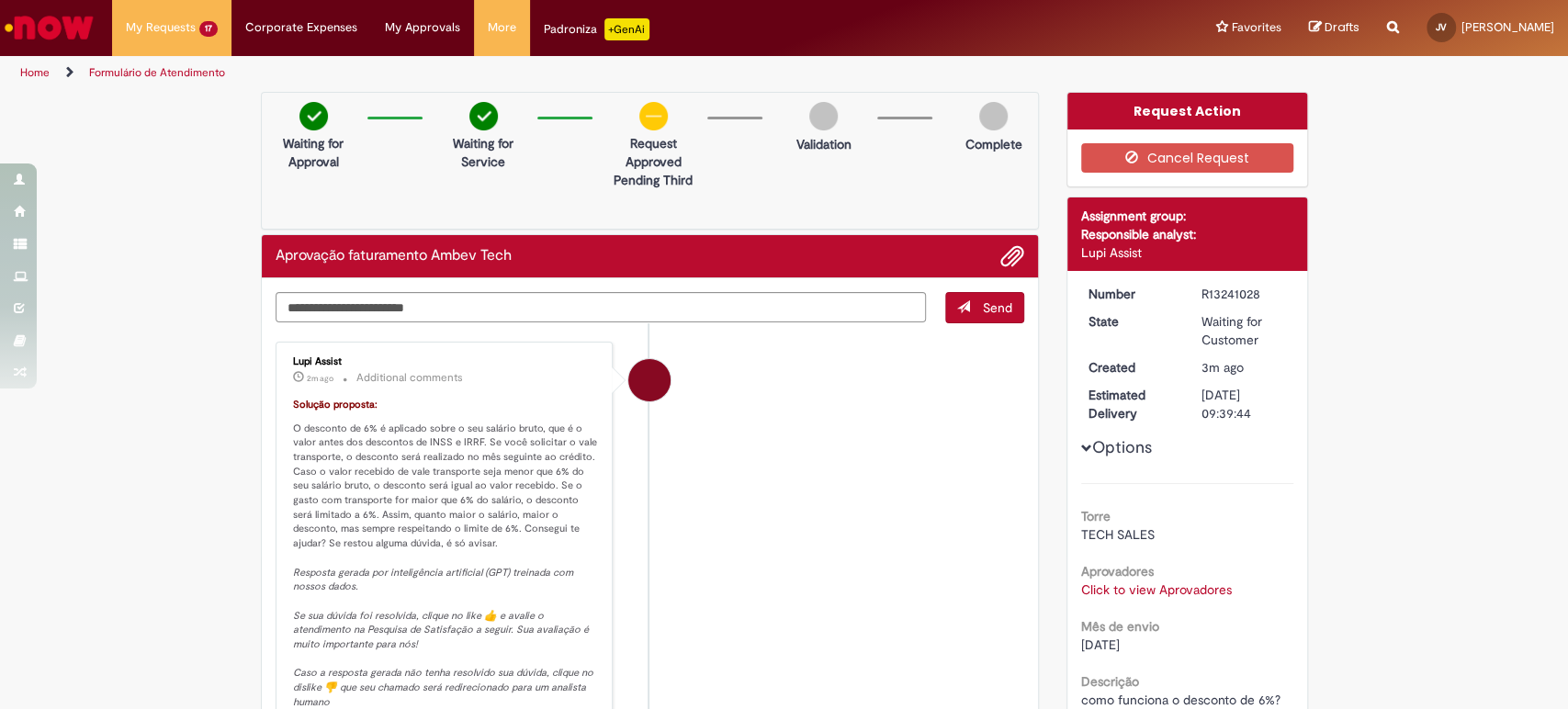 drag, startPoint x: 544, startPoint y: 256, endPoint x: 256, endPoint y: 265, distance: 288.1406 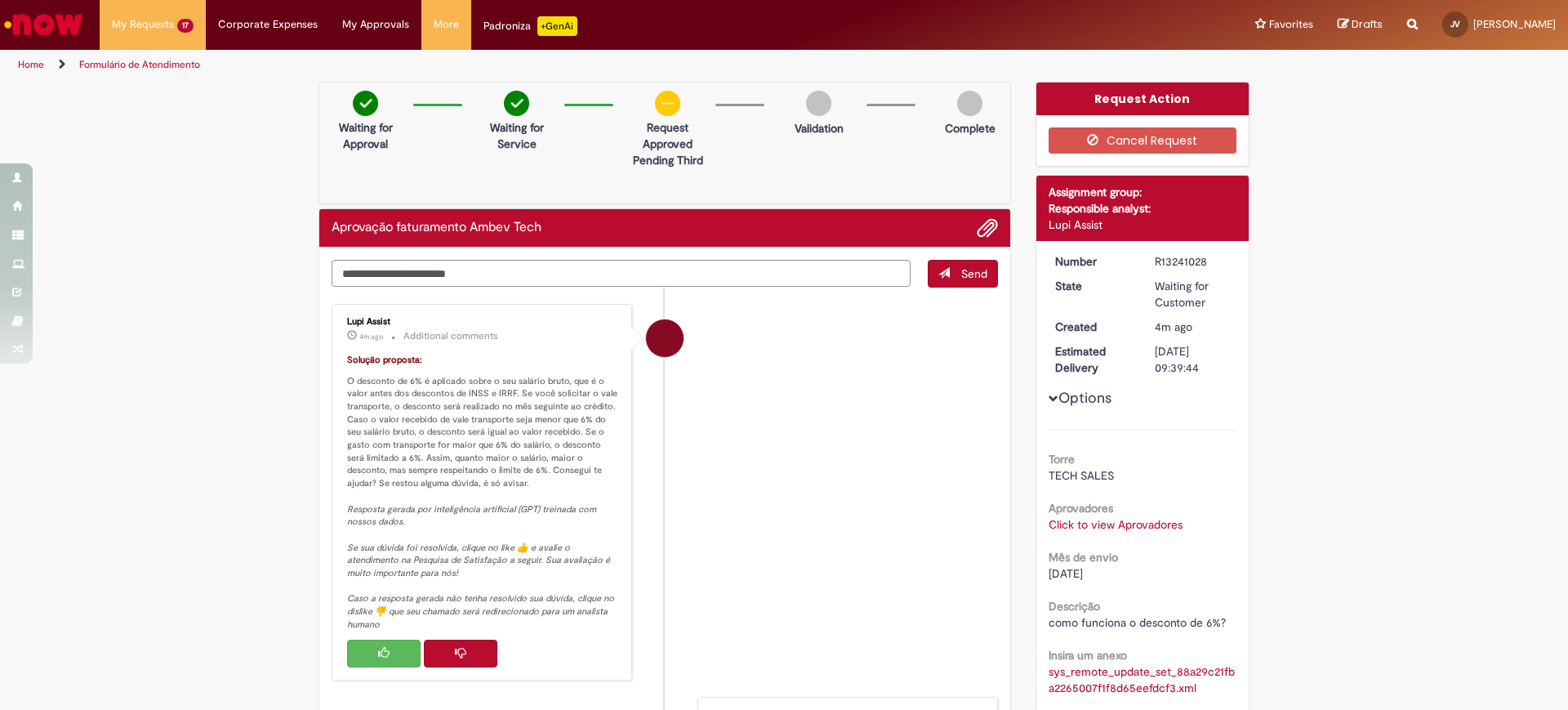 click on "Send
Lupi Assist
4m ago 4 minutes ago     Additional comments
Solução proposta: O desconto de 6% é aplicado sobre o seu salário bruto, que é o valor antes dos descontos de INSS e IRRF. Se você solicitar o vale transporte, o desconto será realizado no mês seguinte ao crédito. Caso o valor recebido de vale transporte seja menor que 6% do seu salário bruto, o desconto será igual ao valor recebido. Se o gasto com transporte for maior que 6% do salário, o desconto será limitado a 6%. Assim, quanto maior o salário, maior o desconto, mas sempre respeitando o limite de 6%. Consegui te ajudar? Se restou alguma dúvida, é só avisar.   Resposta gerada por inteligência artificial (GPT) treinada com nossos dados." at bounding box center (665, 621) 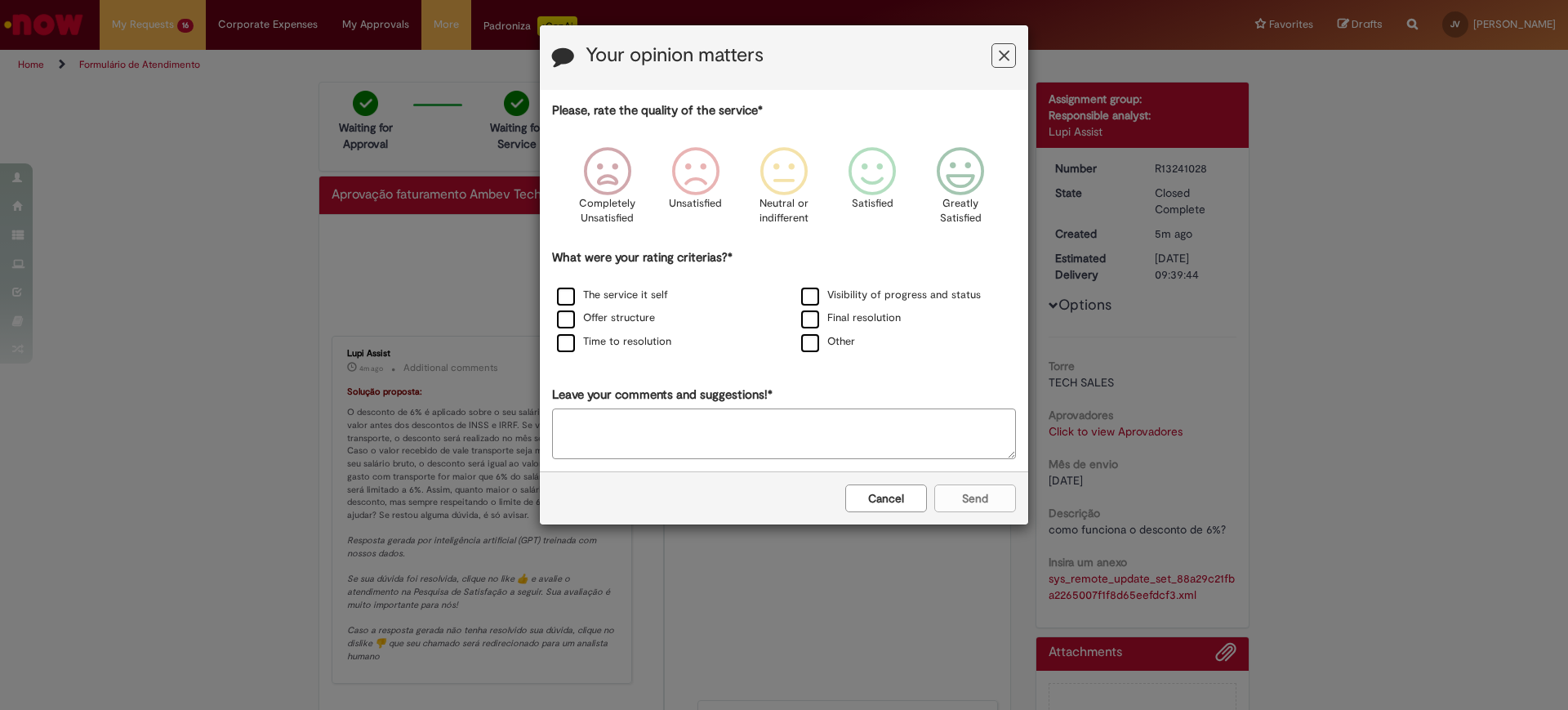 click on "Cancel" at bounding box center (886, 498) 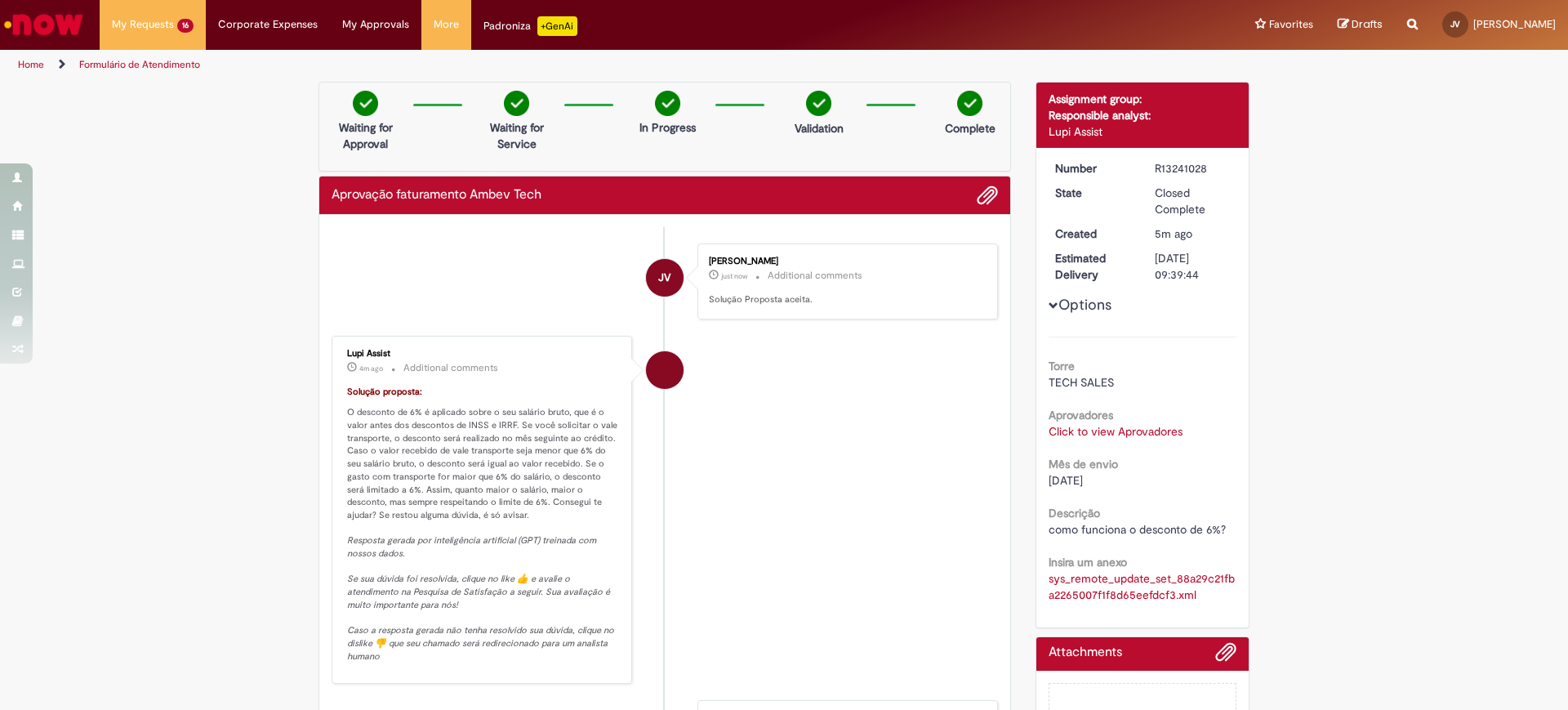 click on "Lupi Assist
4m ago 4 minutes ago     Additional comments
Solução proposta: O desconto de 6% é aplicado sobre o seu salário bruto, que é o valor antes dos descontos de INSS e IRRF. Se você solicitar o vale transporte, o desconto será realizado no mês seguinte ao crédito. Caso o valor recebido de vale transporte seja menor que 6% do seu salário bruto, o desconto será igual ao valor recebido. Se o gasto com transporte for maior que 6% do salário, o desconto será limitado a 6%. Assim, quanto maior o salário, maior o desconto, mas sempre respeitando o limite de 6%. Consegui te ajudar? Se restou alguma dúvida, é só avisar.   Resposta gerada por inteligência artificial (GPT) treinada com nossos dados." at bounding box center [665, 510] 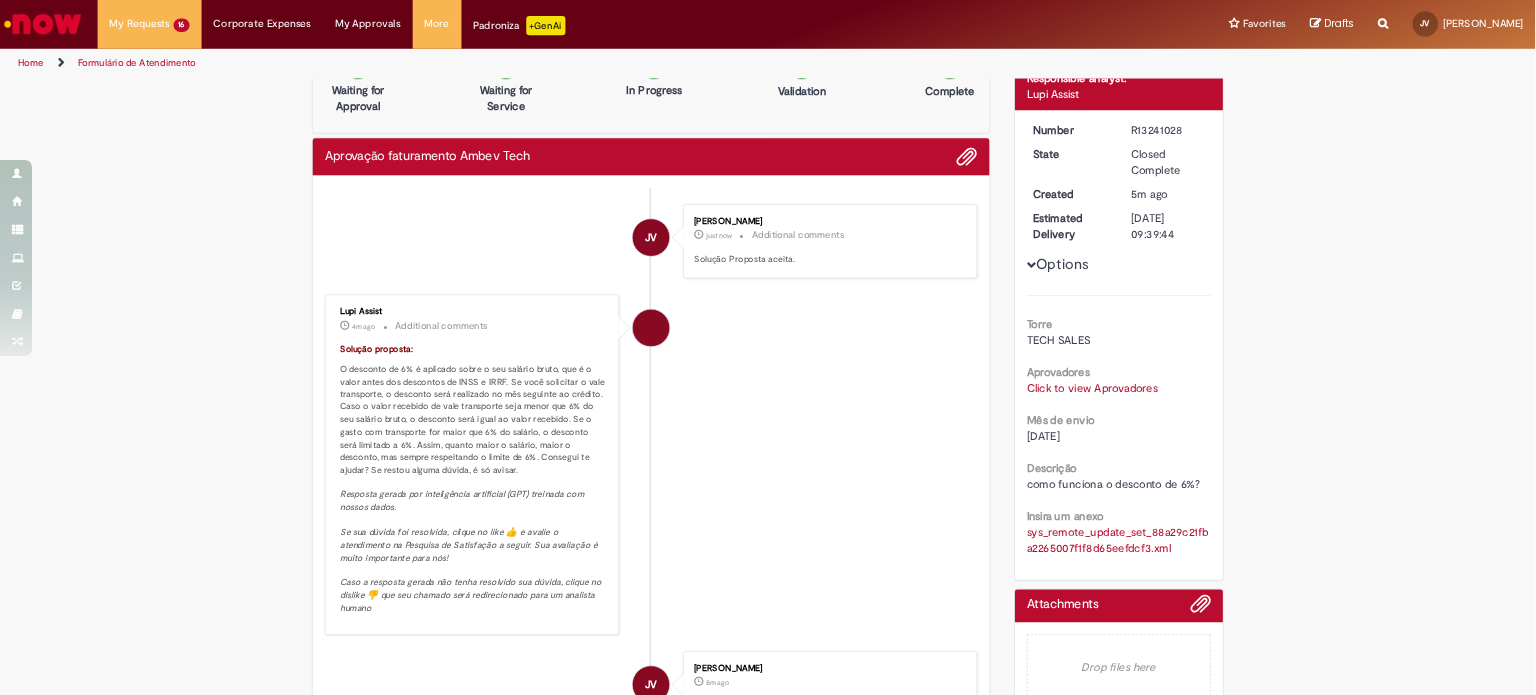scroll, scrollTop: 0, scrollLeft: 0, axis: both 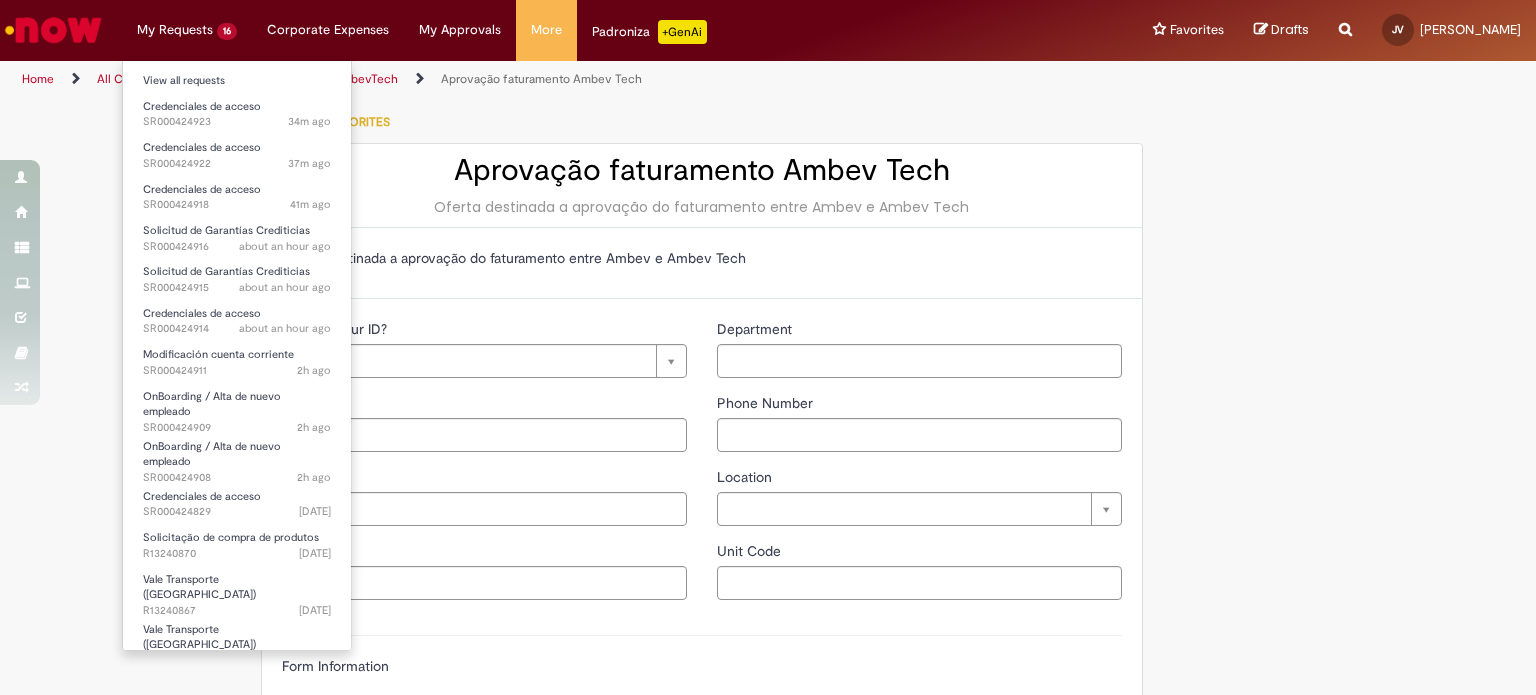 type on "**********" 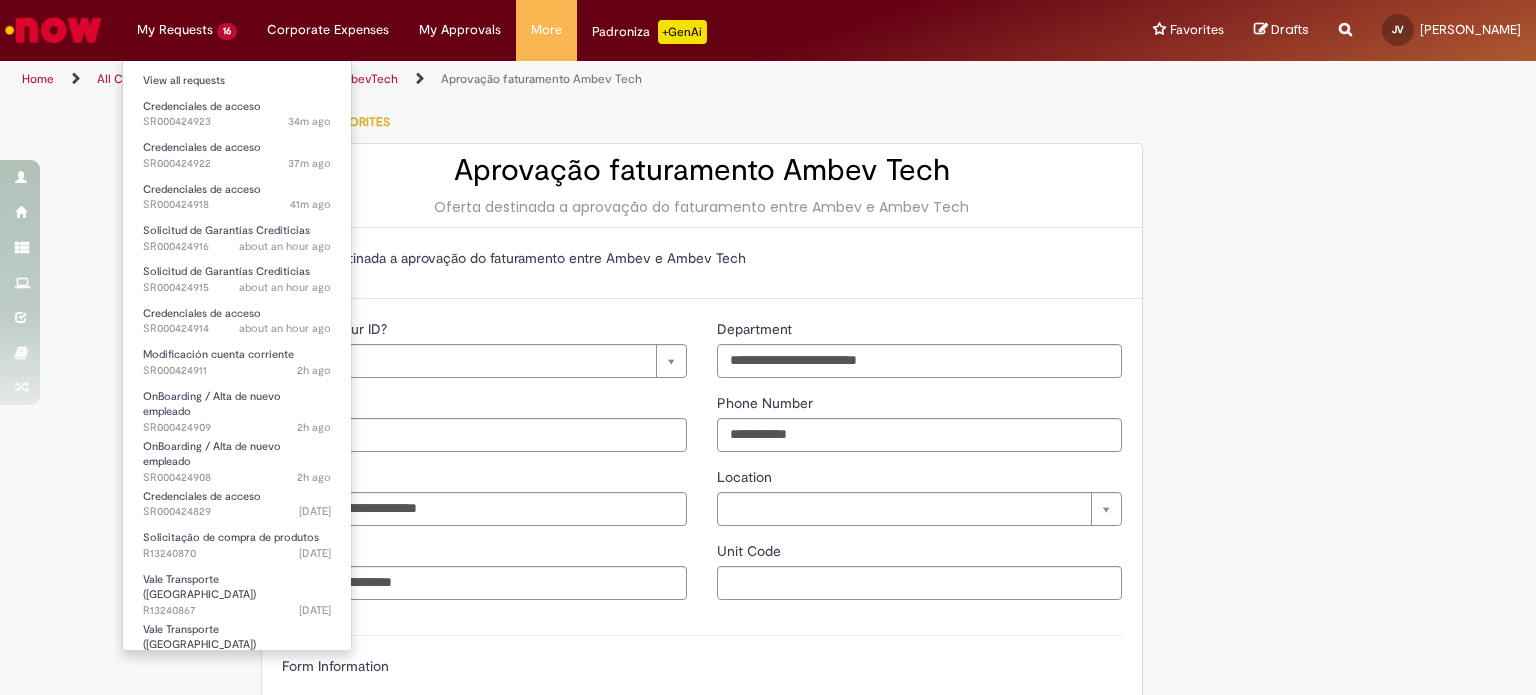 type on "**********" 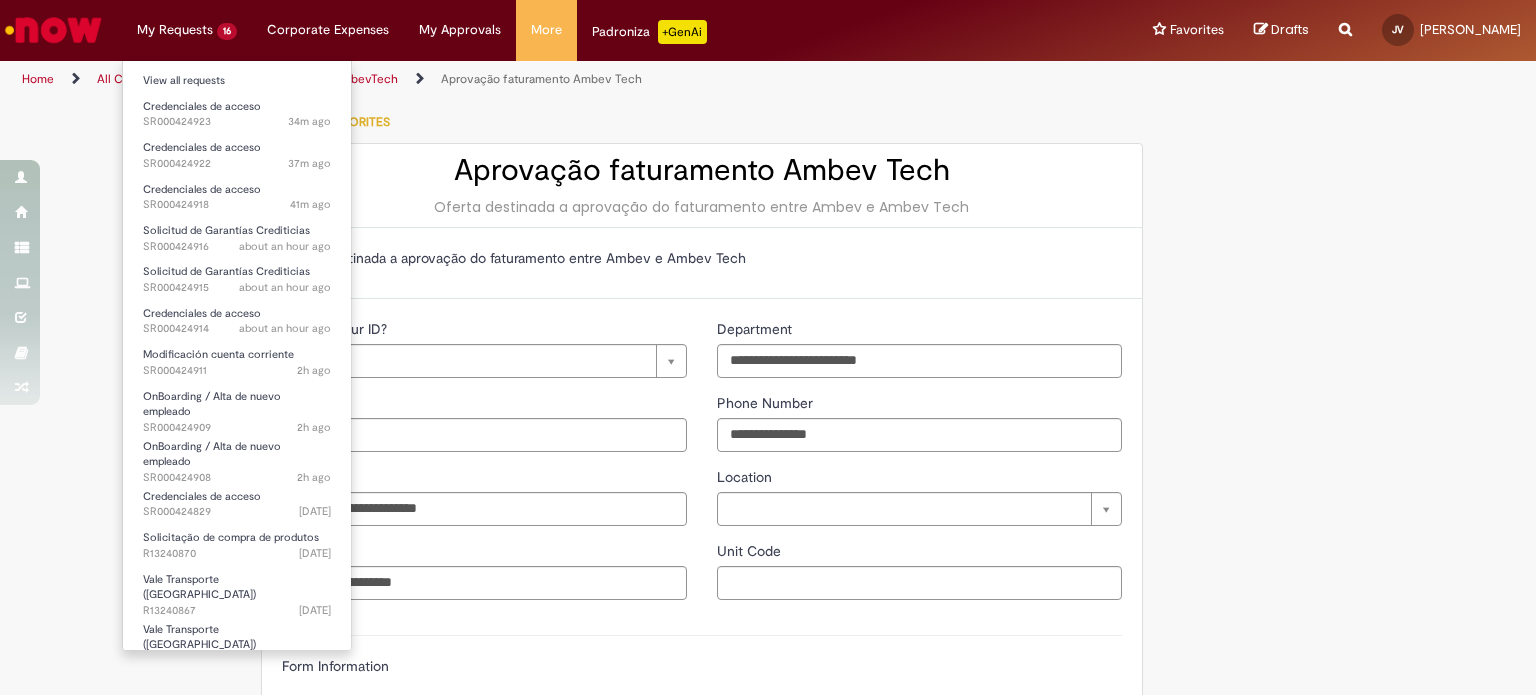 type on "**********" 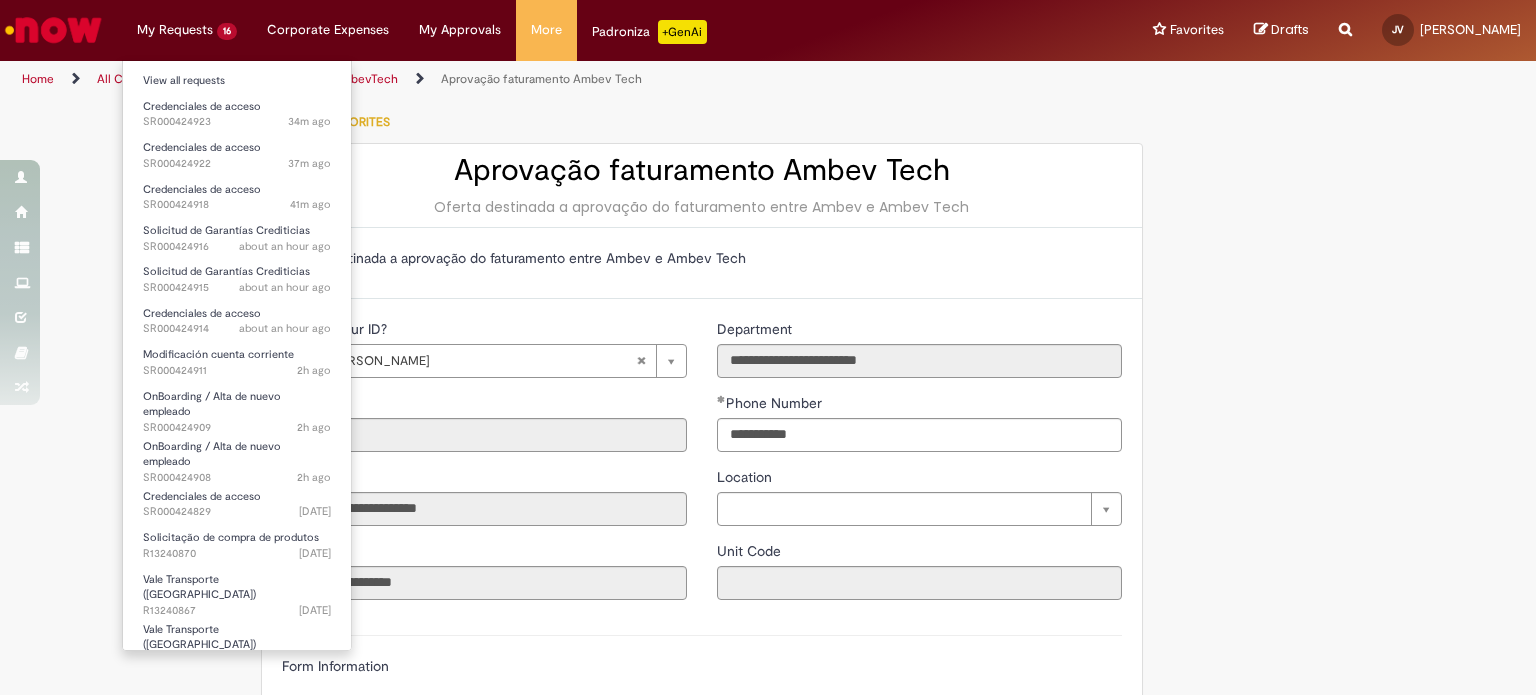 type on "**********" 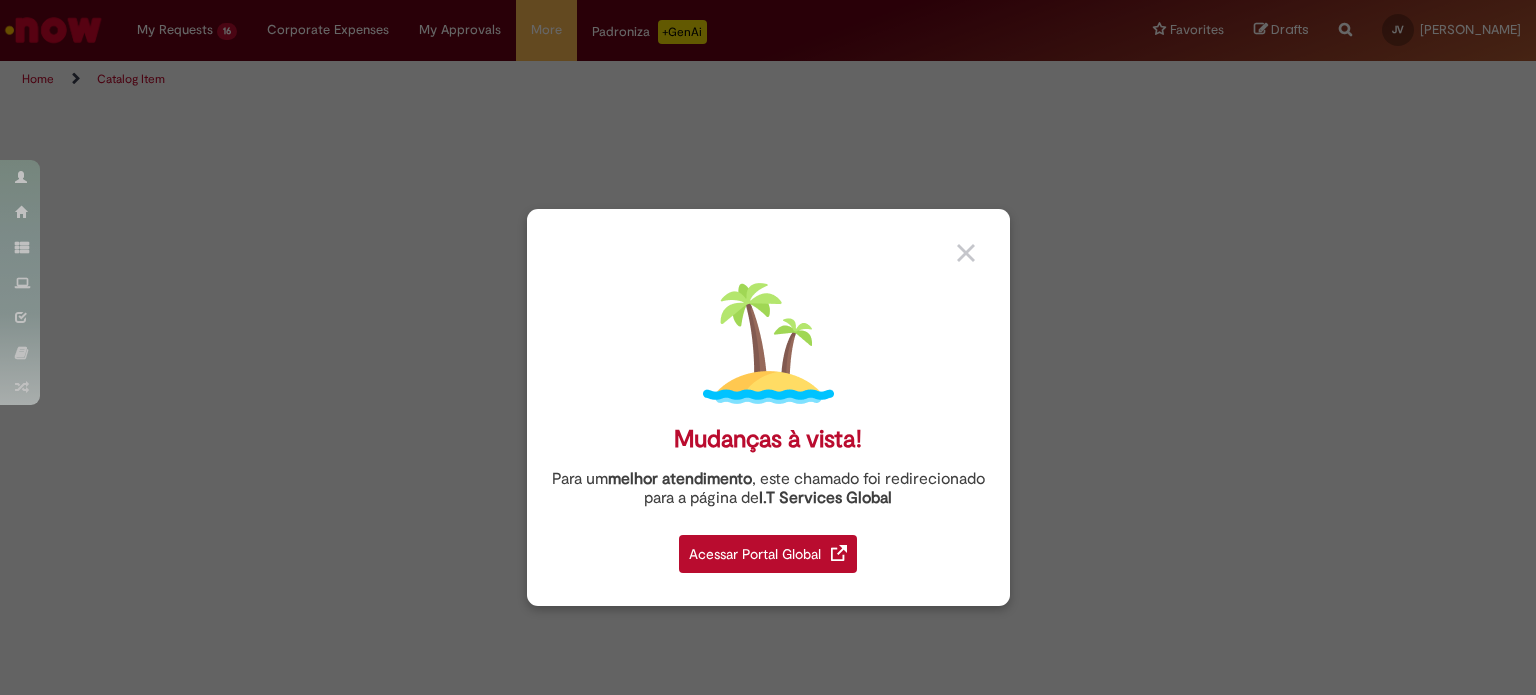 scroll, scrollTop: 0, scrollLeft: 0, axis: both 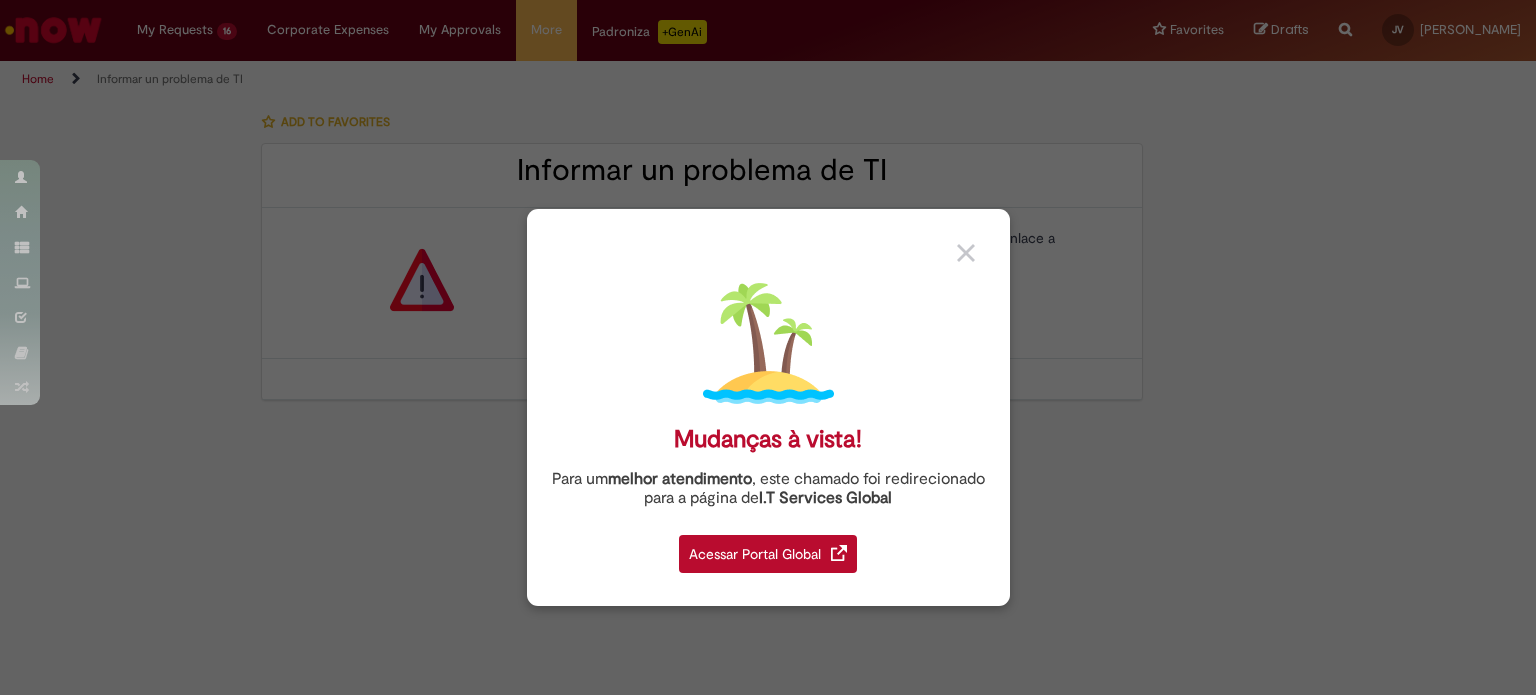 click at bounding box center (966, 253) 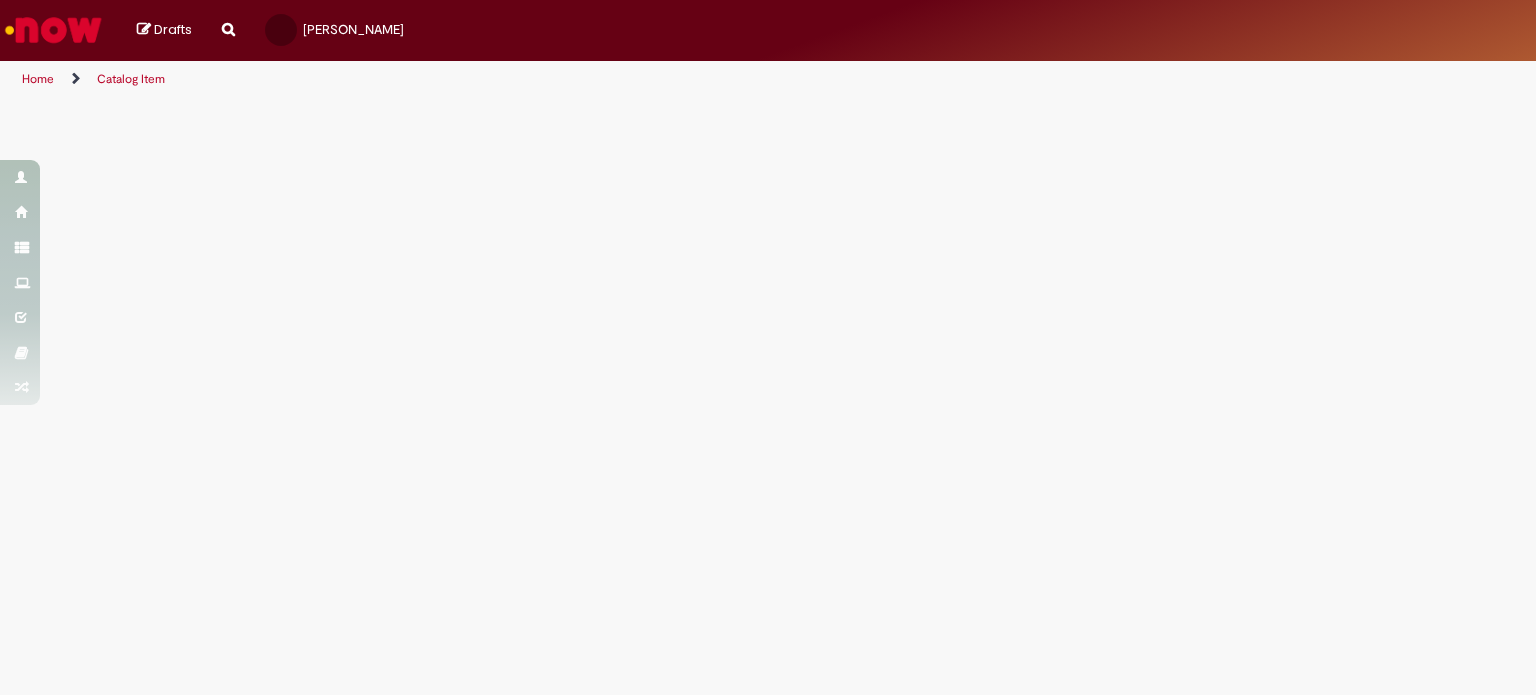 scroll, scrollTop: 0, scrollLeft: 0, axis: both 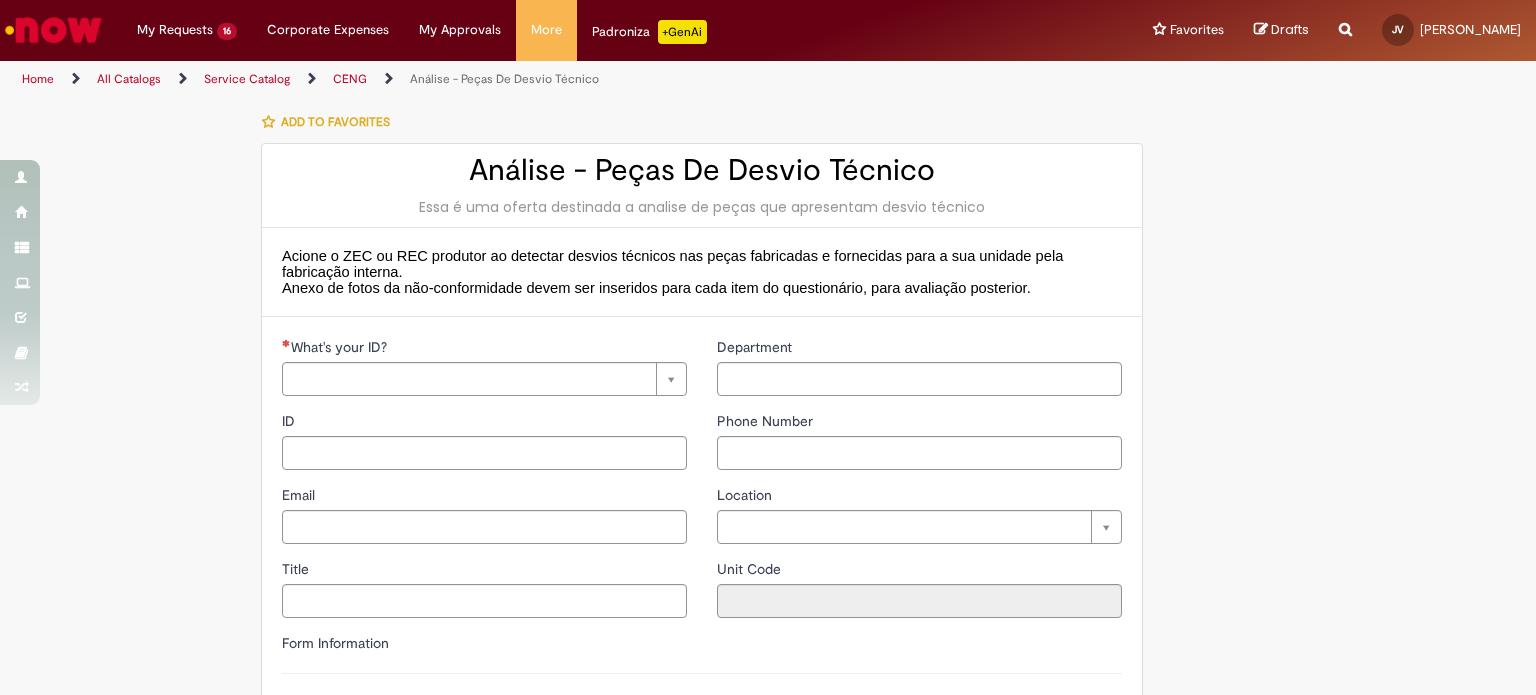 type on "**********" 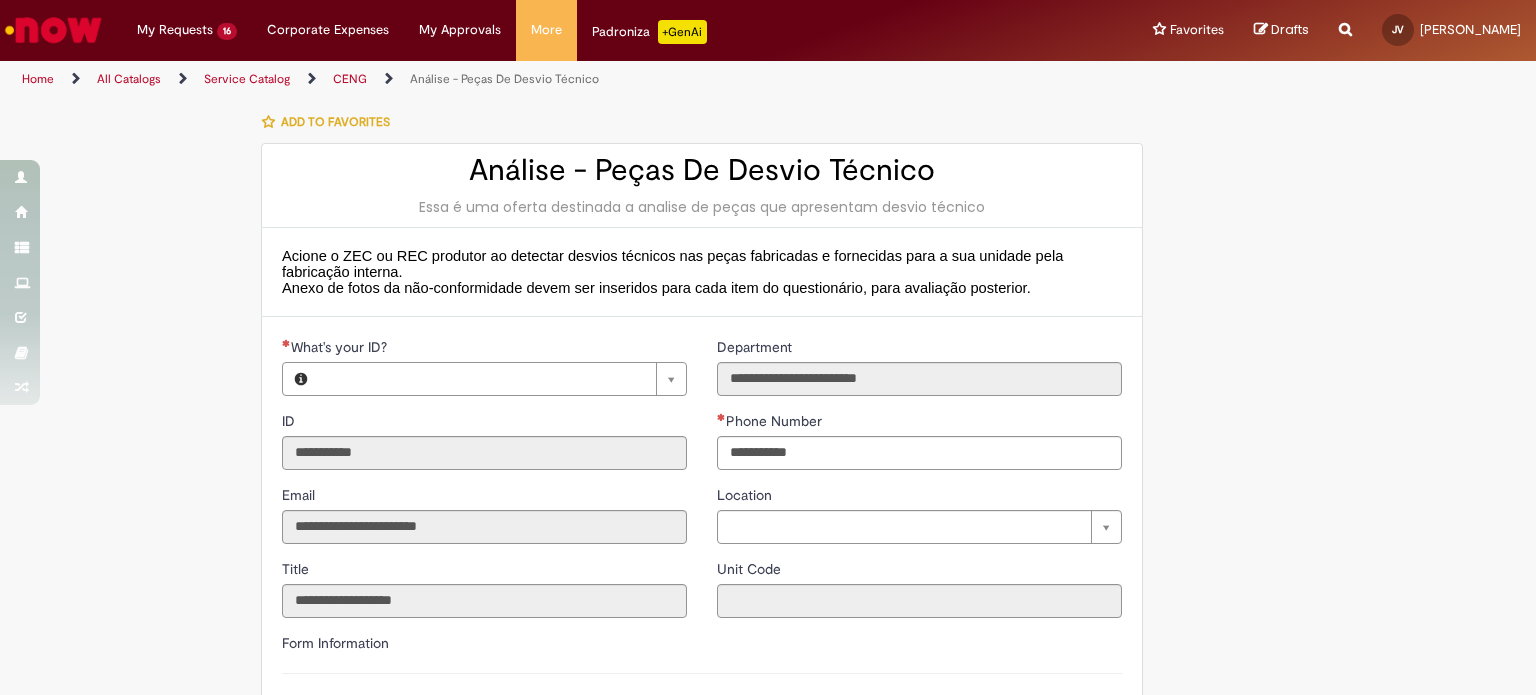 type on "**********" 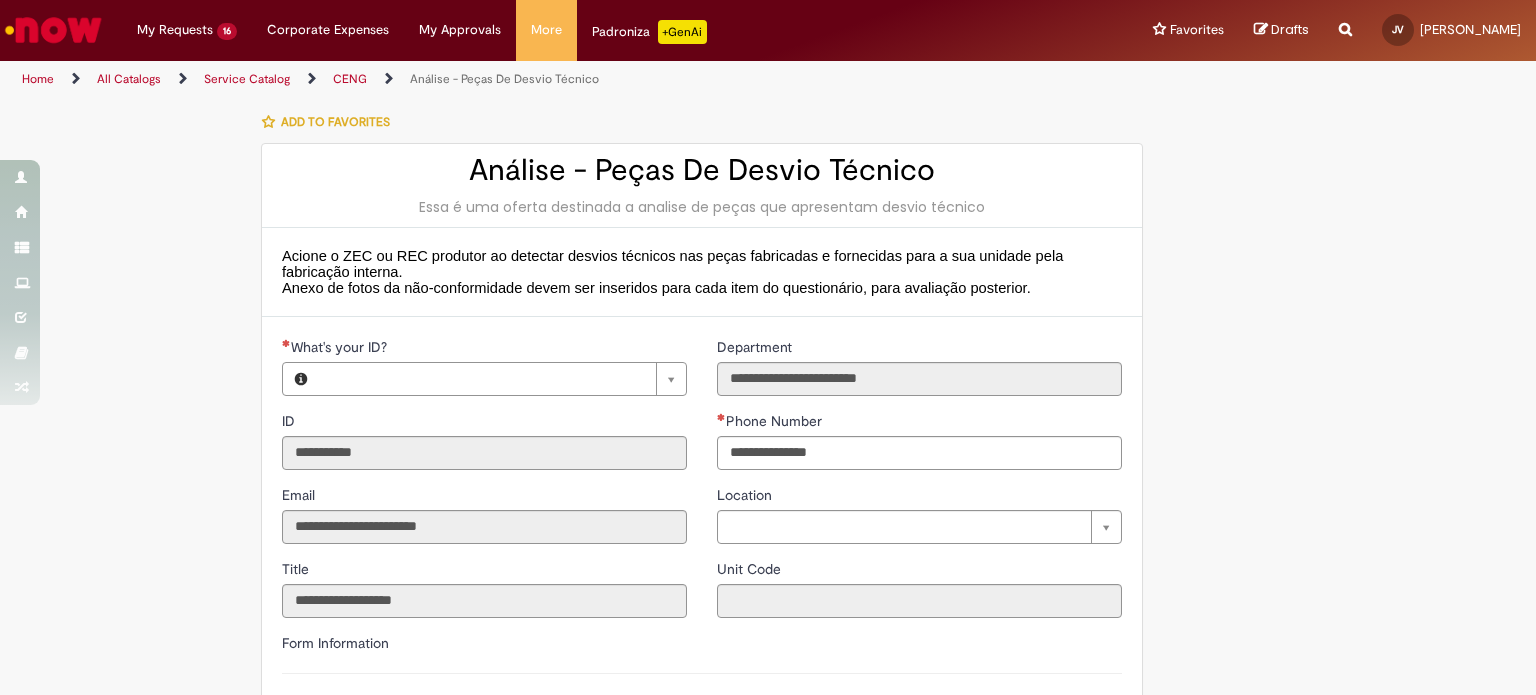 type on "**********" 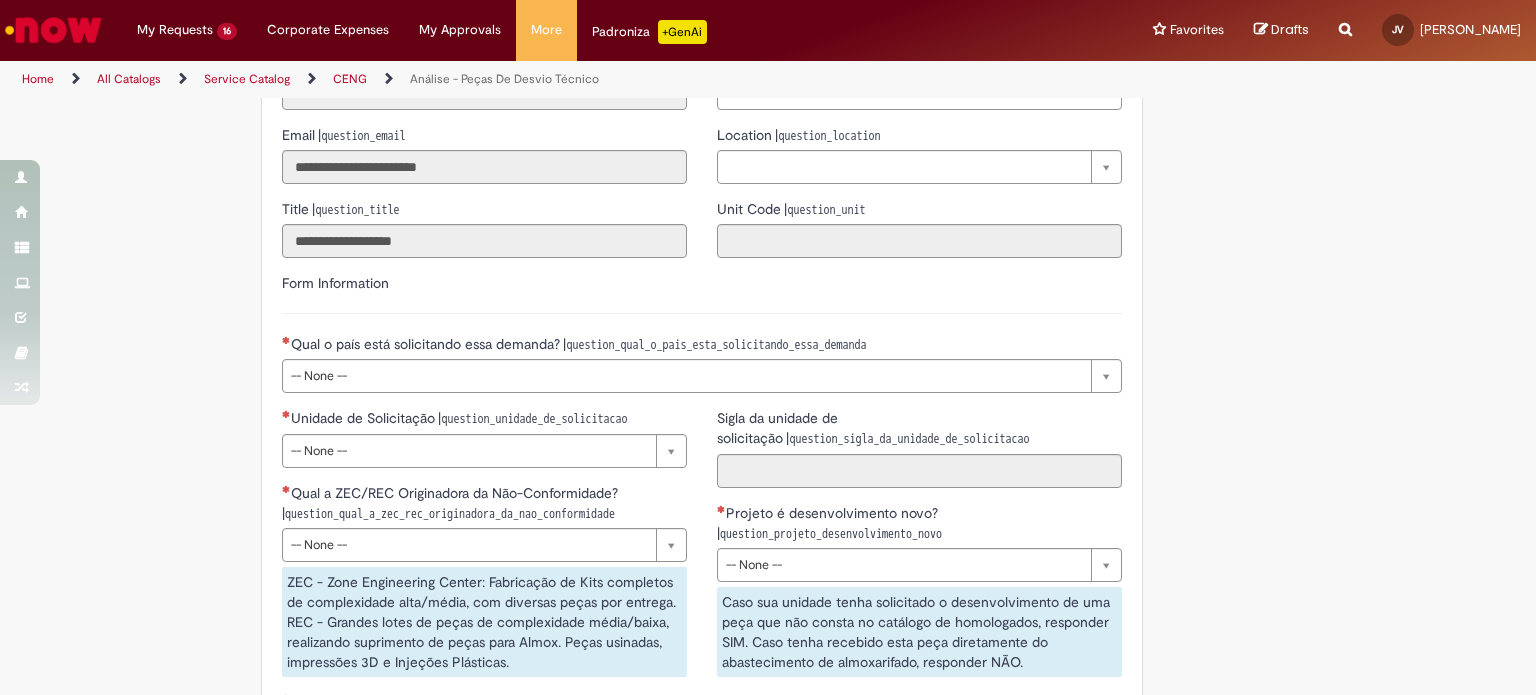 scroll, scrollTop: 100, scrollLeft: 0, axis: vertical 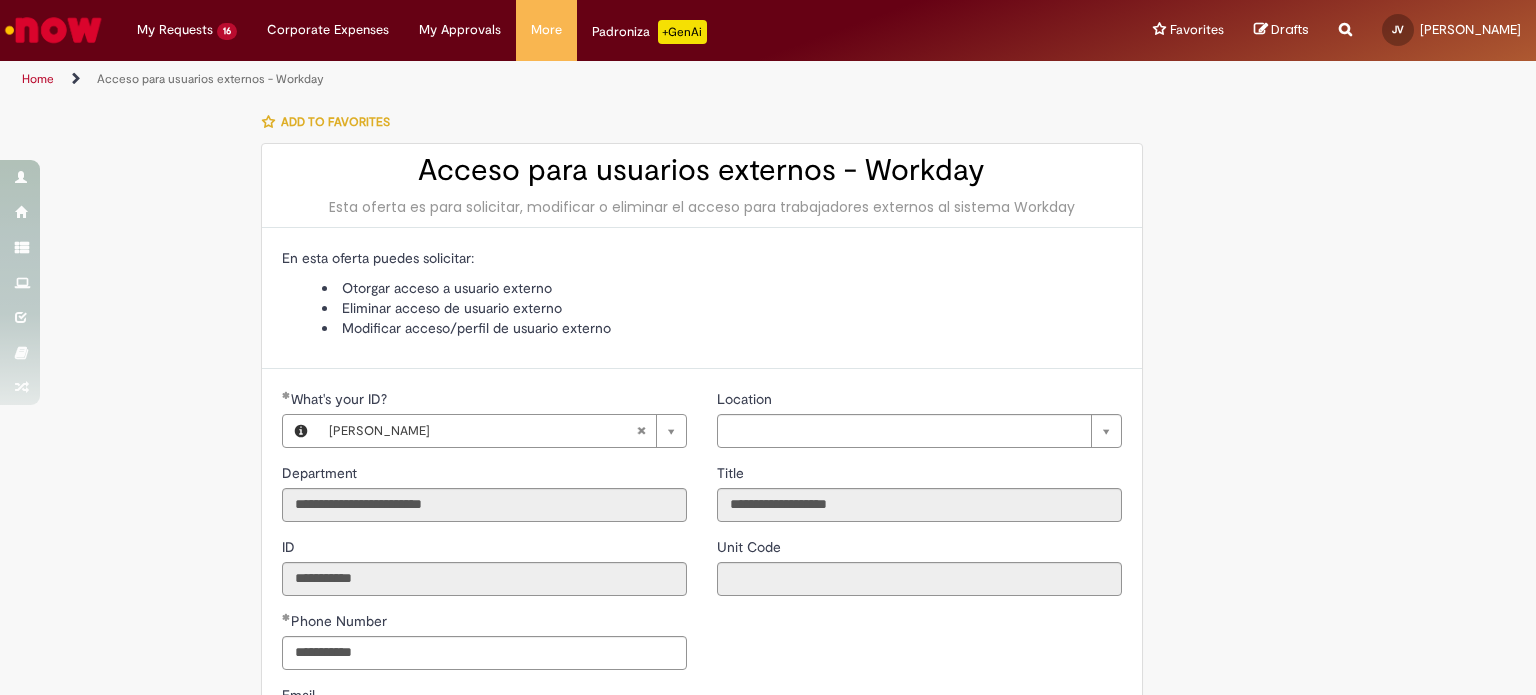 type on "**********" 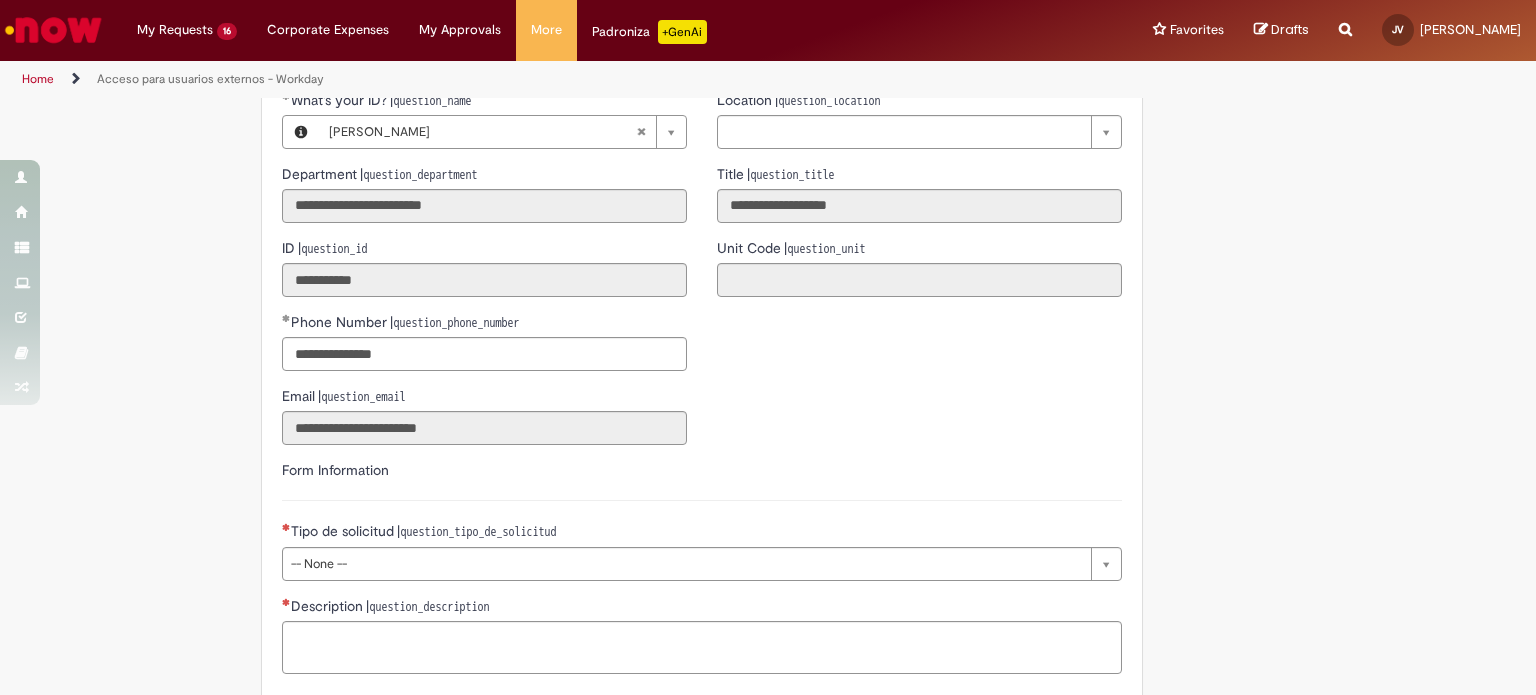 scroll, scrollTop: 500, scrollLeft: 0, axis: vertical 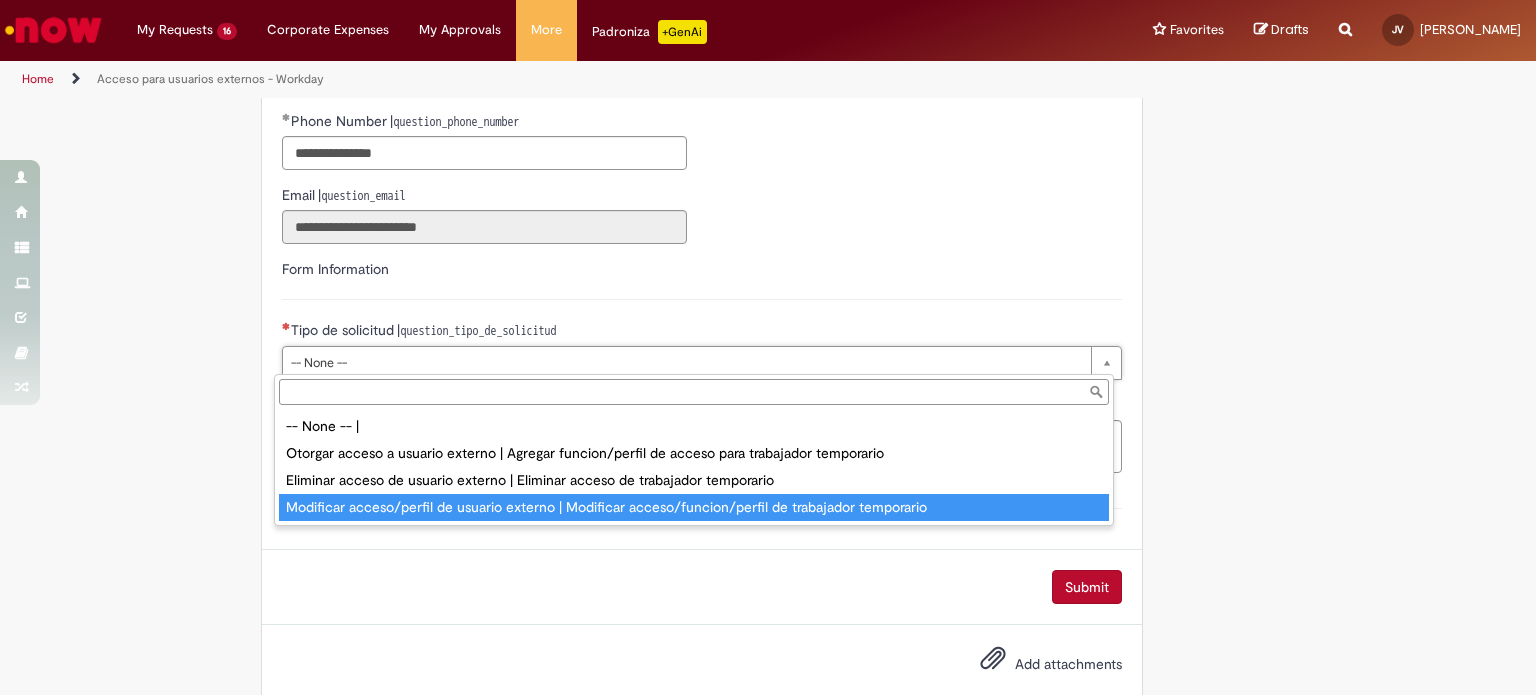 type on "**********" 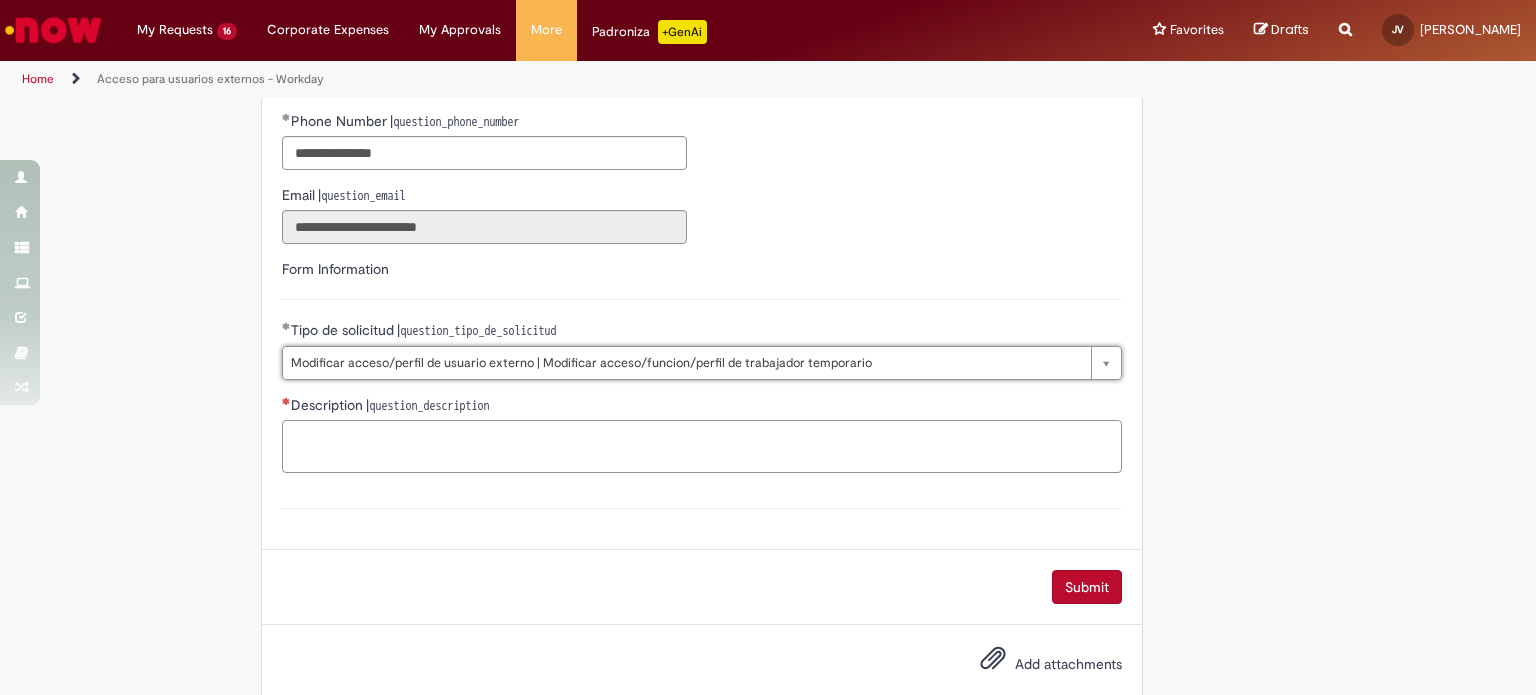 click on "Description  |  question_description" at bounding box center [702, 447] 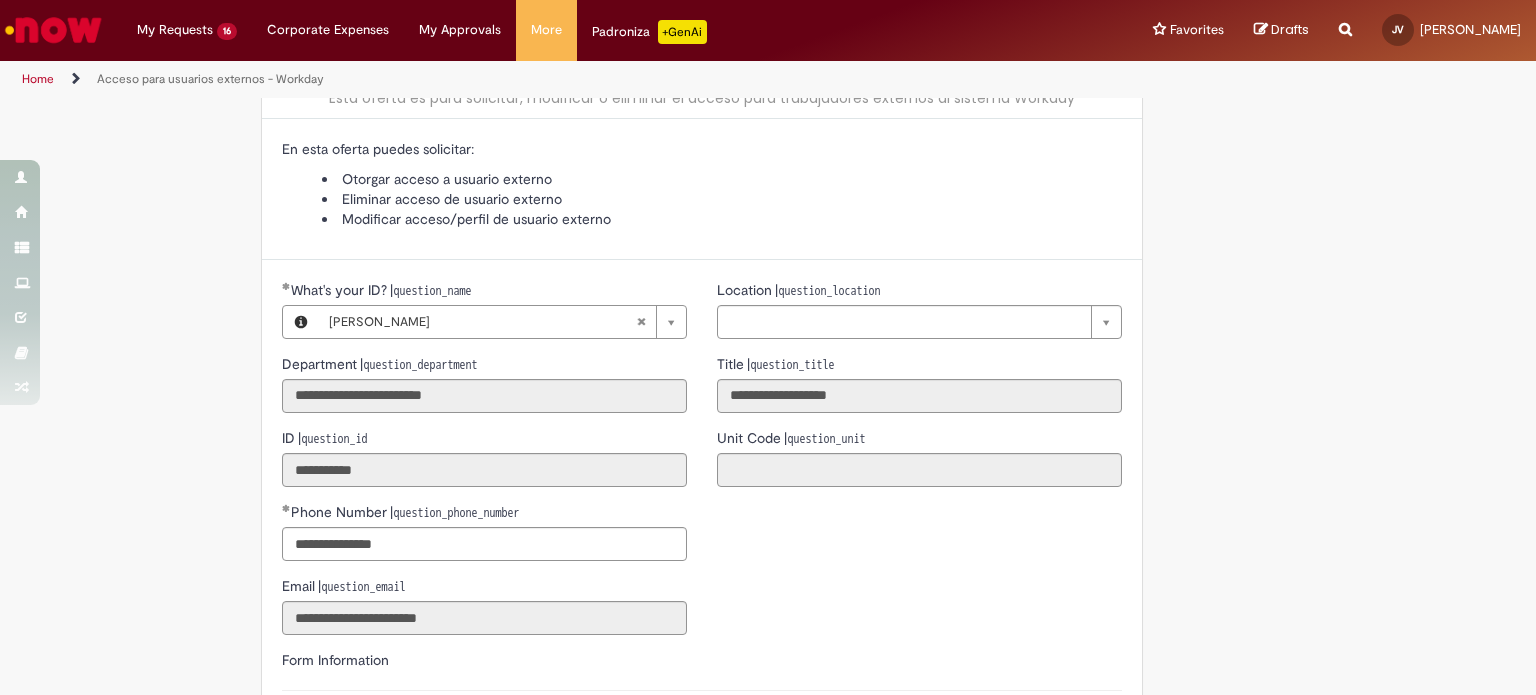 scroll, scrollTop: 0, scrollLeft: 0, axis: both 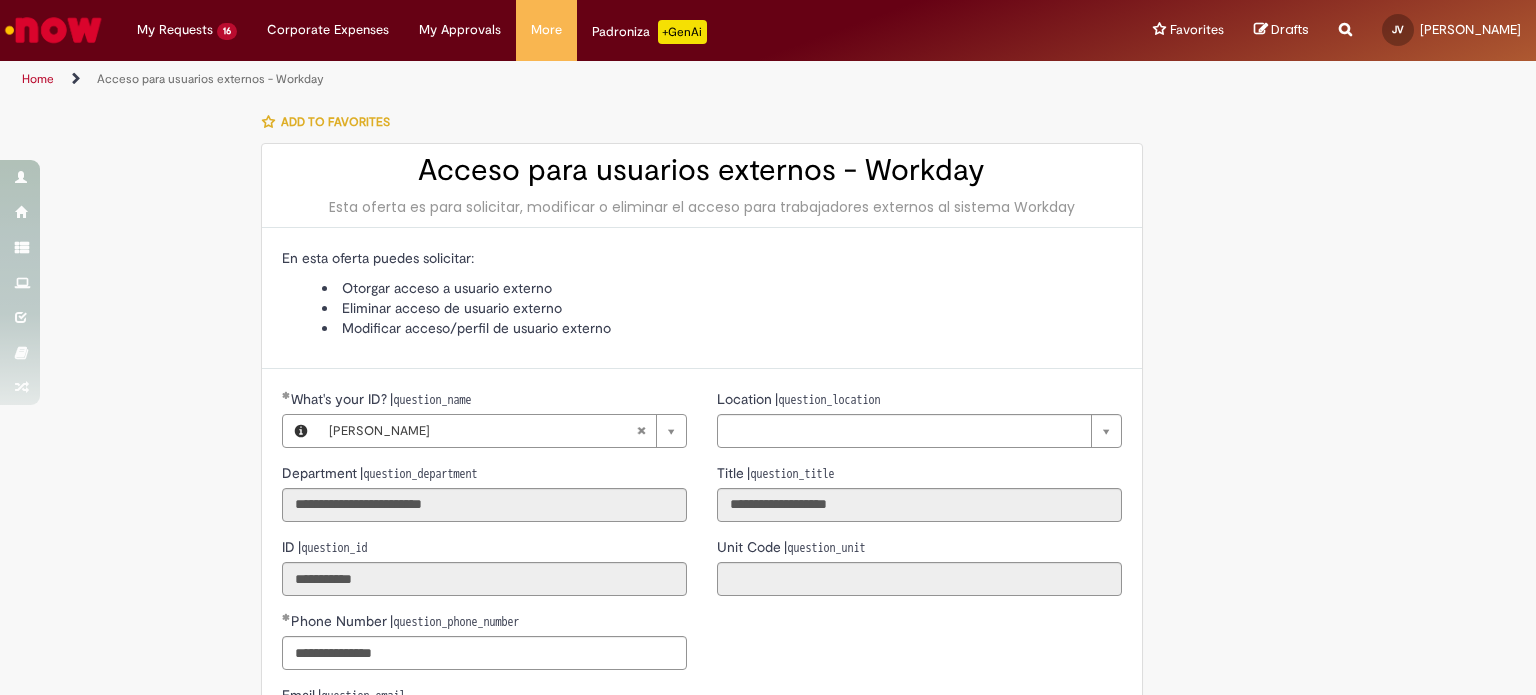 type on "**********" 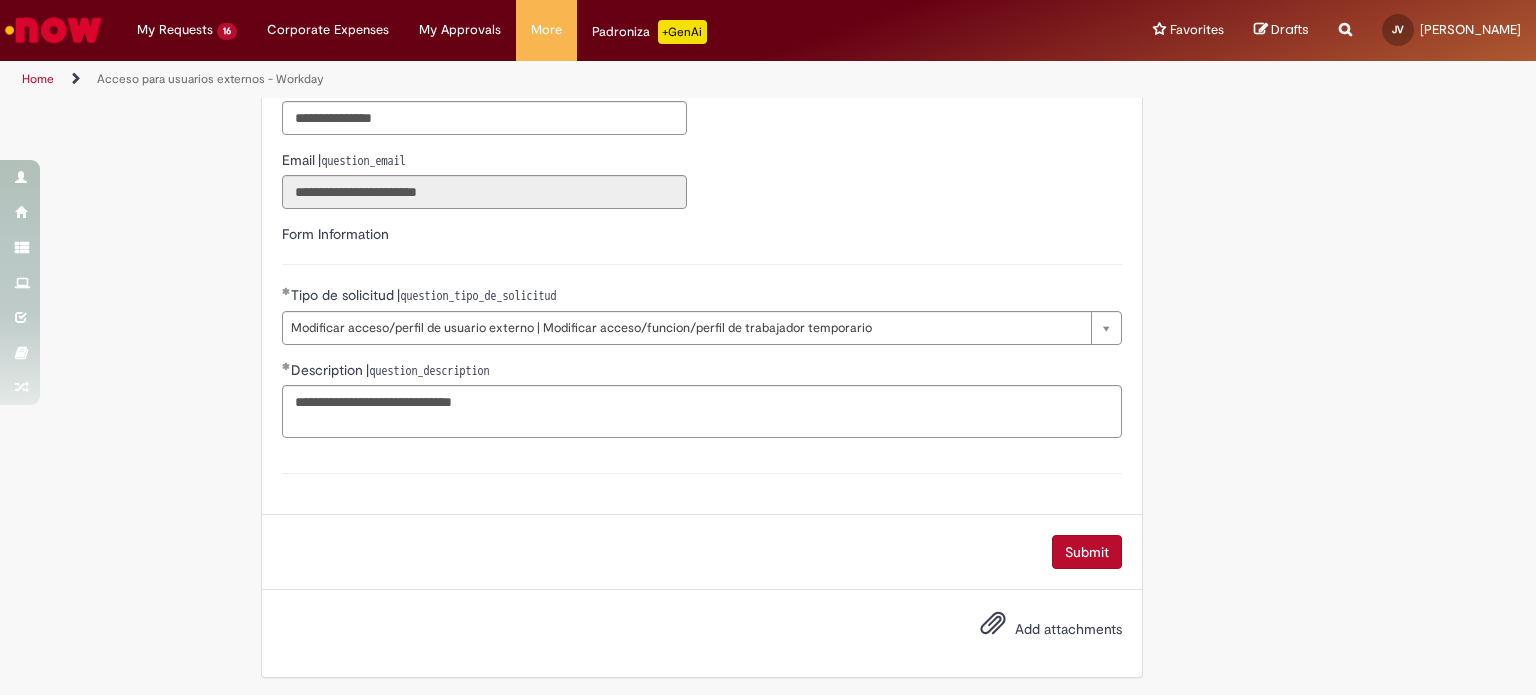 click on "Submit" at bounding box center (1087, 552) 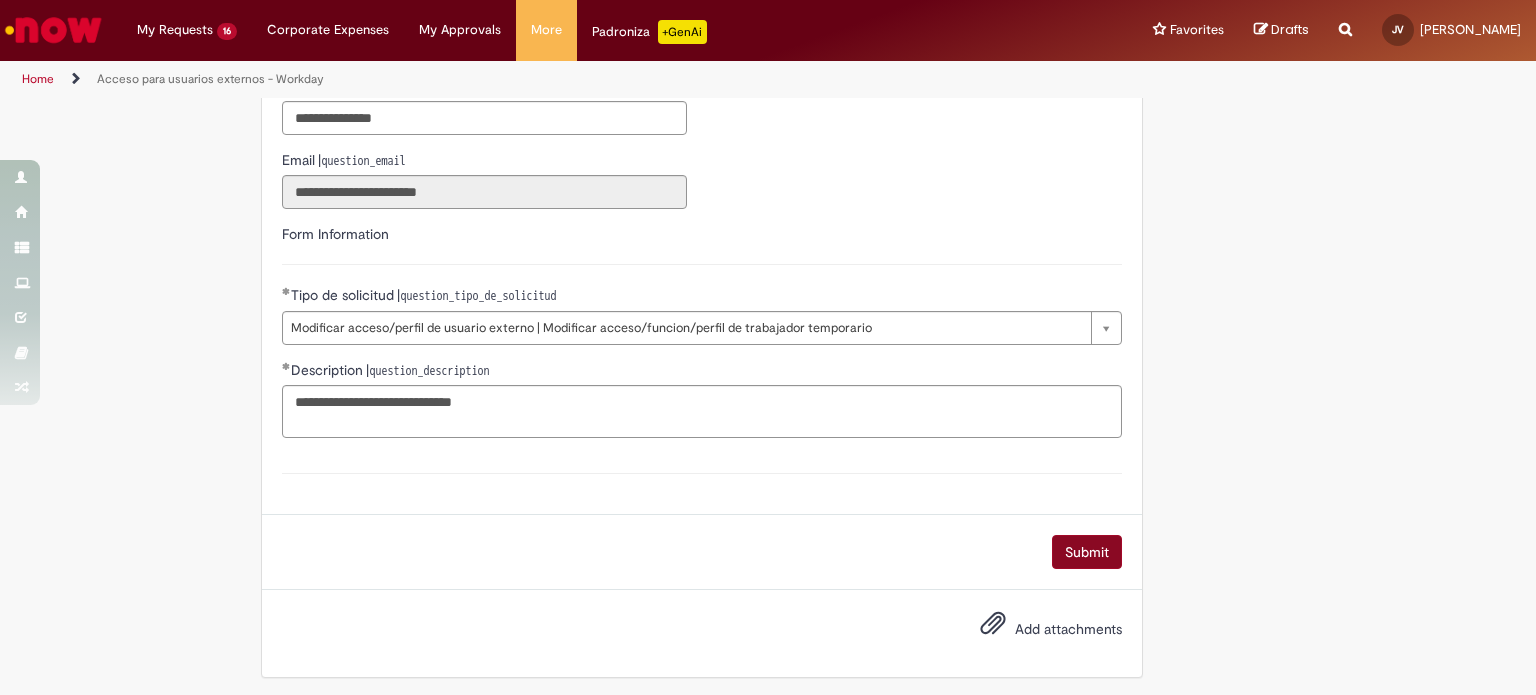 scroll, scrollTop: 489, scrollLeft: 0, axis: vertical 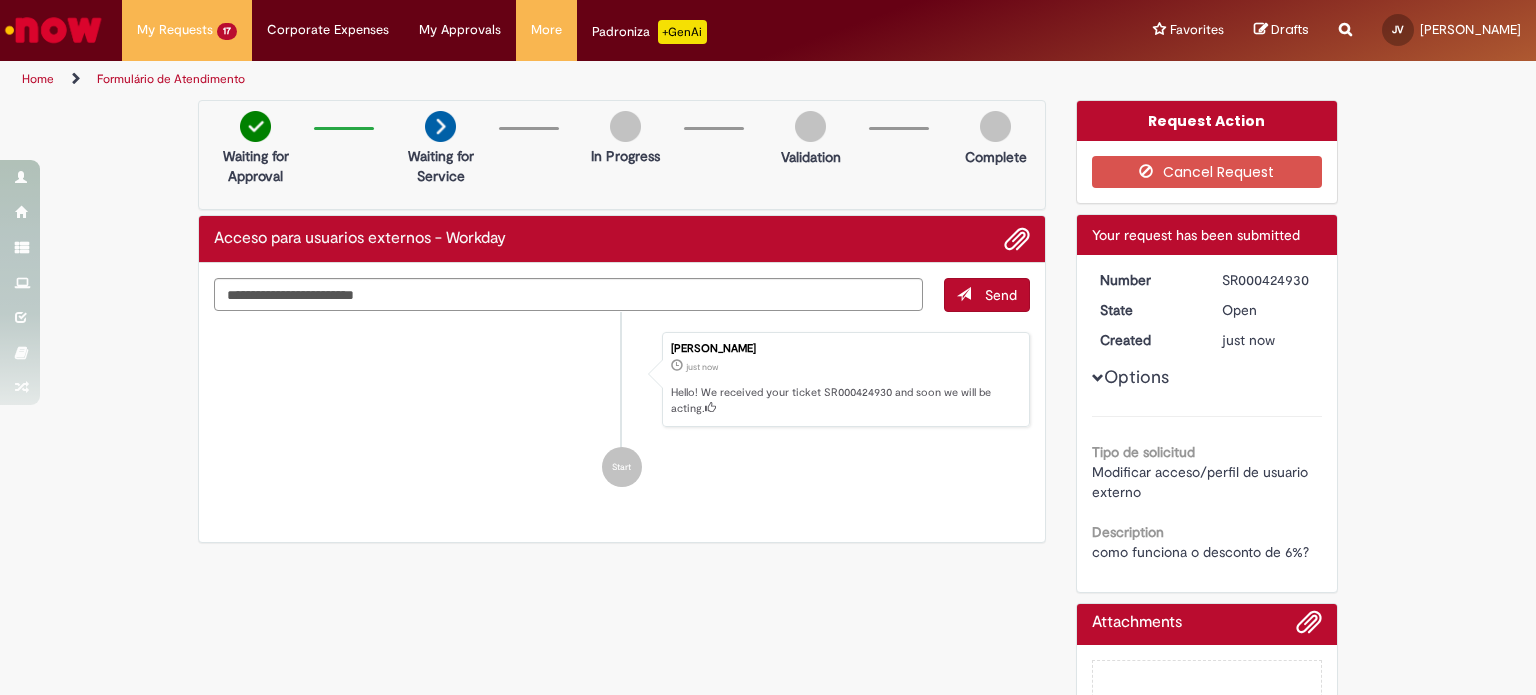 drag, startPoint x: 1219, startPoint y: 282, endPoint x: 1302, endPoint y: 275, distance: 83.294655 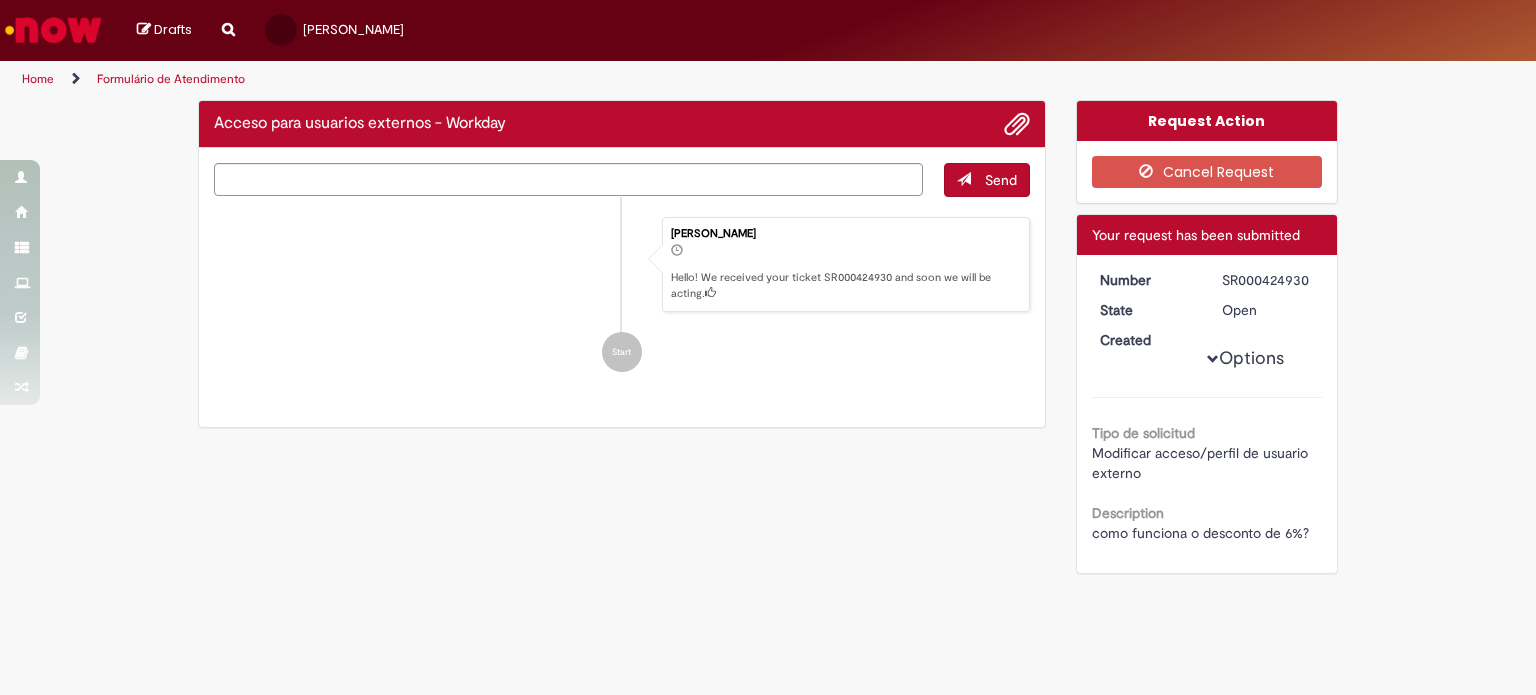 scroll, scrollTop: 0, scrollLeft: 0, axis: both 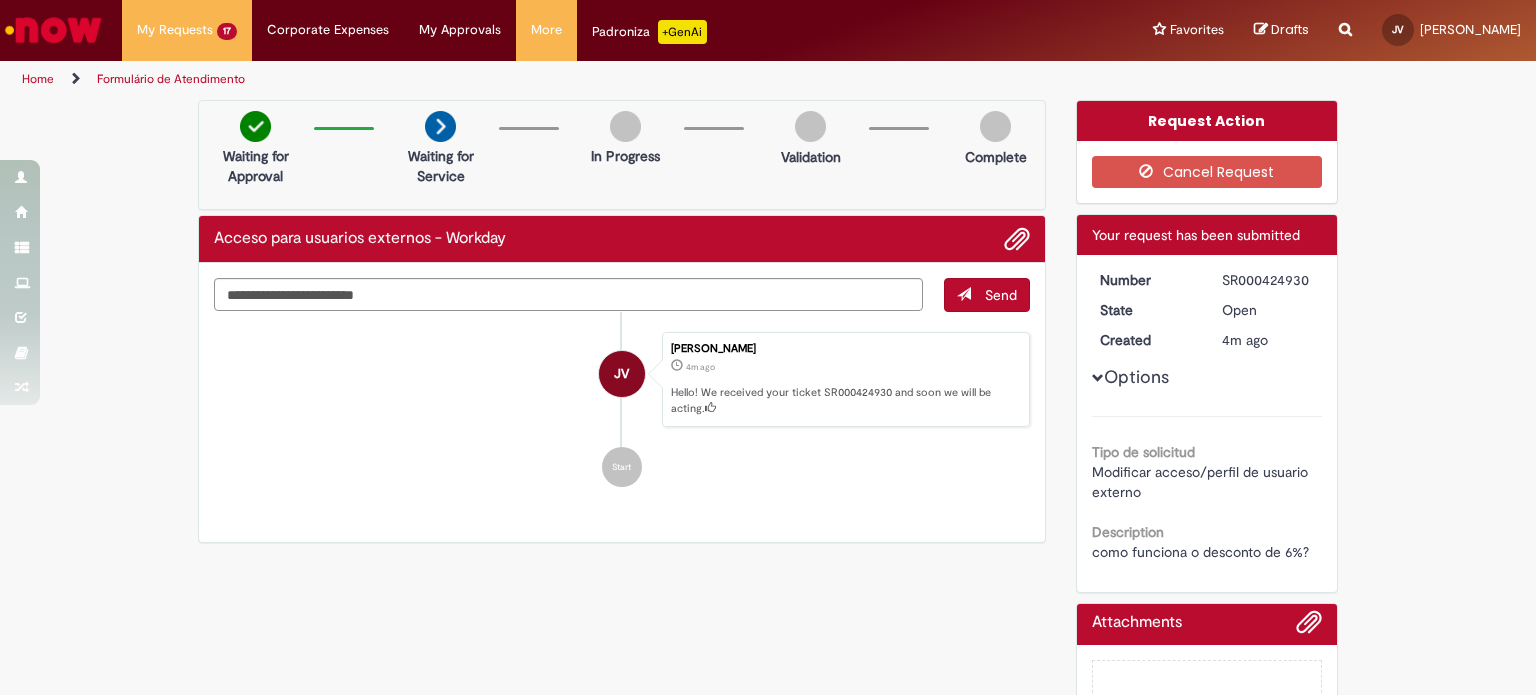 click on "JV
[PERSON_NAME]
4m ago 4 minutes ago
Hello! We received your ticket SR000424930 and soon we will be acting." at bounding box center (622, 380) 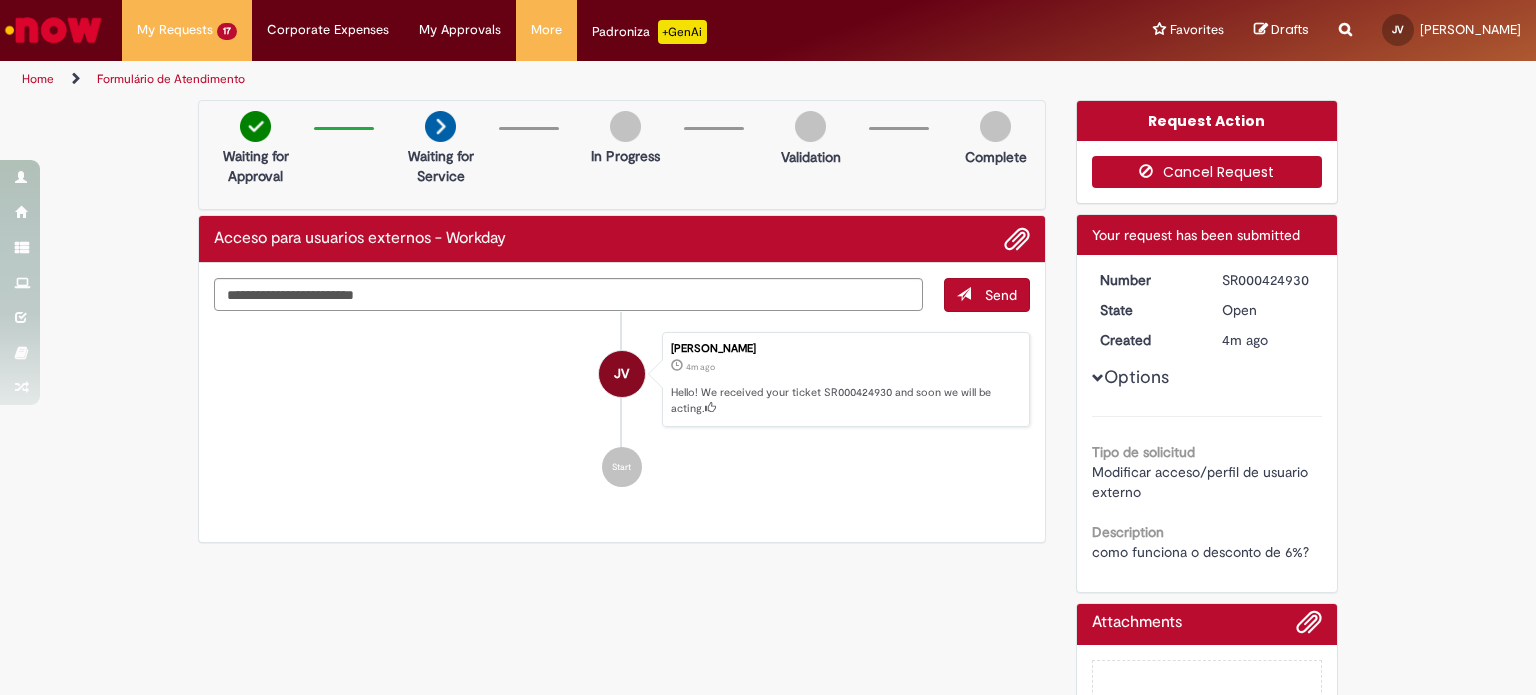 click on "Cancel Request" at bounding box center (1207, 172) 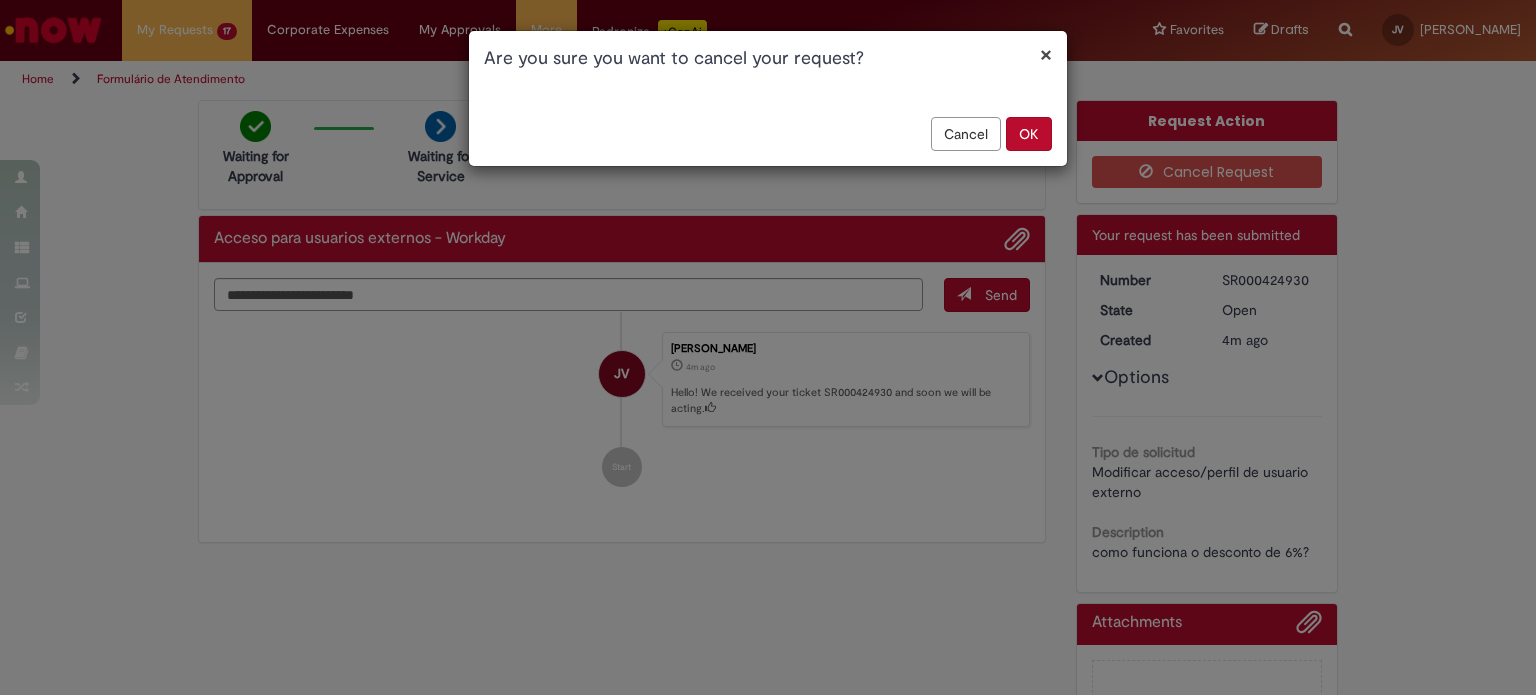 click on "OK" at bounding box center [1029, 134] 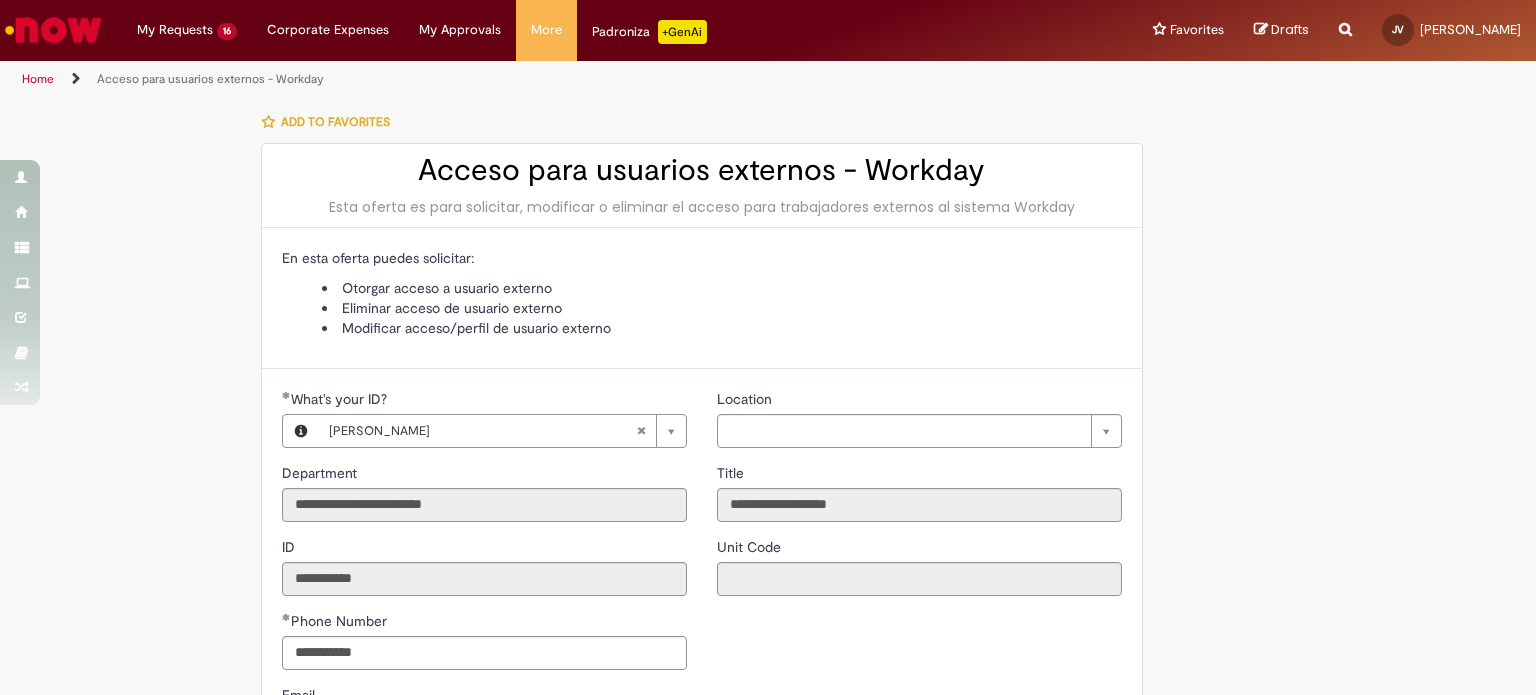 type on "**********" 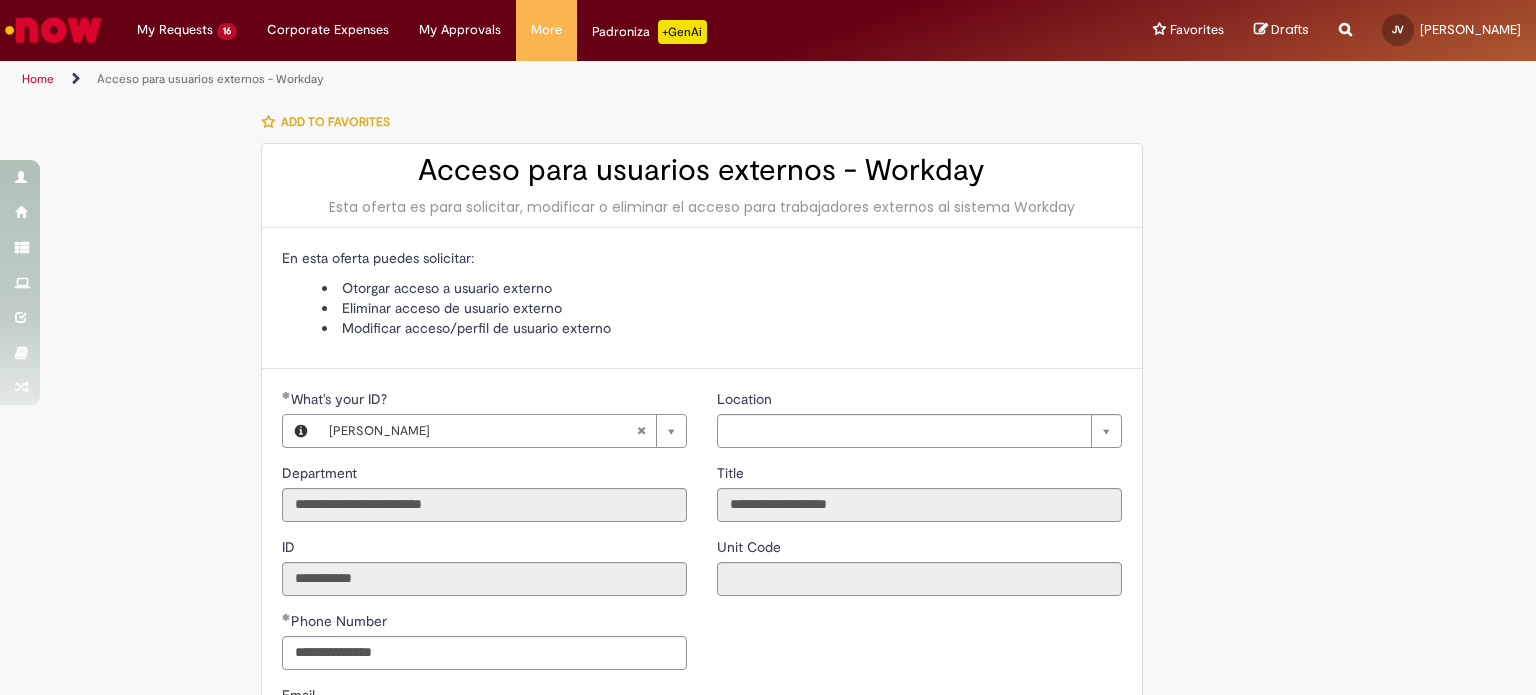 scroll, scrollTop: 535, scrollLeft: 0, axis: vertical 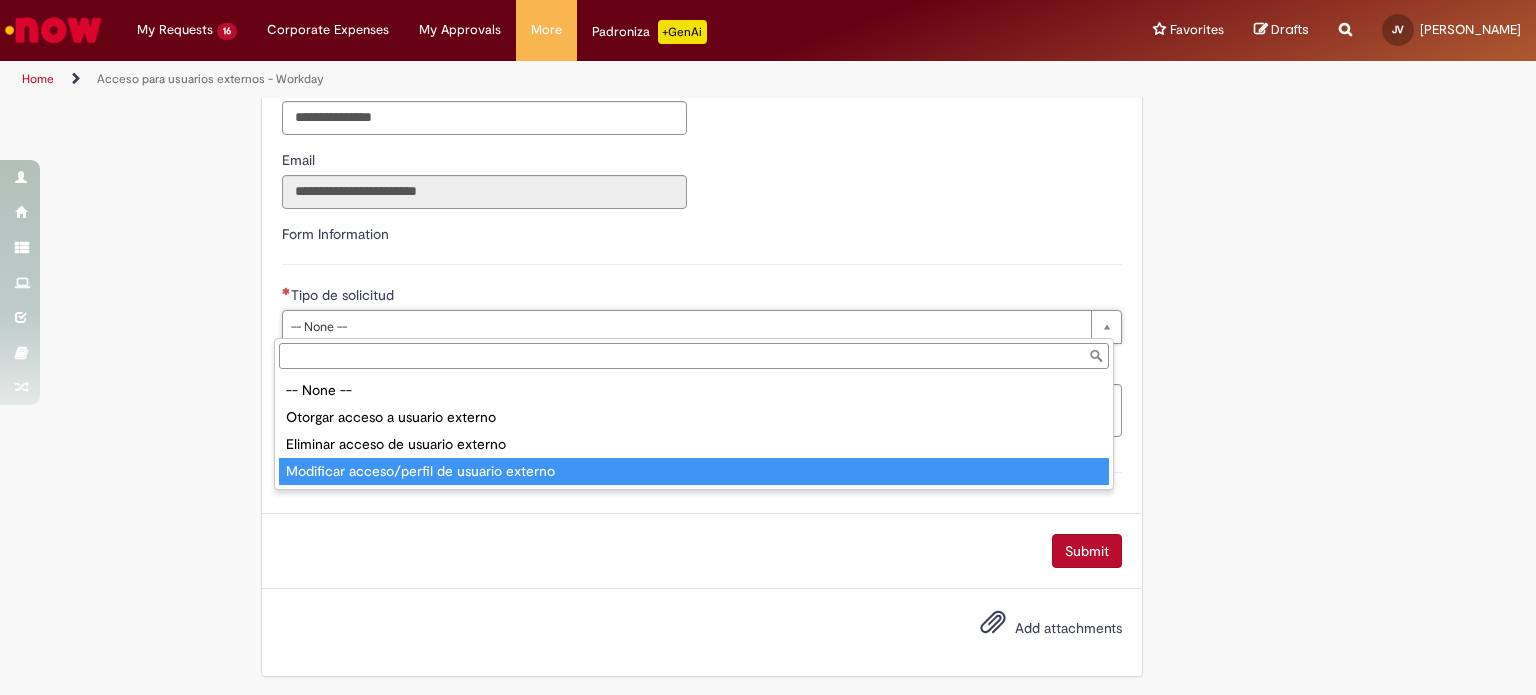type on "**********" 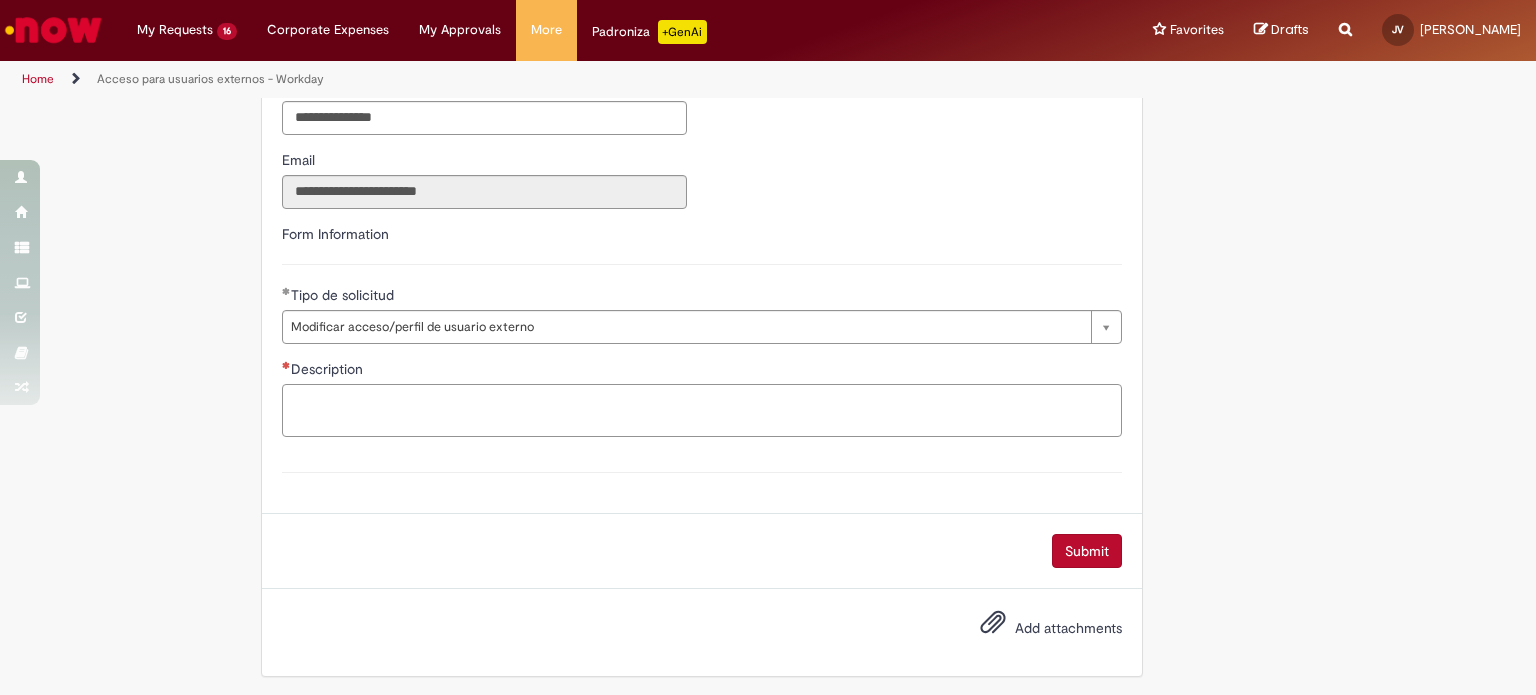 click on "Description" at bounding box center [702, 411] 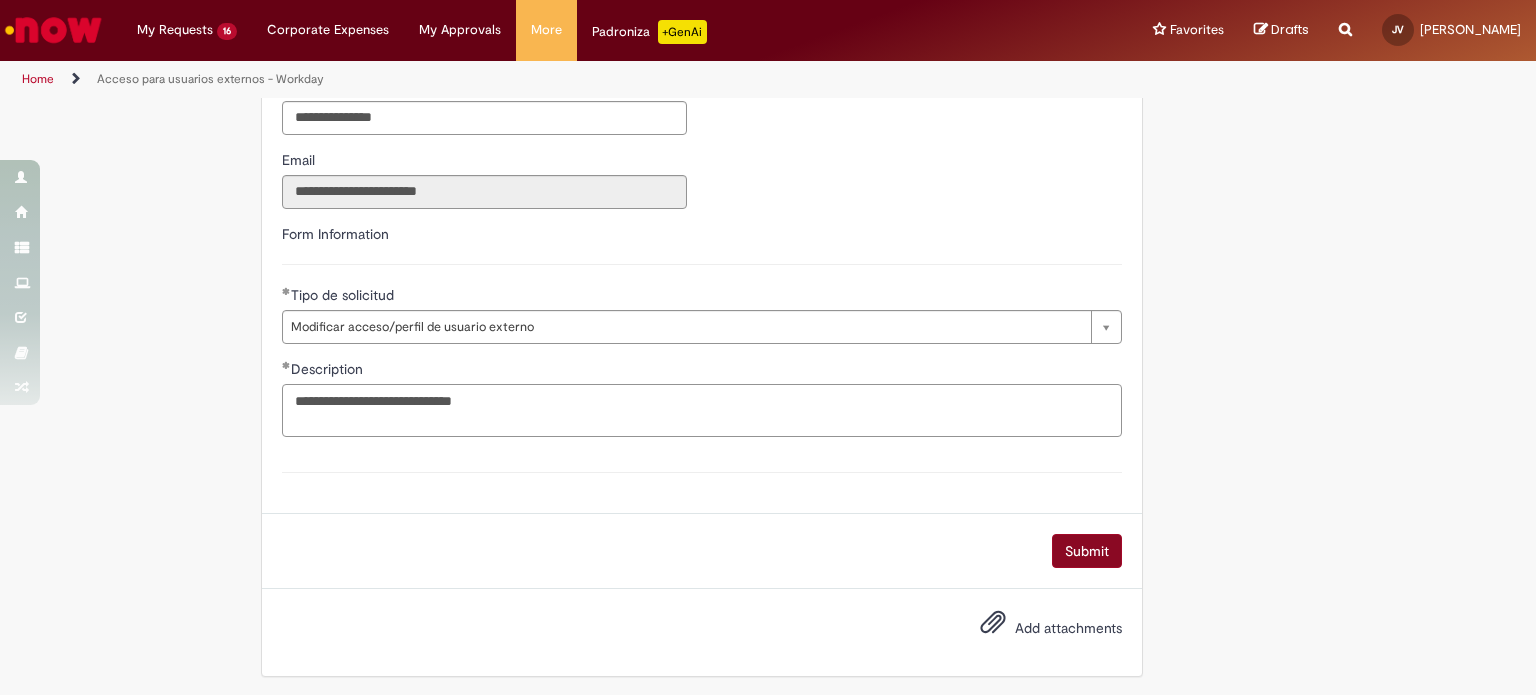type on "**********" 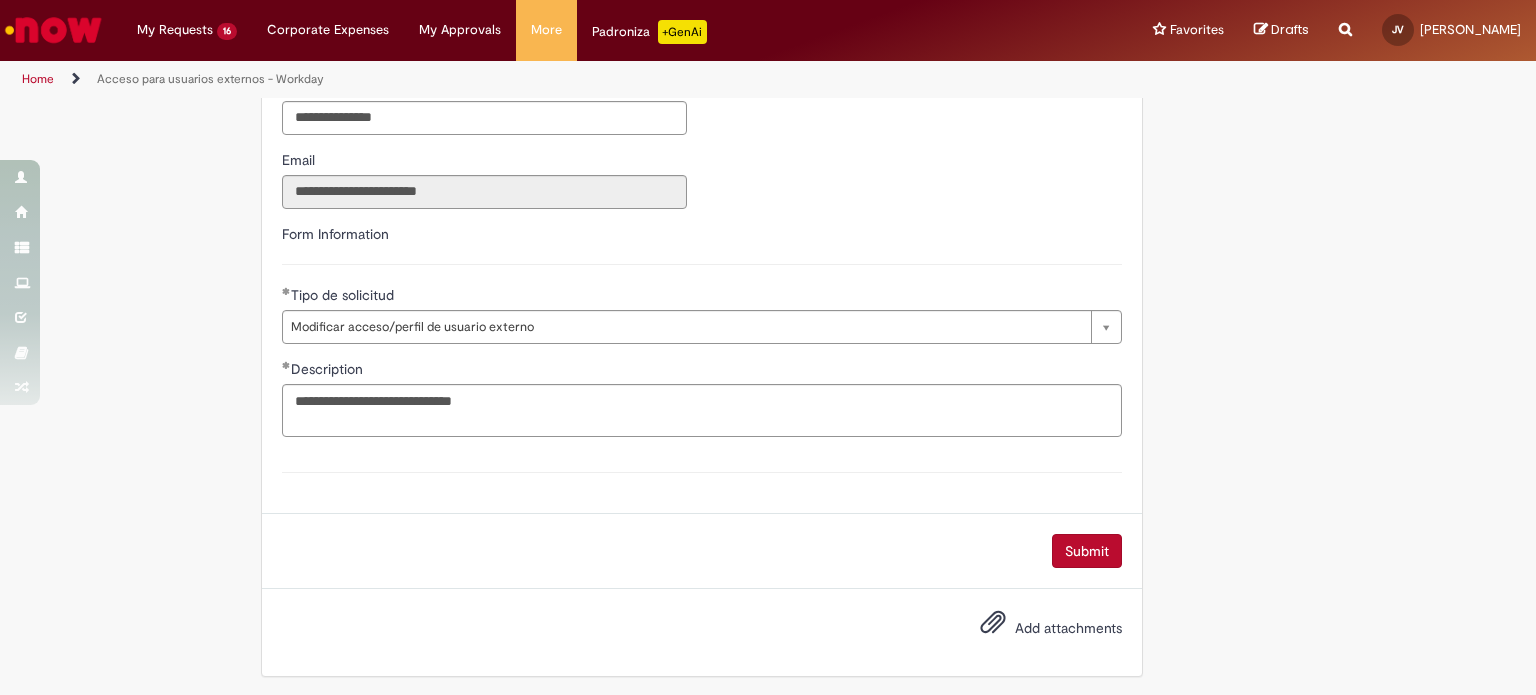 click on "Submit" at bounding box center [1087, 551] 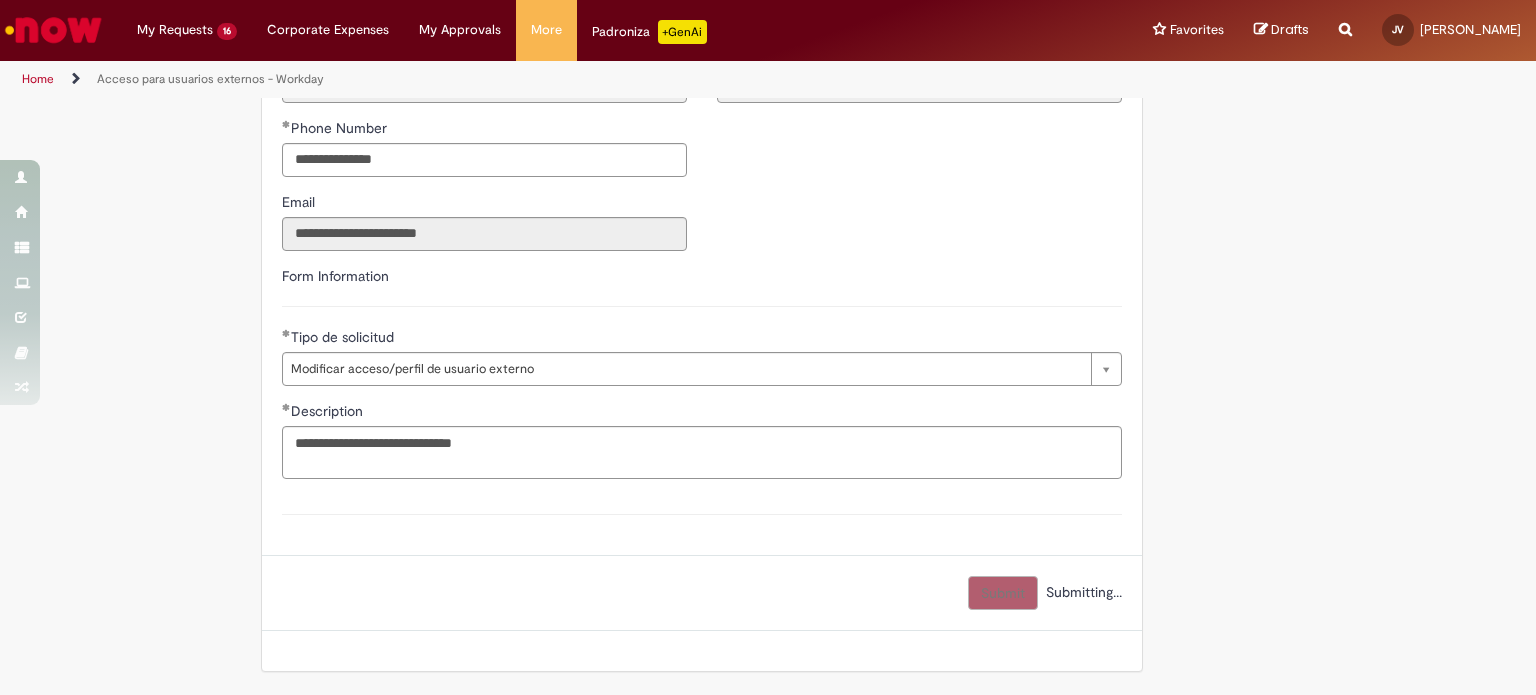 scroll, scrollTop: 489, scrollLeft: 0, axis: vertical 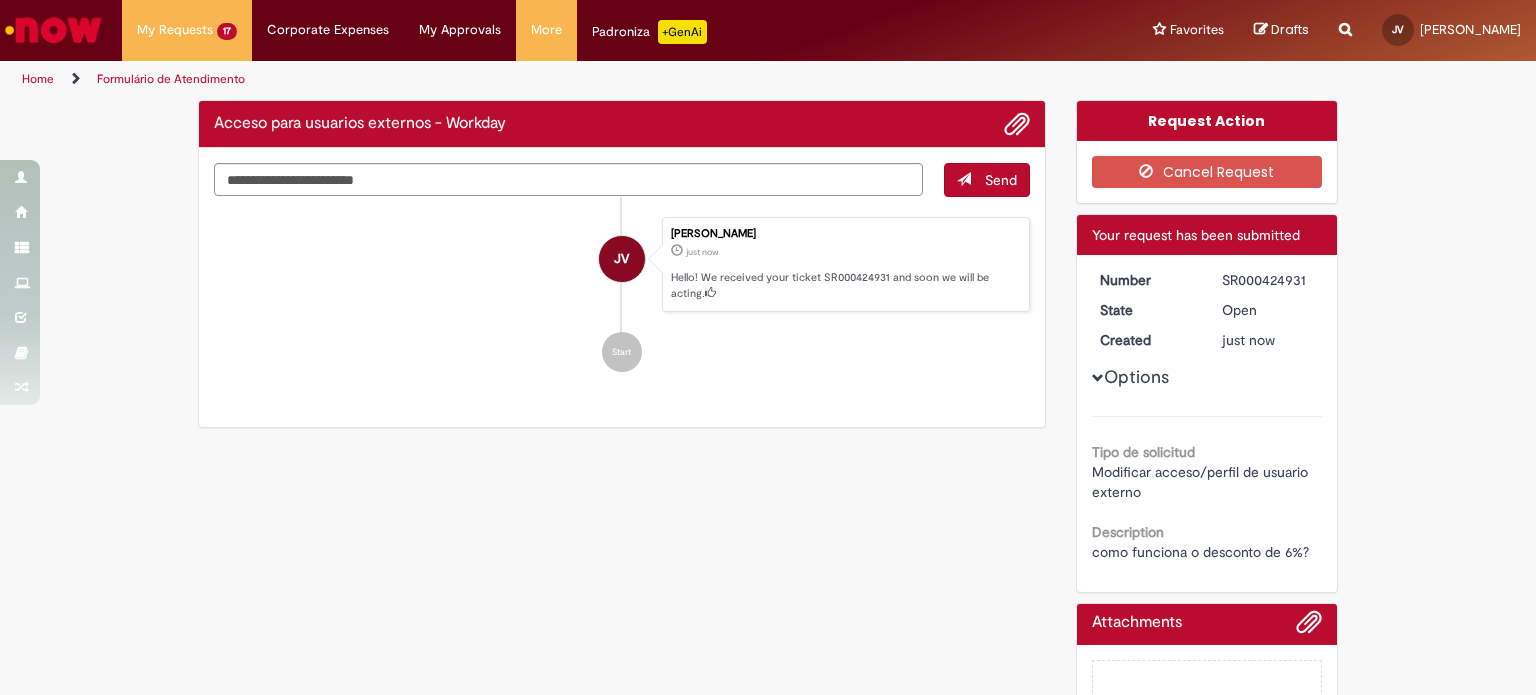 click on "Scan Barcode
Acceso para usuarios externos - Workday
Send
JV
Joao Viana
just now just now
Hello! We received your ticket SR000424931 and soon we will be acting.
Start
Request Action
Cancel Request
Ticket details       Your request has been submitted
Number
SR000424931
State
Open
Created
just now just now
Options" at bounding box center (768, 434) 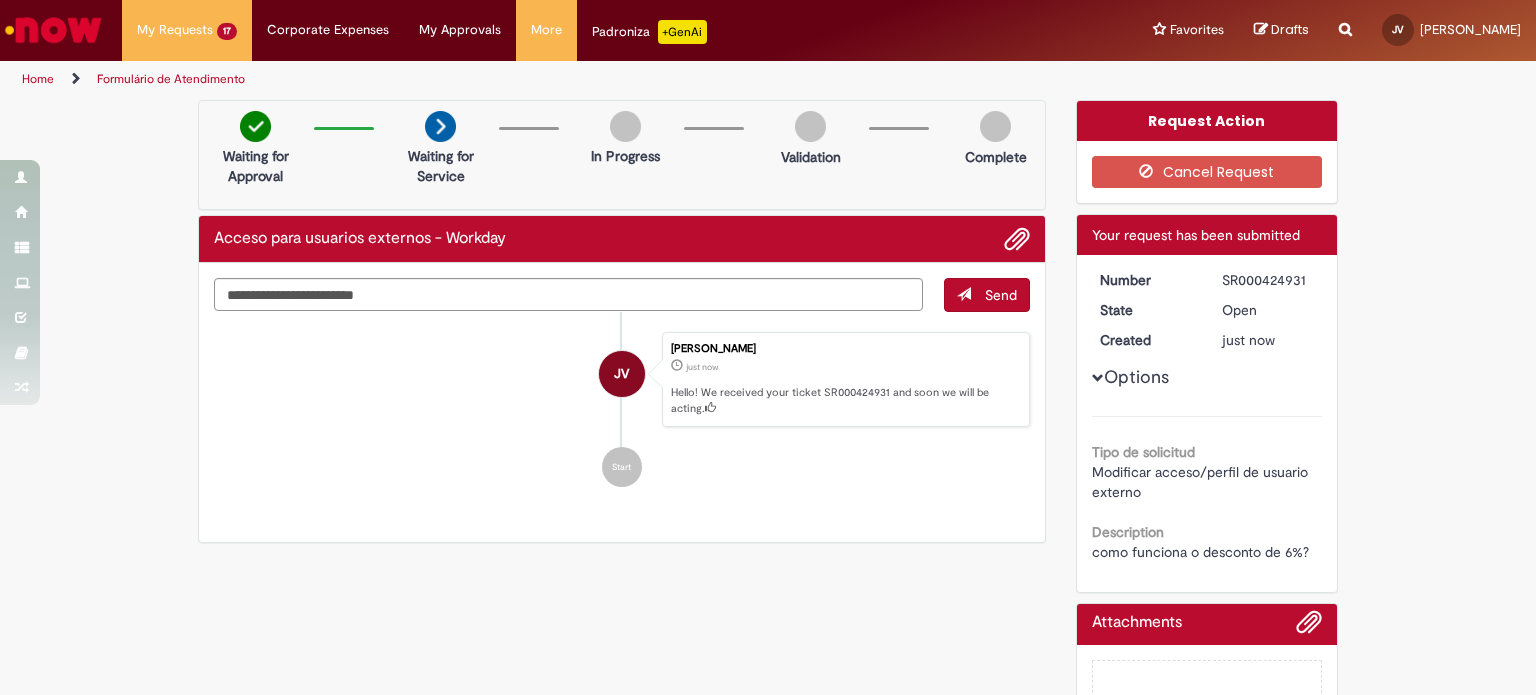 click on "Send
JV
Joao Viana
just now just now
Hello! We received your ticket SR000424931 and soon we will be acting.
Start" at bounding box center (622, 403) 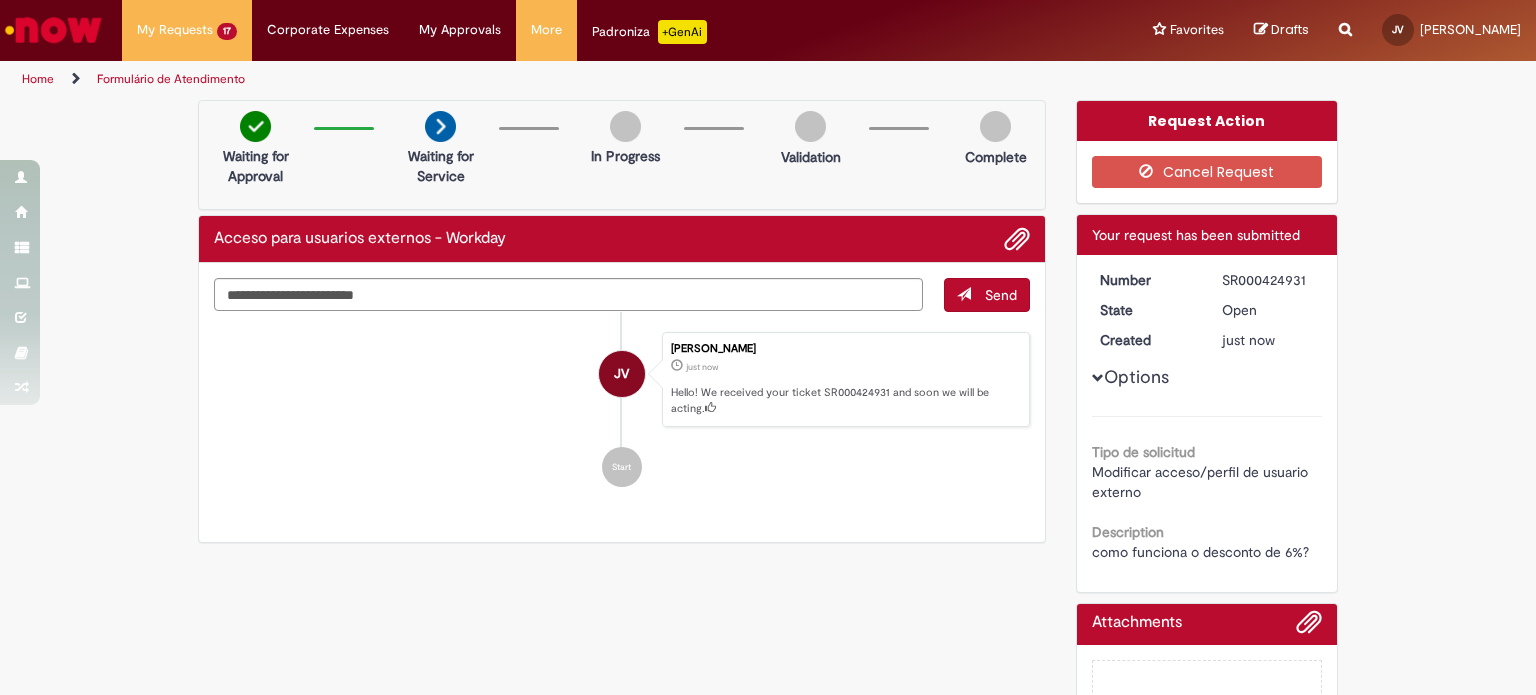 drag, startPoint x: 1216, startPoint y: 278, endPoint x: 1300, endPoint y: 271, distance: 84.29116 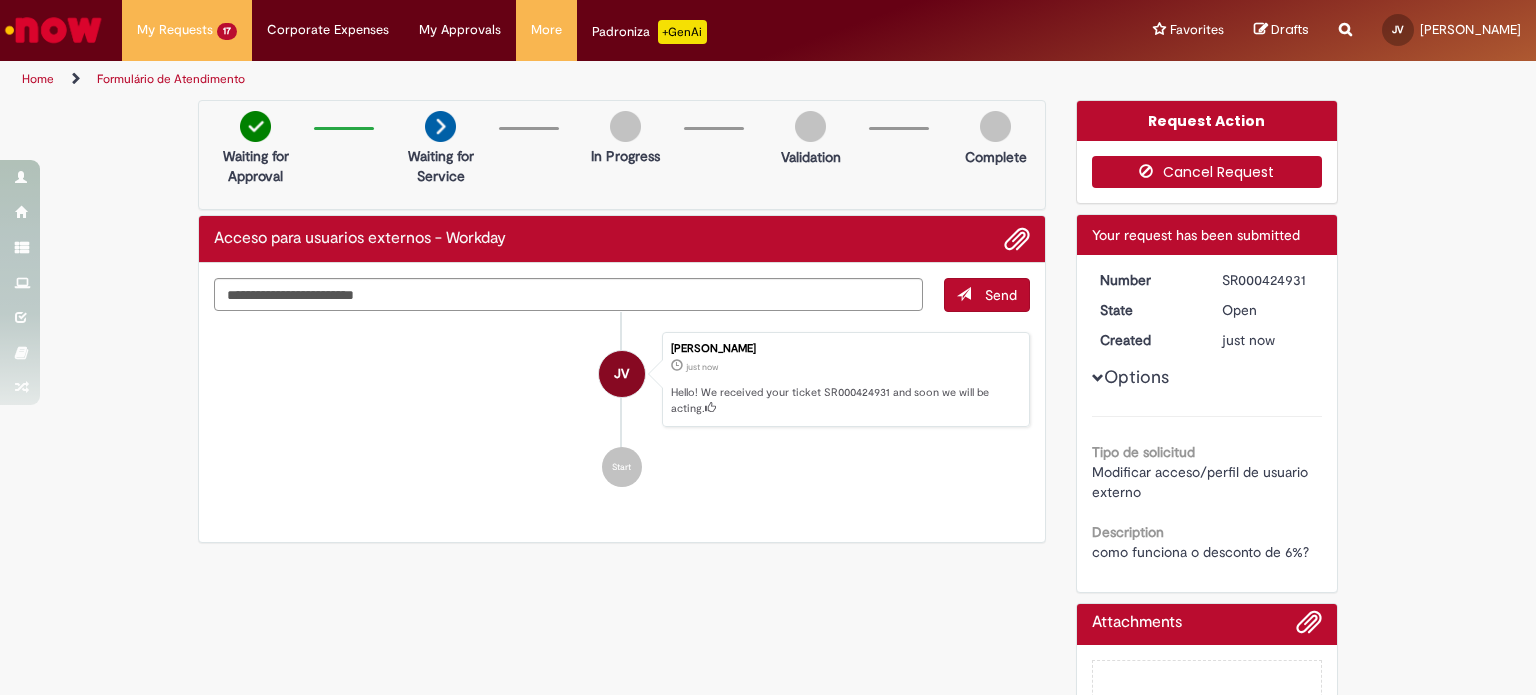 click on "Cancel Request" at bounding box center [1207, 172] 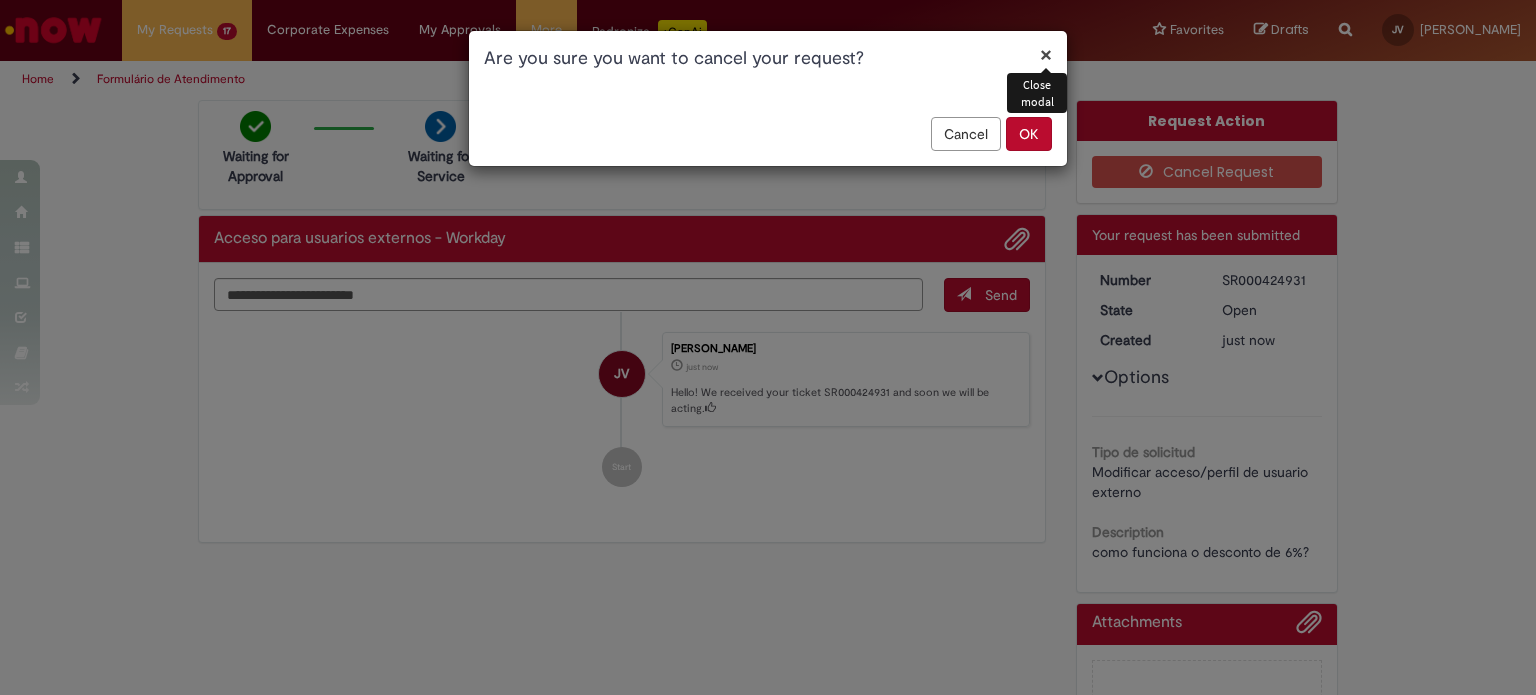 click on "OK" at bounding box center [1029, 134] 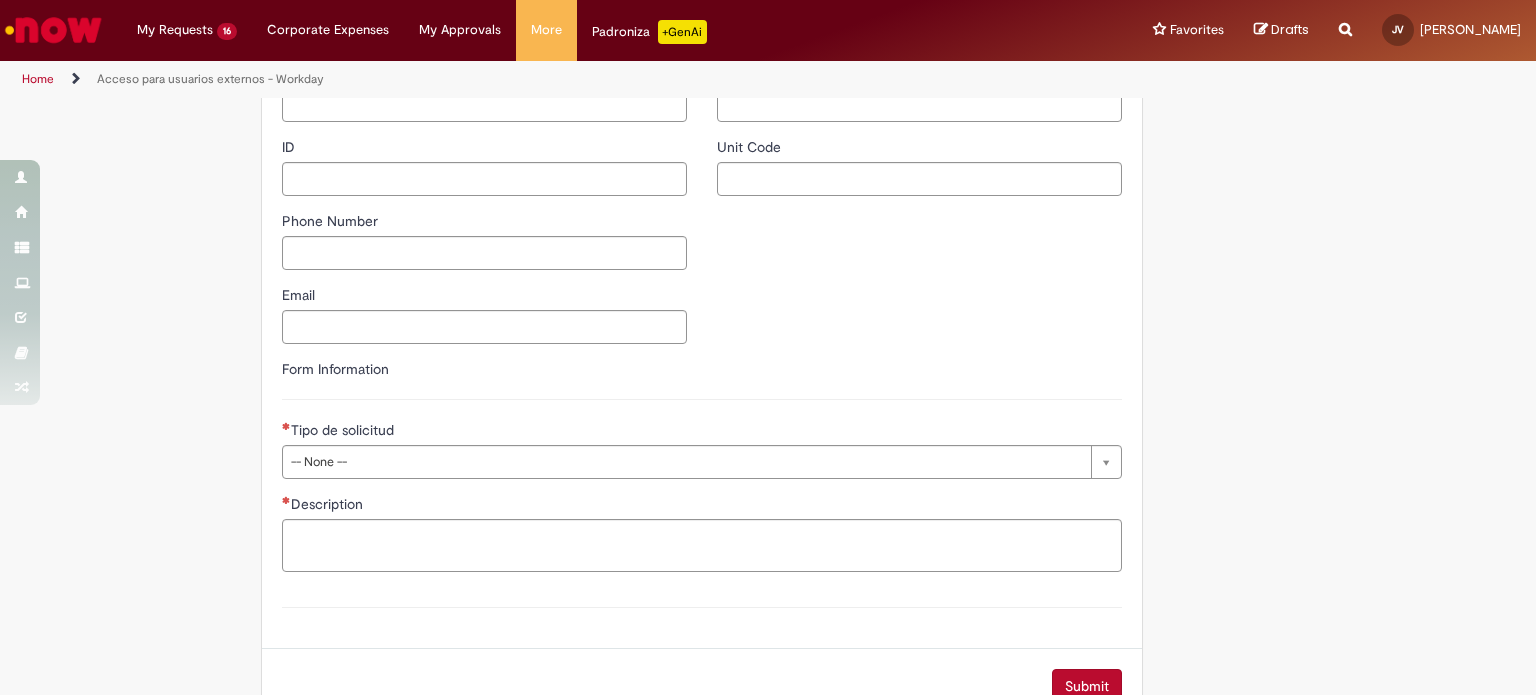 scroll, scrollTop: 535, scrollLeft: 0, axis: vertical 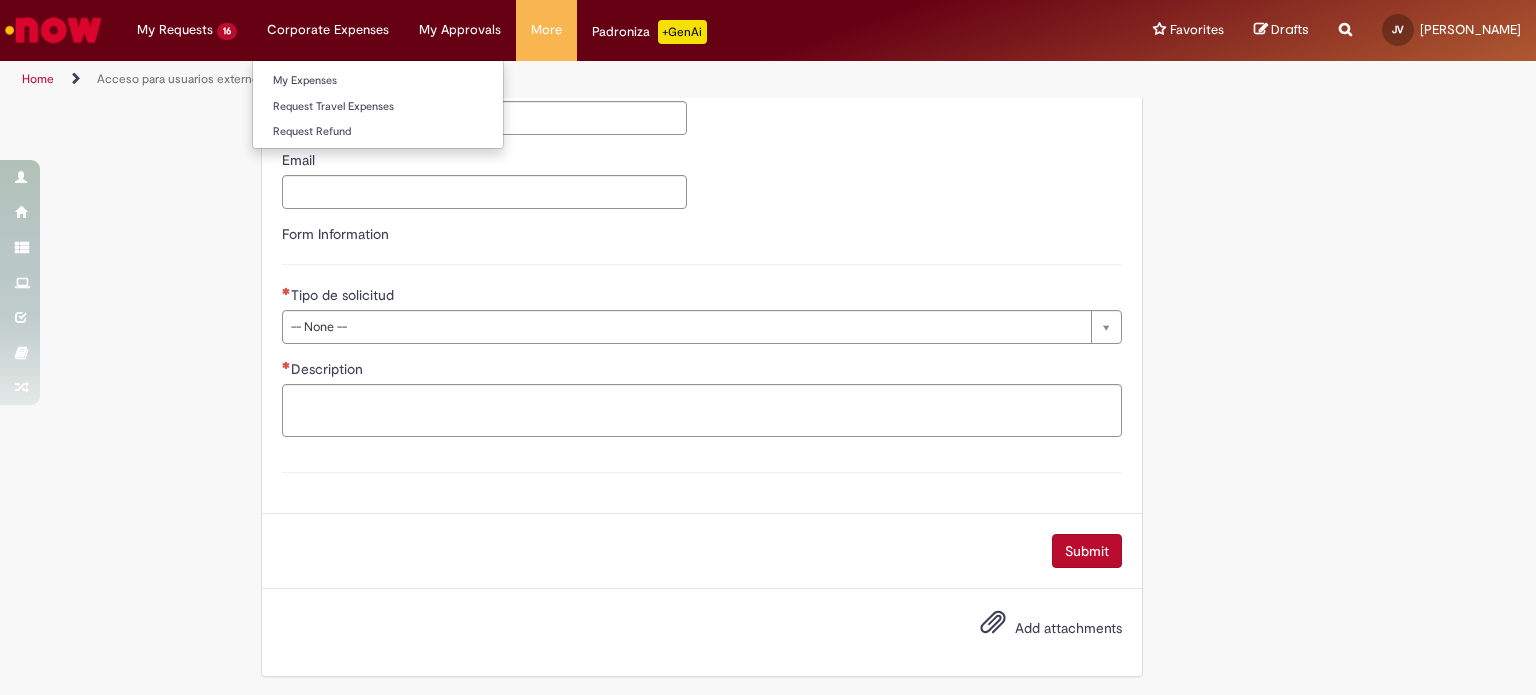 type on "**********" 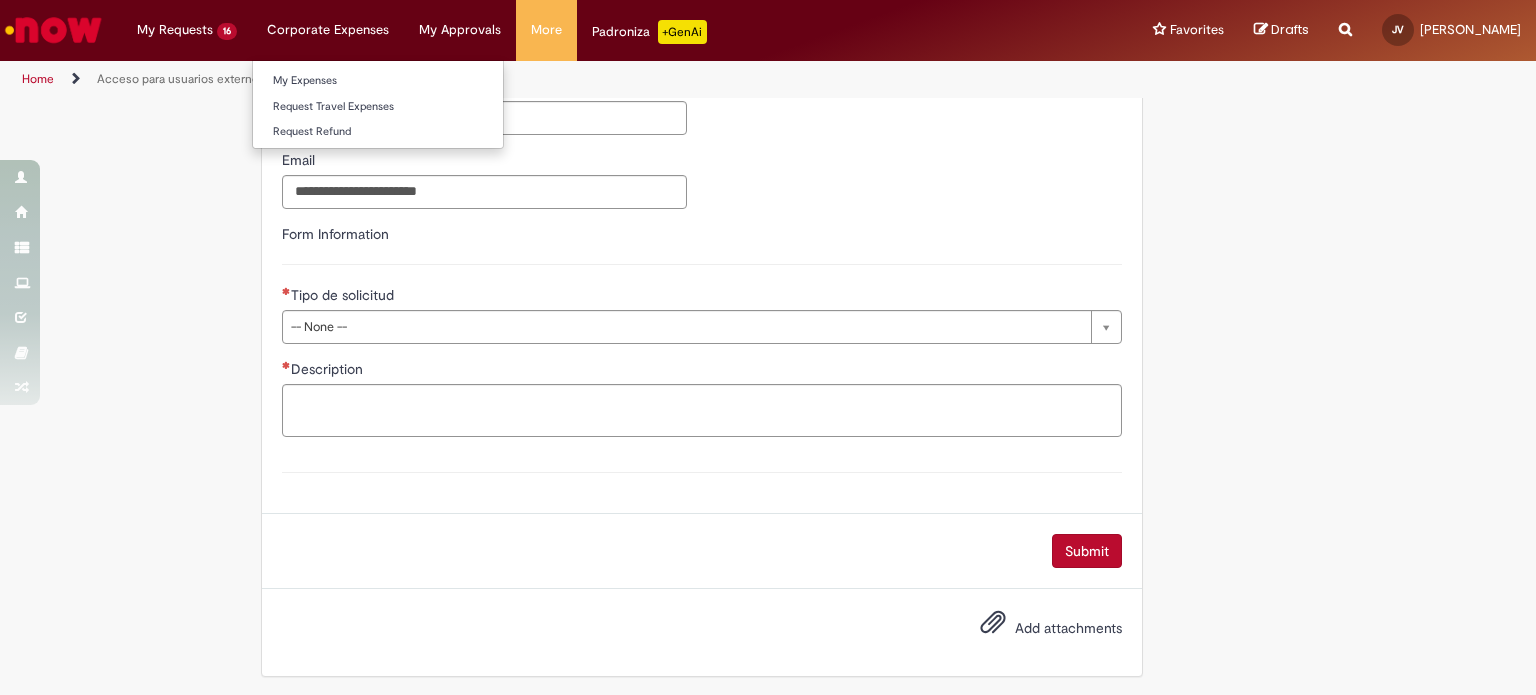 type on "**********" 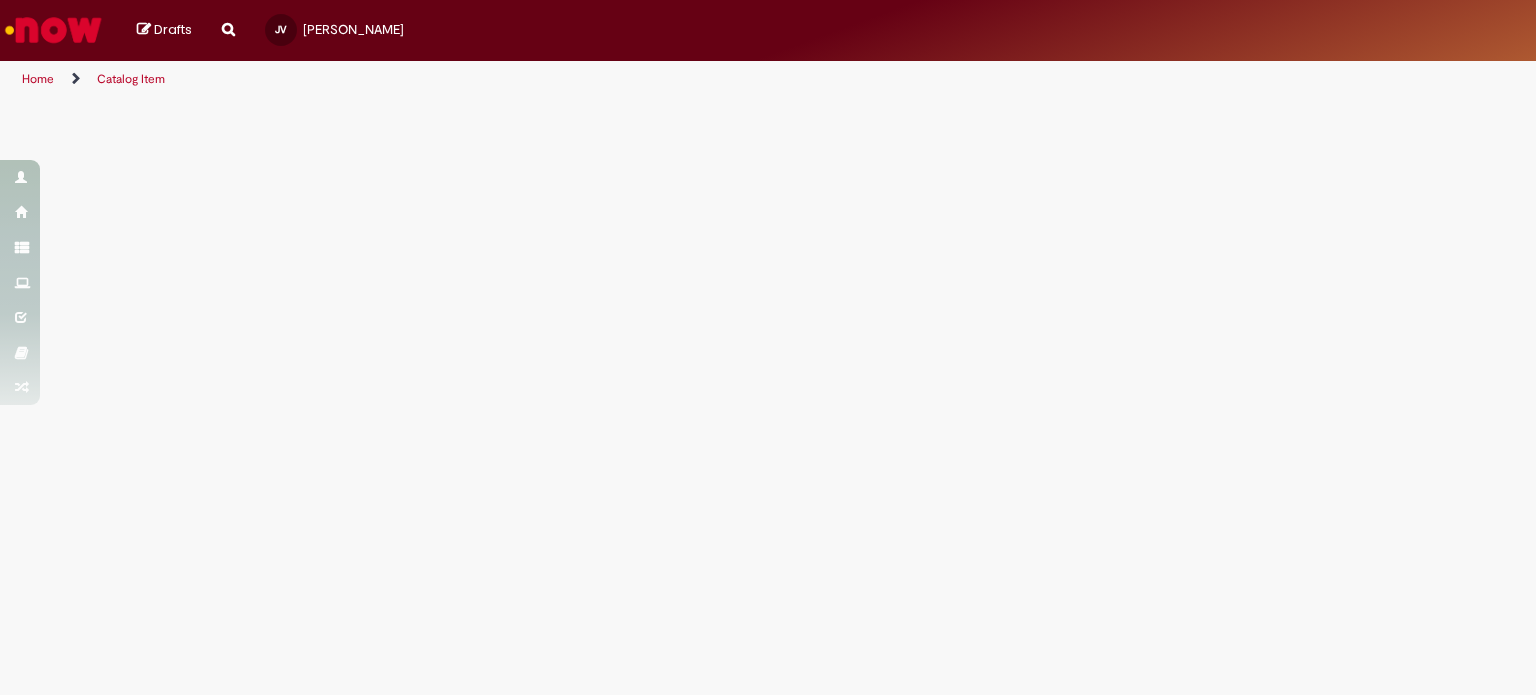 scroll, scrollTop: 0, scrollLeft: 0, axis: both 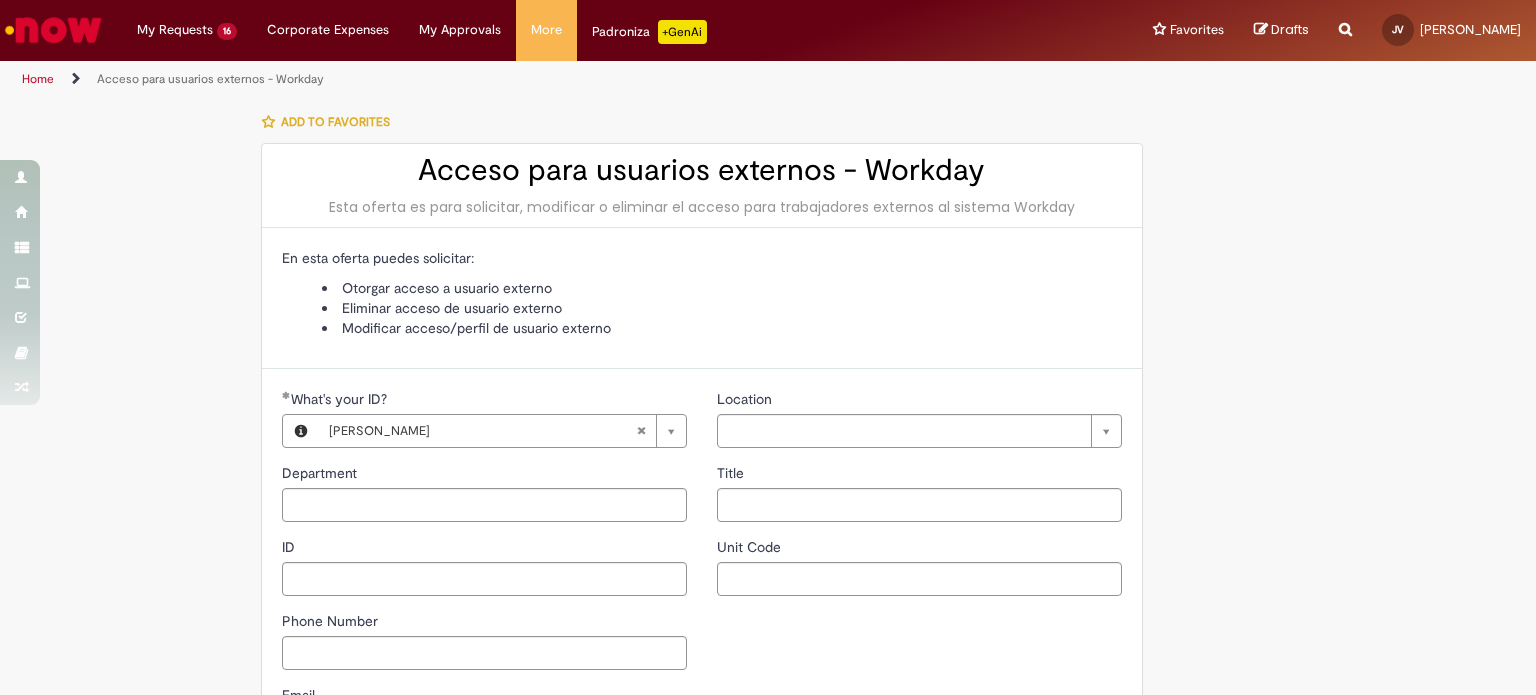 type on "**********" 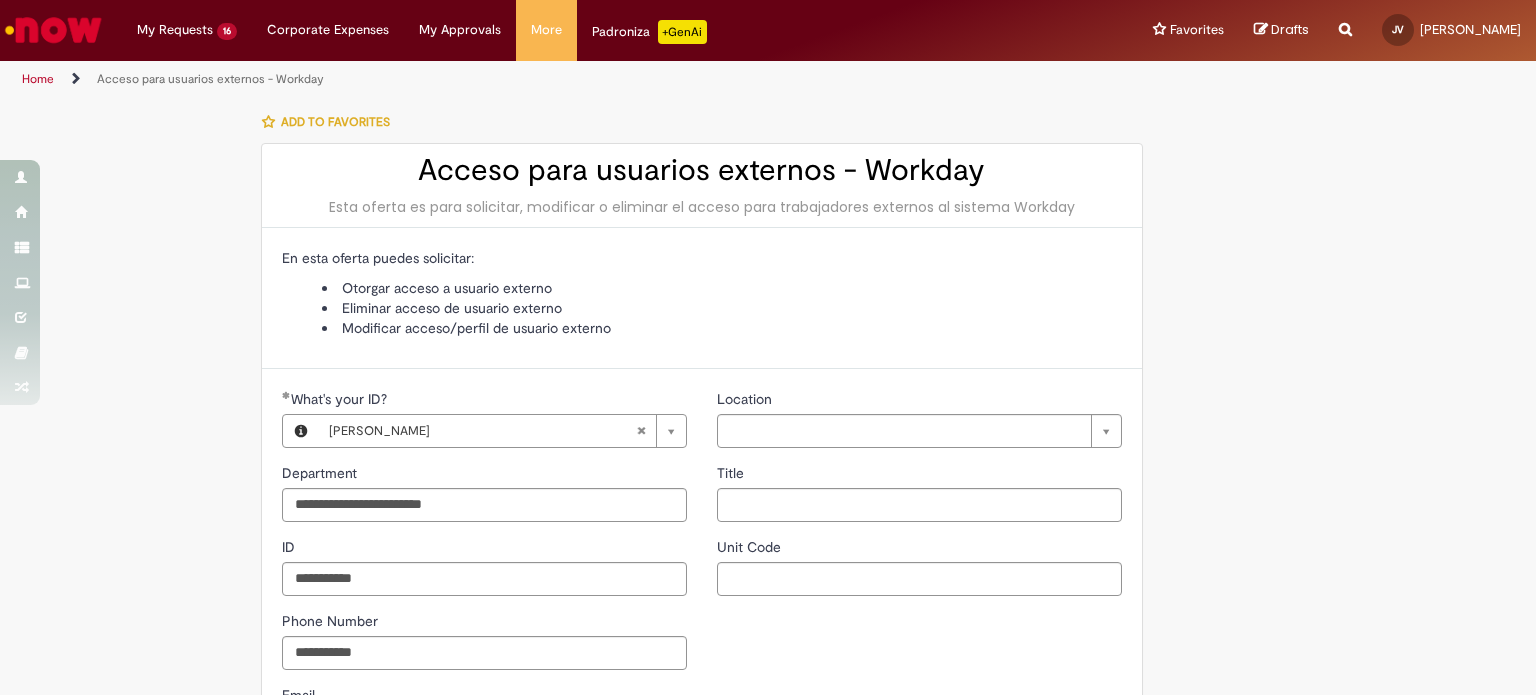 type on "**********" 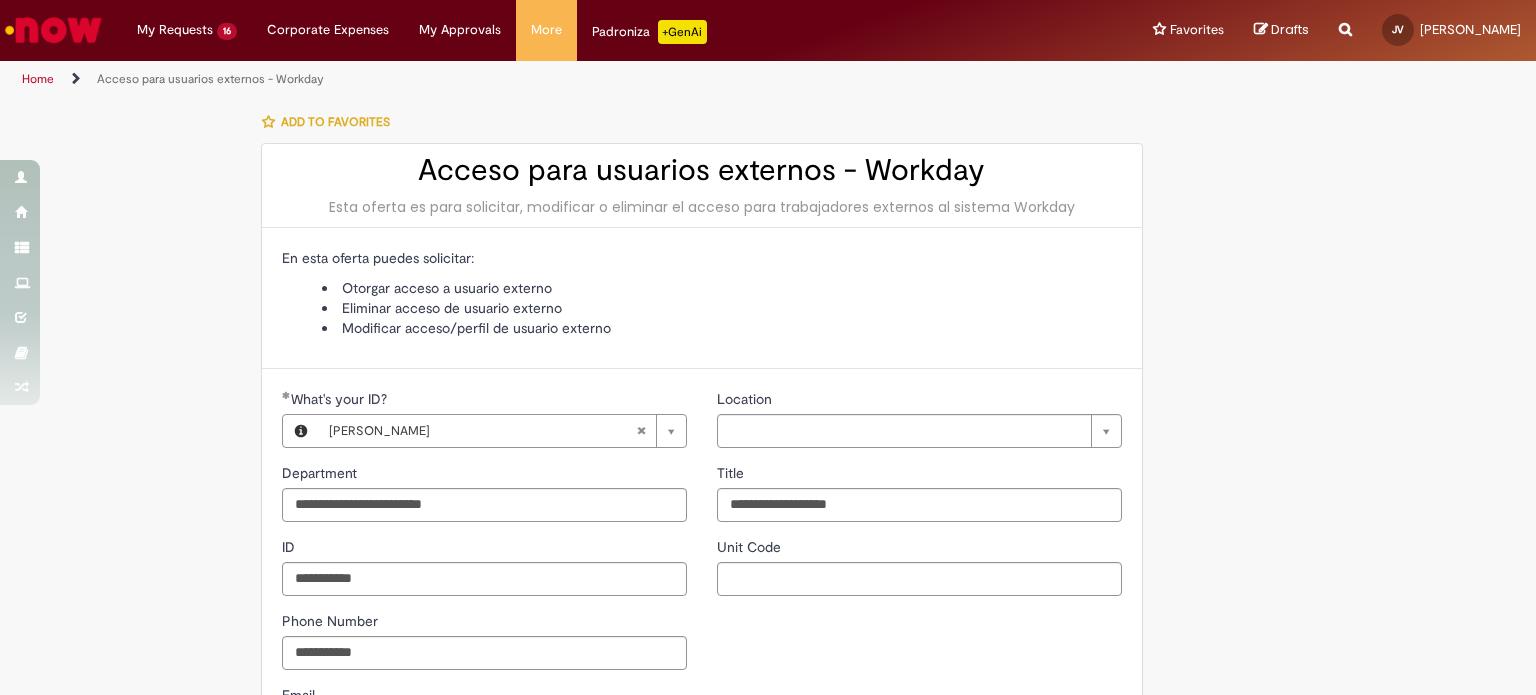 type on "**********" 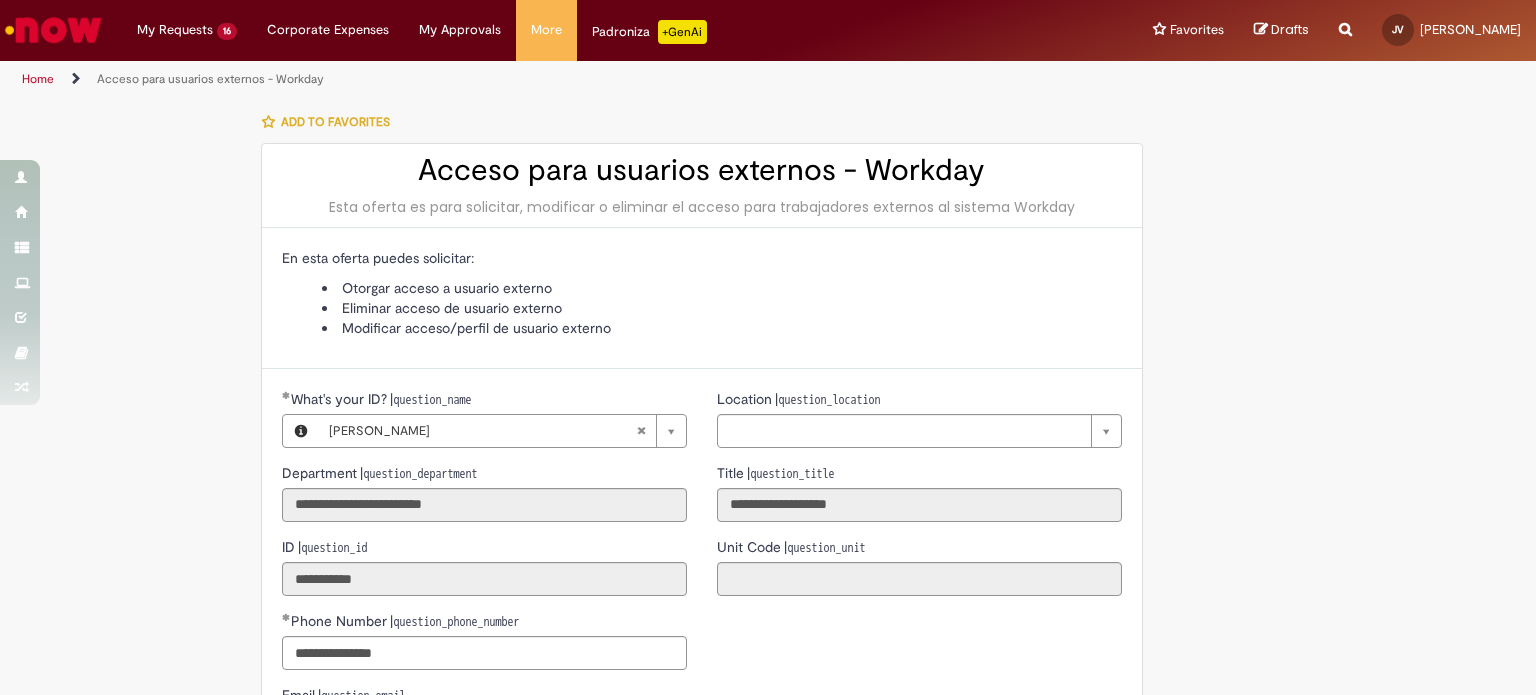 scroll, scrollTop: 535, scrollLeft: 0, axis: vertical 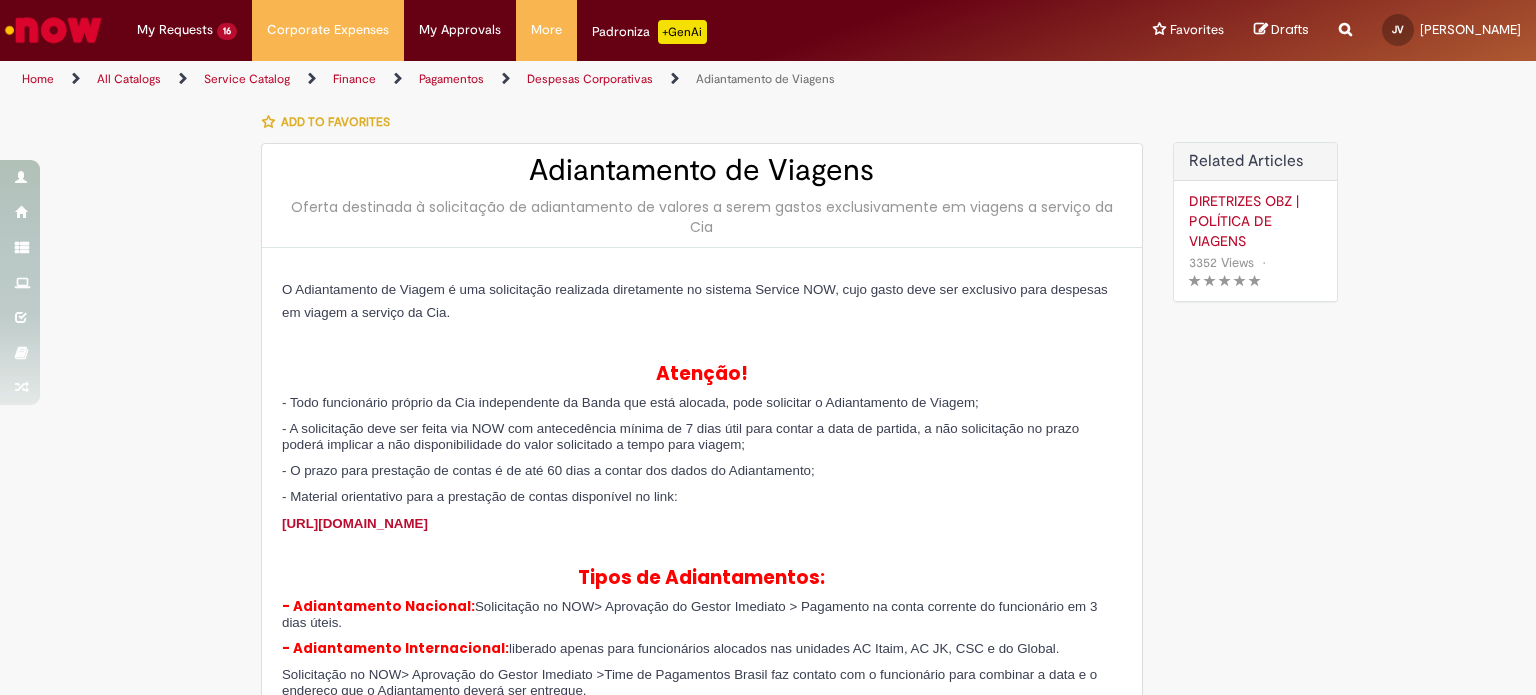type on "**********" 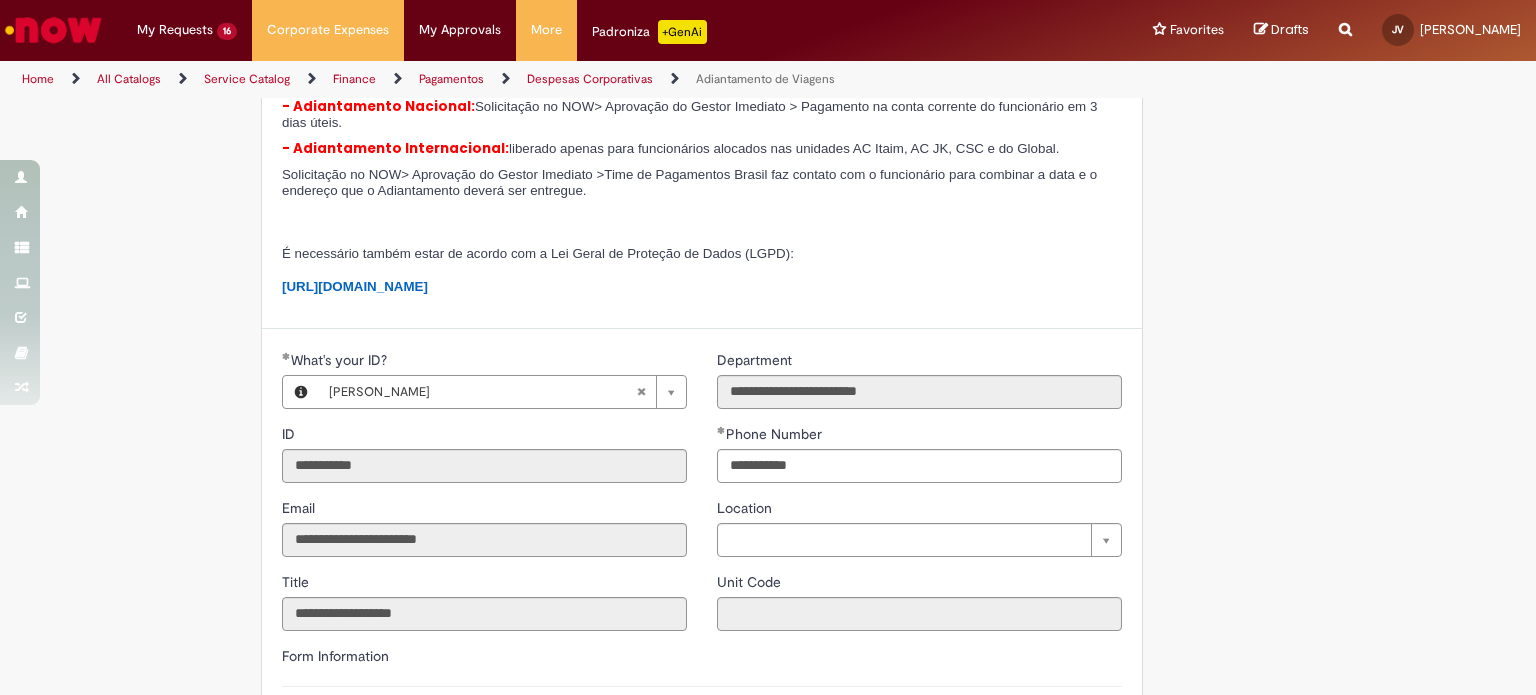 type on "**********" 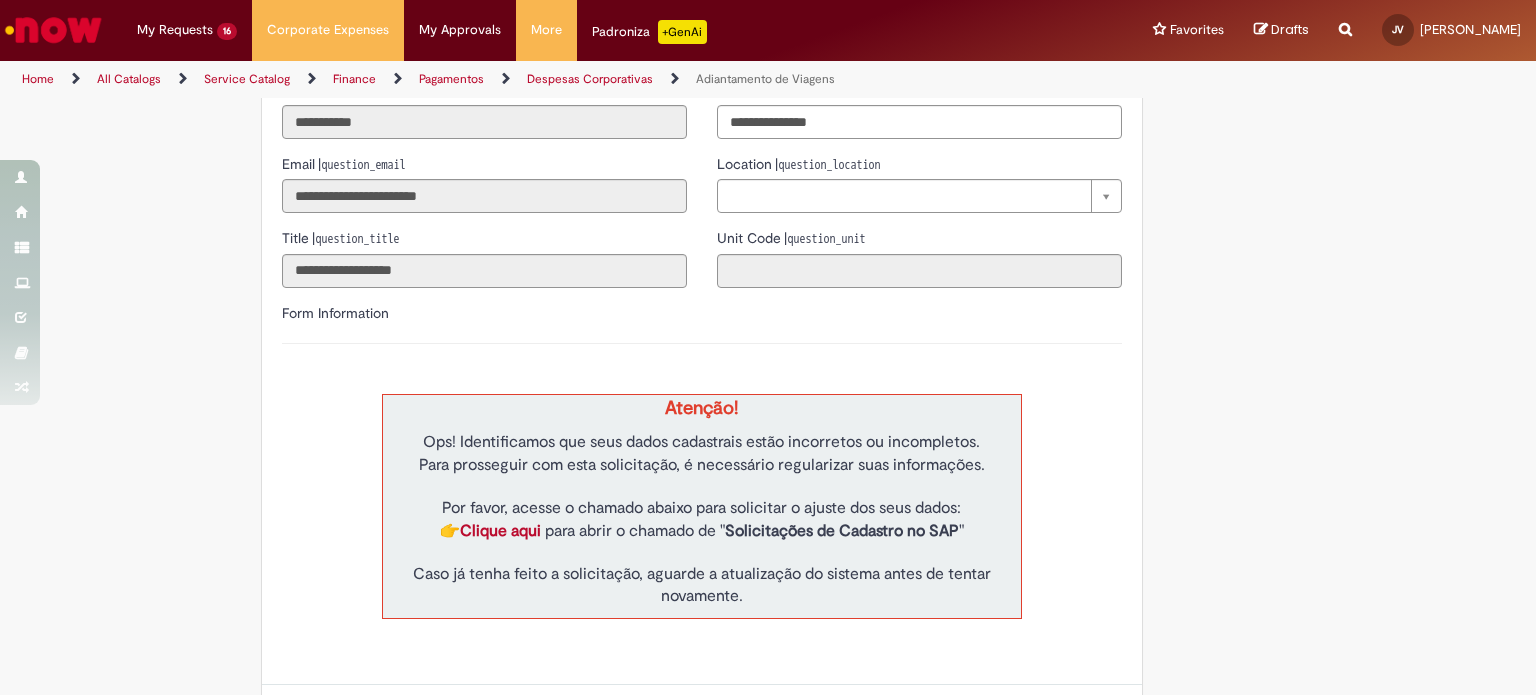 scroll, scrollTop: 1015, scrollLeft: 0, axis: vertical 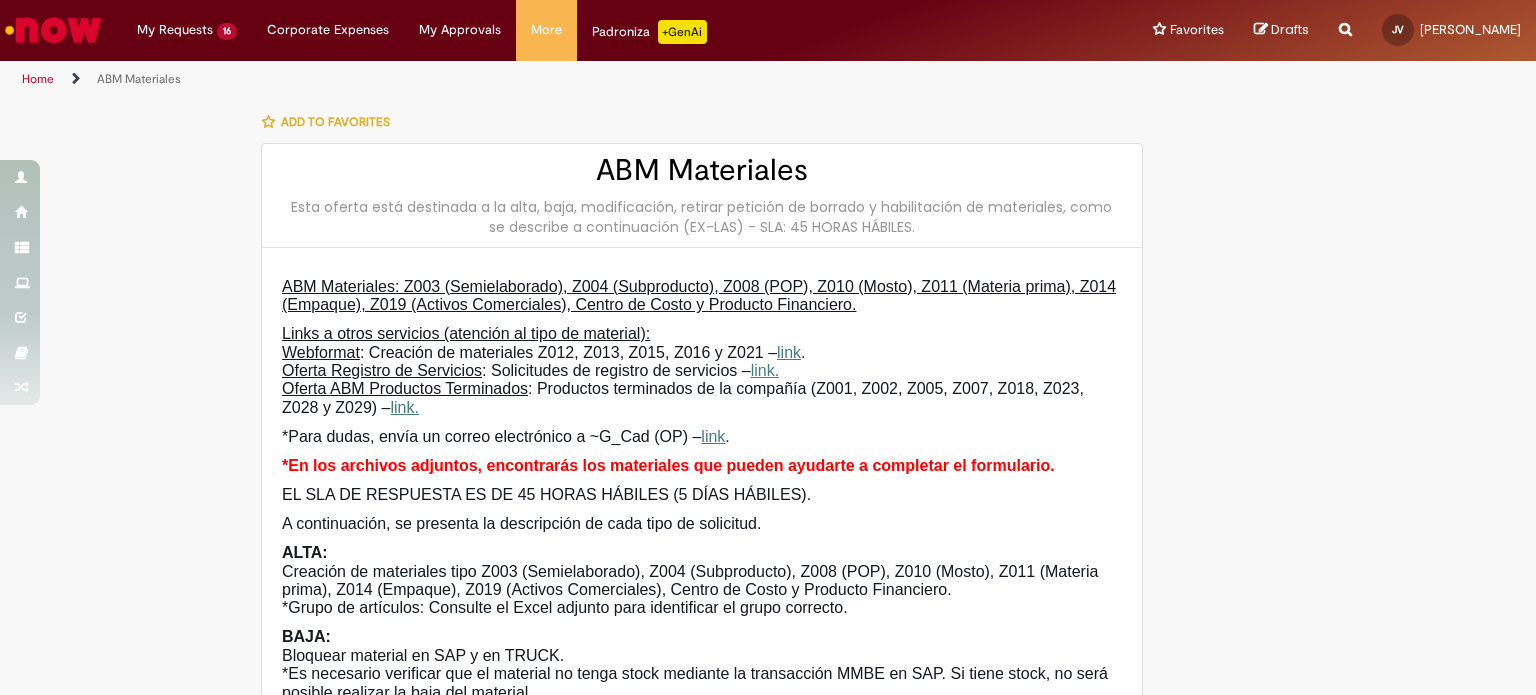 type on "**********" 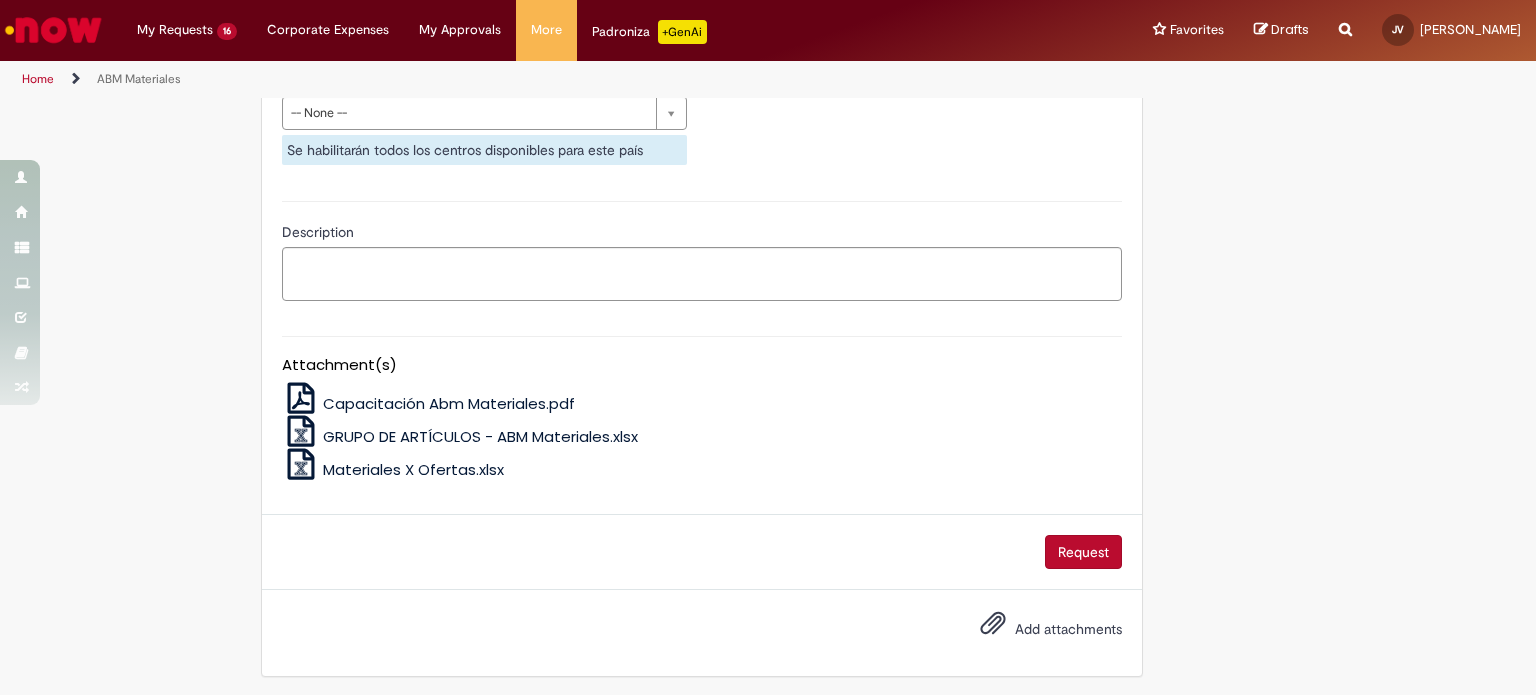 scroll, scrollTop: 1101, scrollLeft: 0, axis: vertical 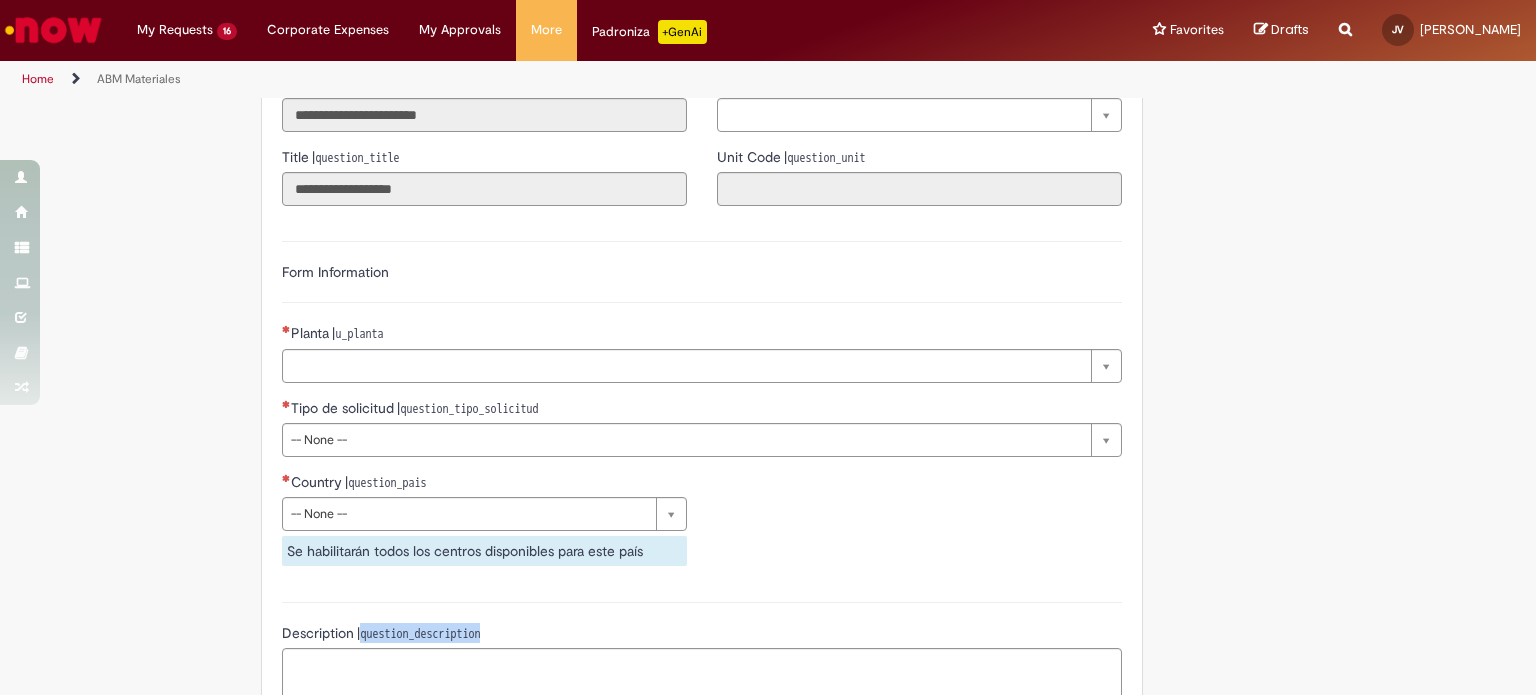 drag, startPoint x: 496, startPoint y: 631, endPoint x: 360, endPoint y: 630, distance: 136.00368 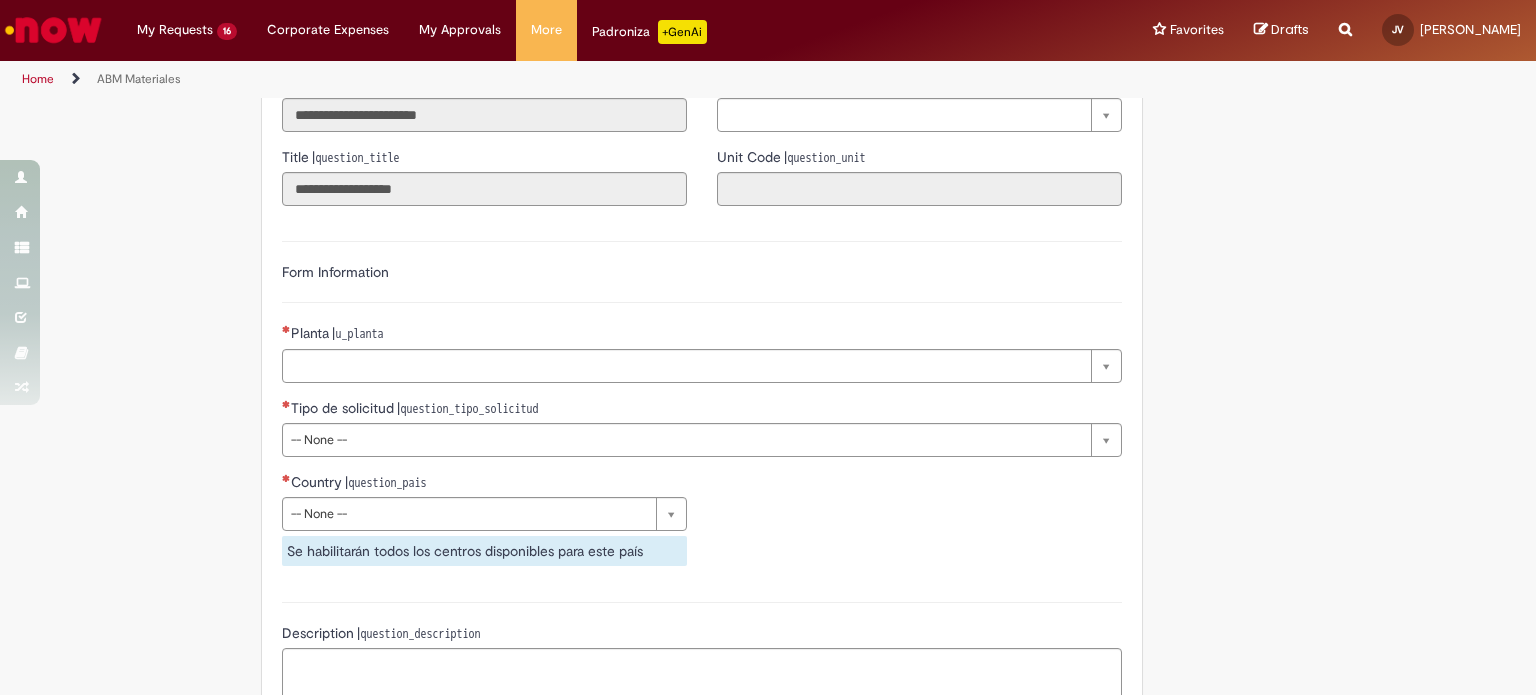 click on "Country  |  question_pais" at bounding box center [484, 484] 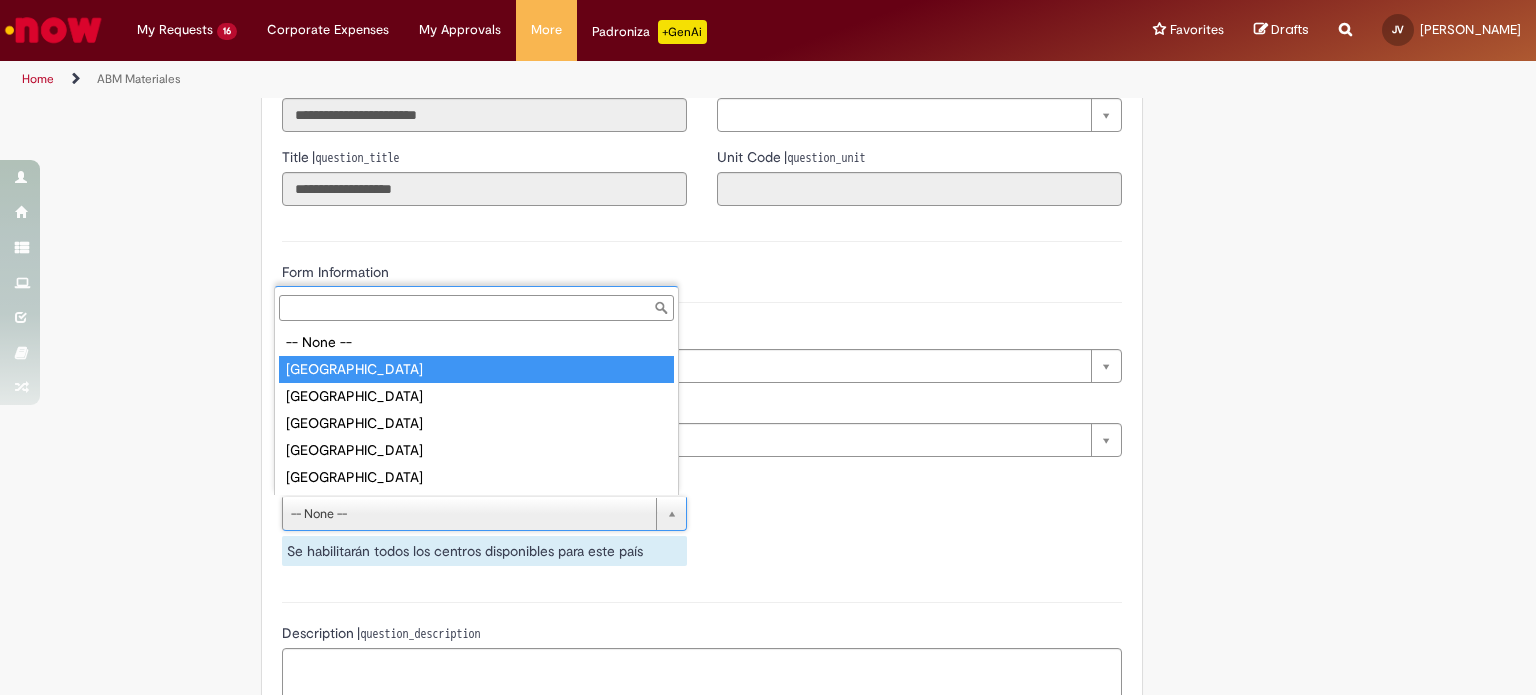 type on "*********" 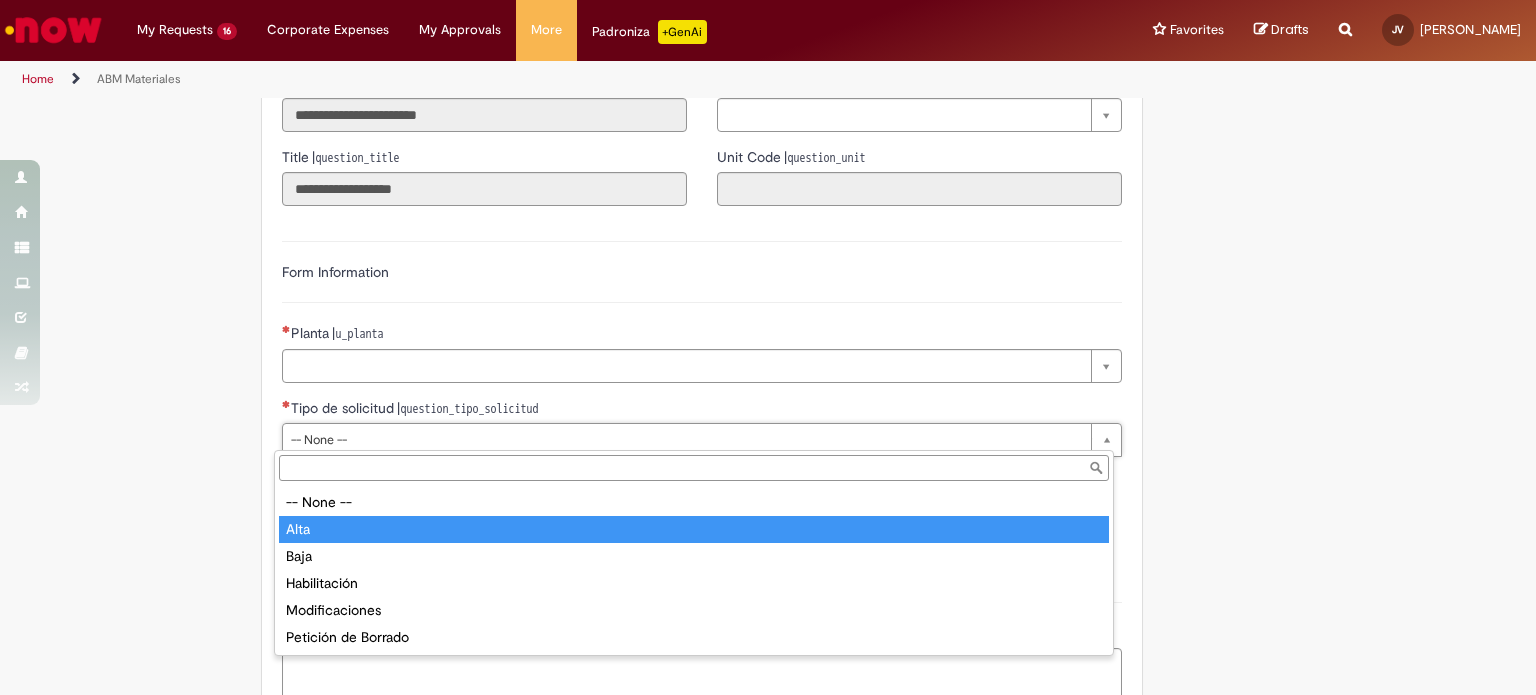 type on "****" 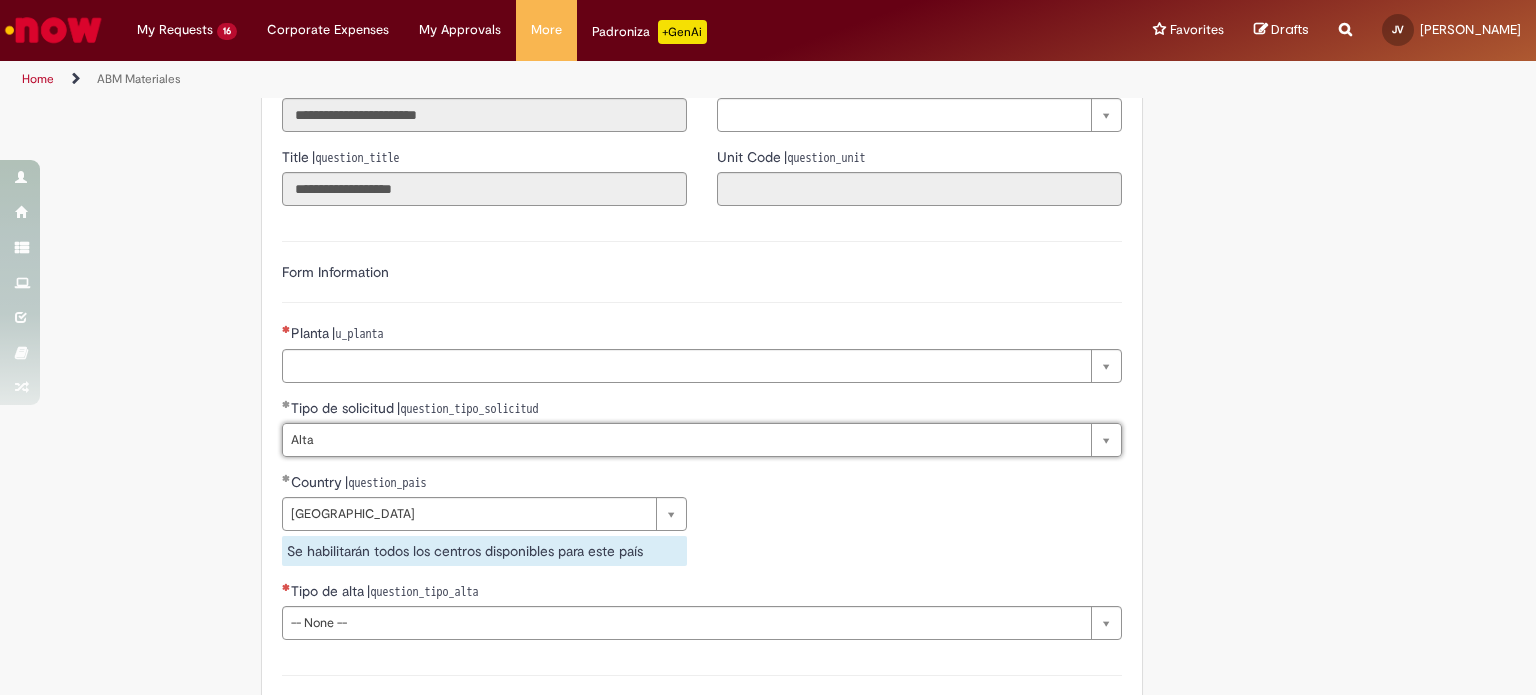 click on "**********" at bounding box center (702, 618) 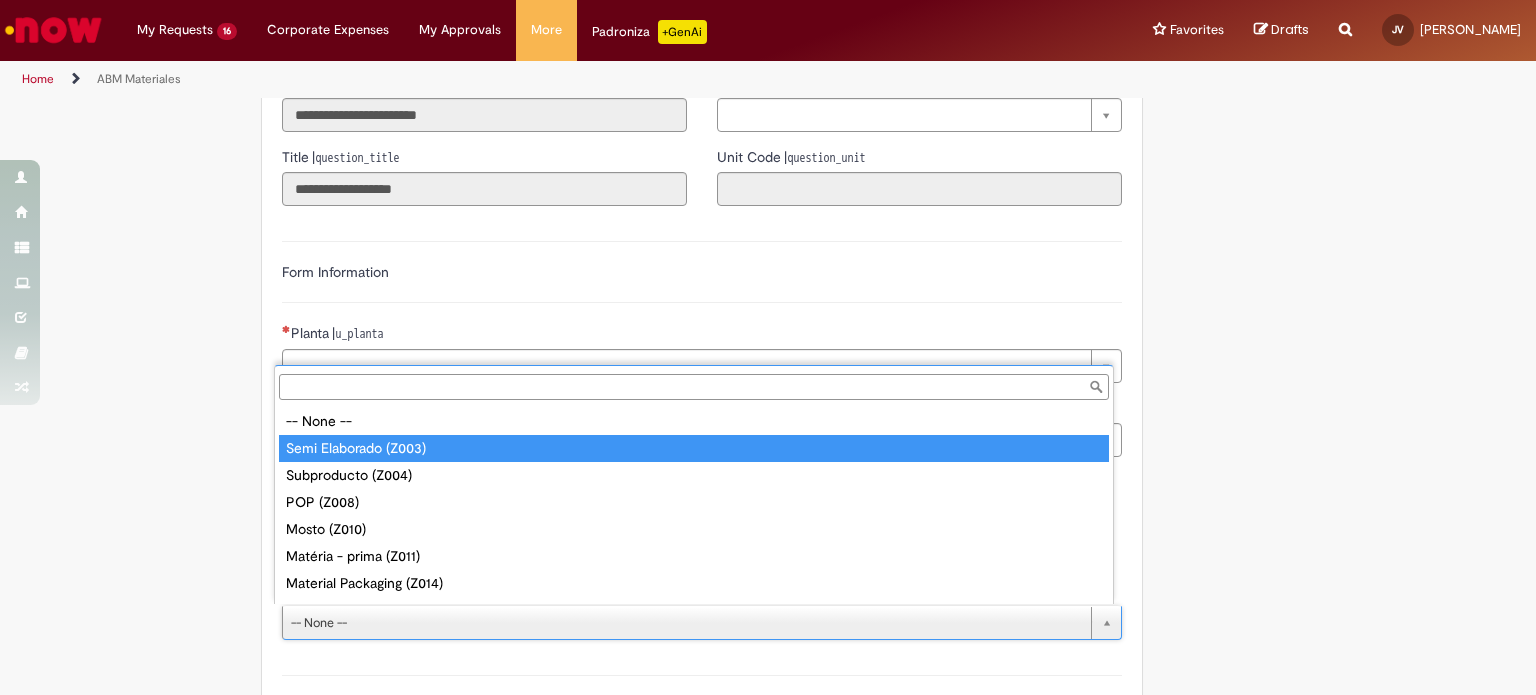 type on "**********" 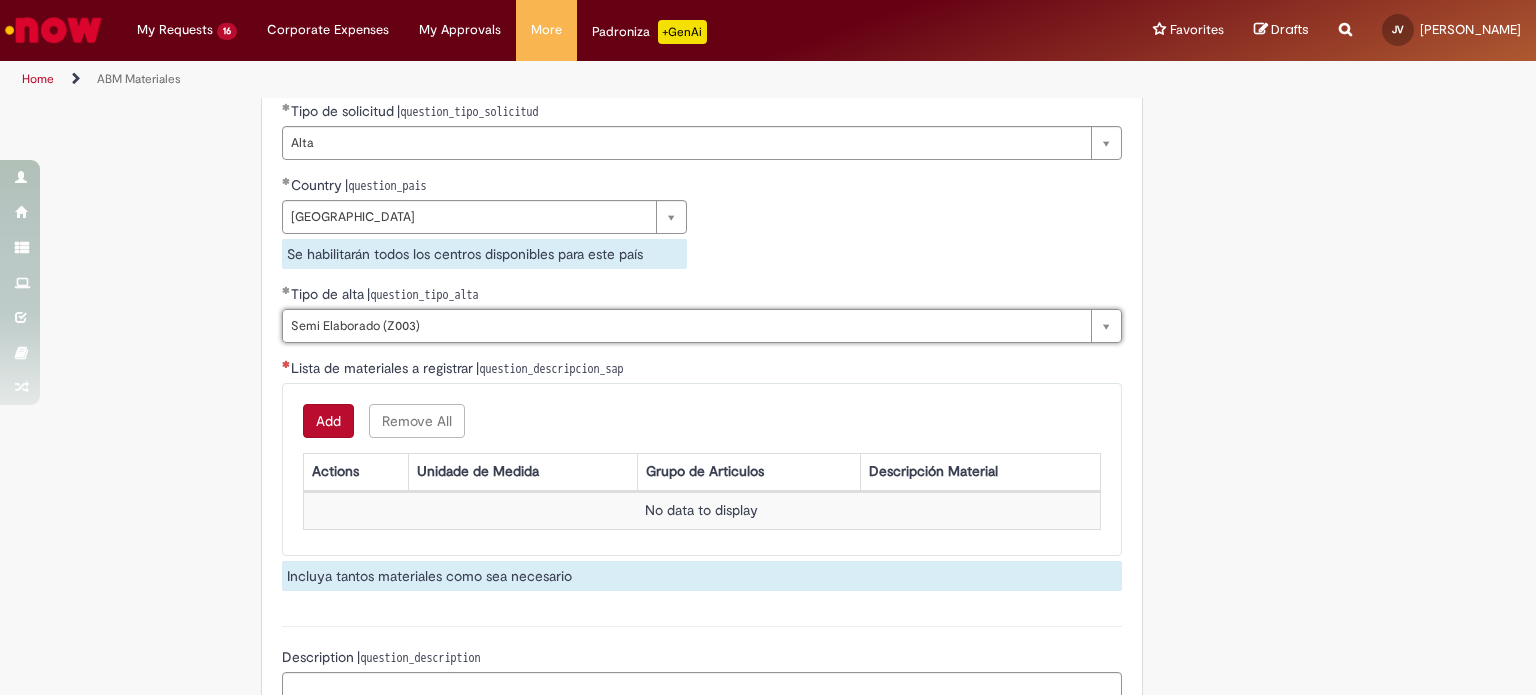 scroll, scrollTop: 1401, scrollLeft: 0, axis: vertical 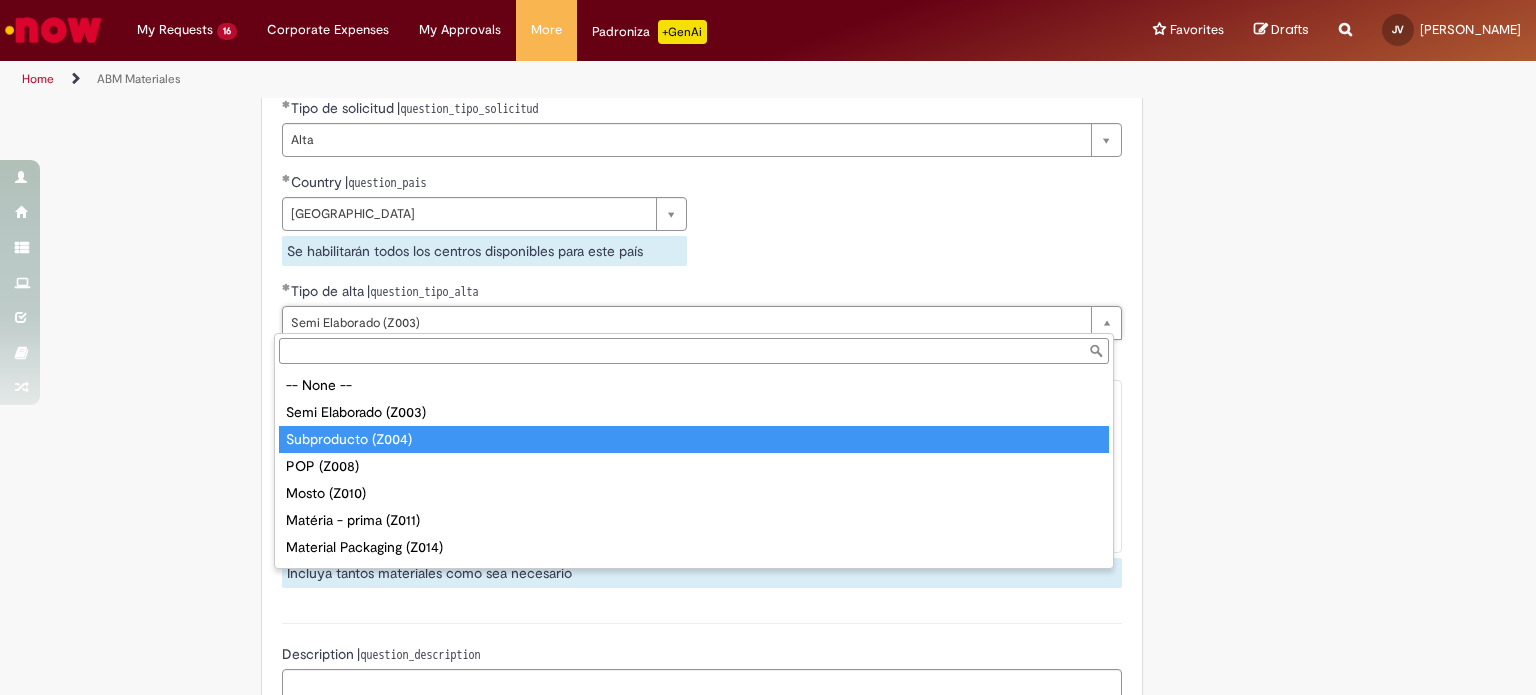 type on "**********" 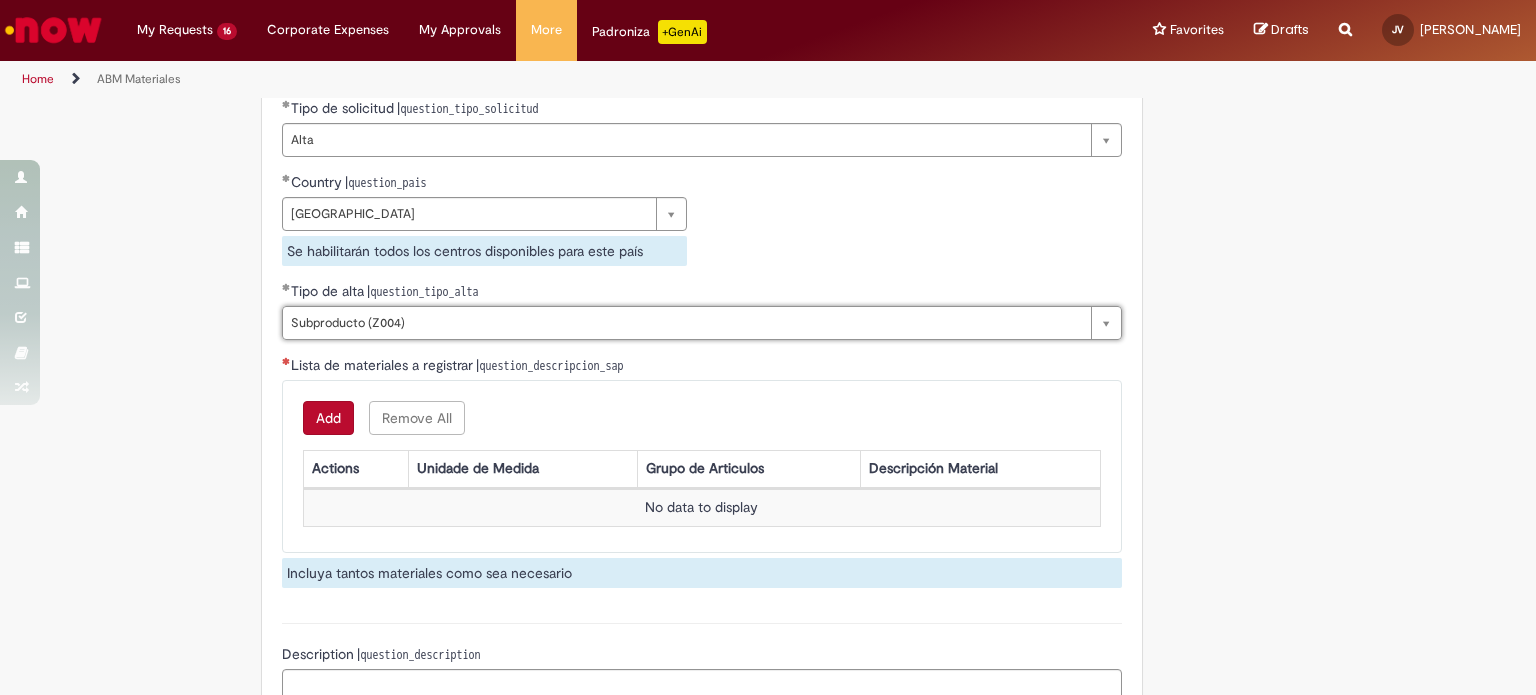 scroll, scrollTop: 0, scrollLeft: 124, axis: horizontal 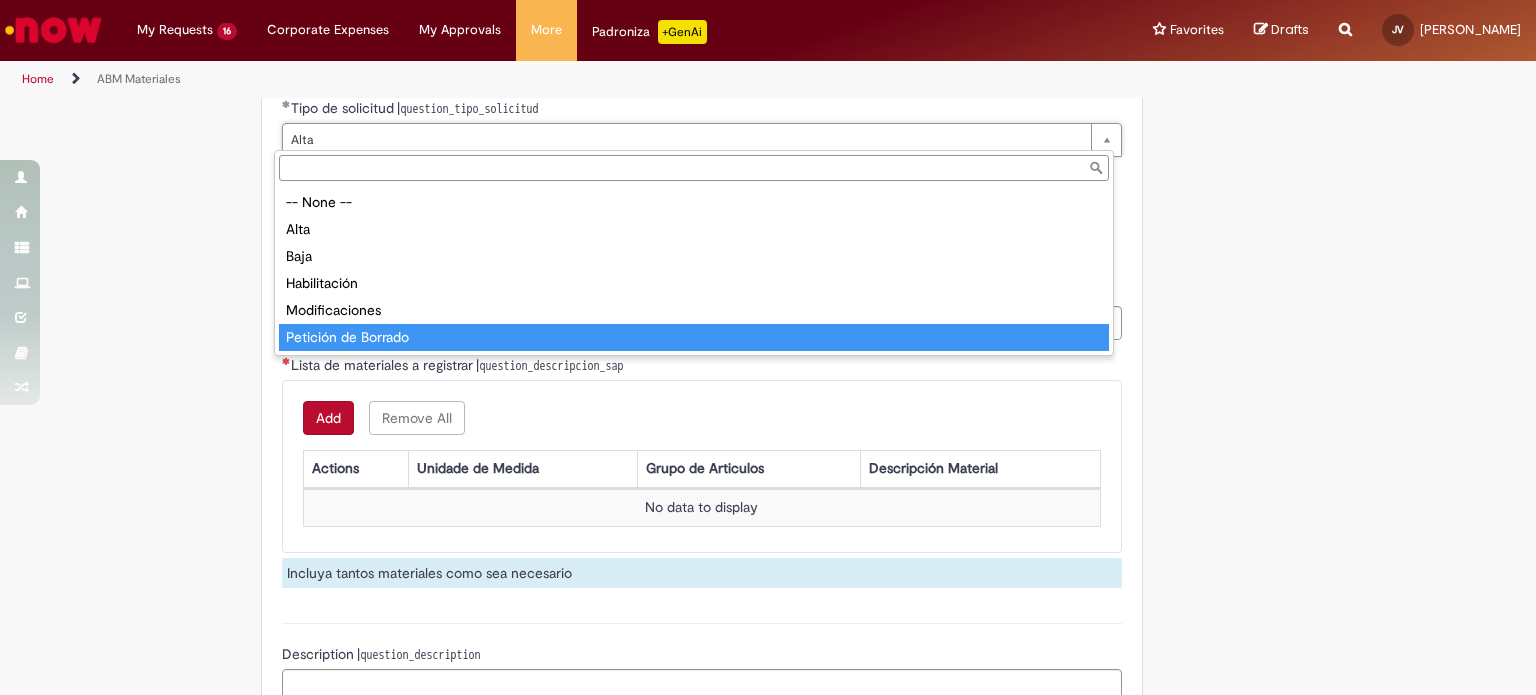 type on "**********" 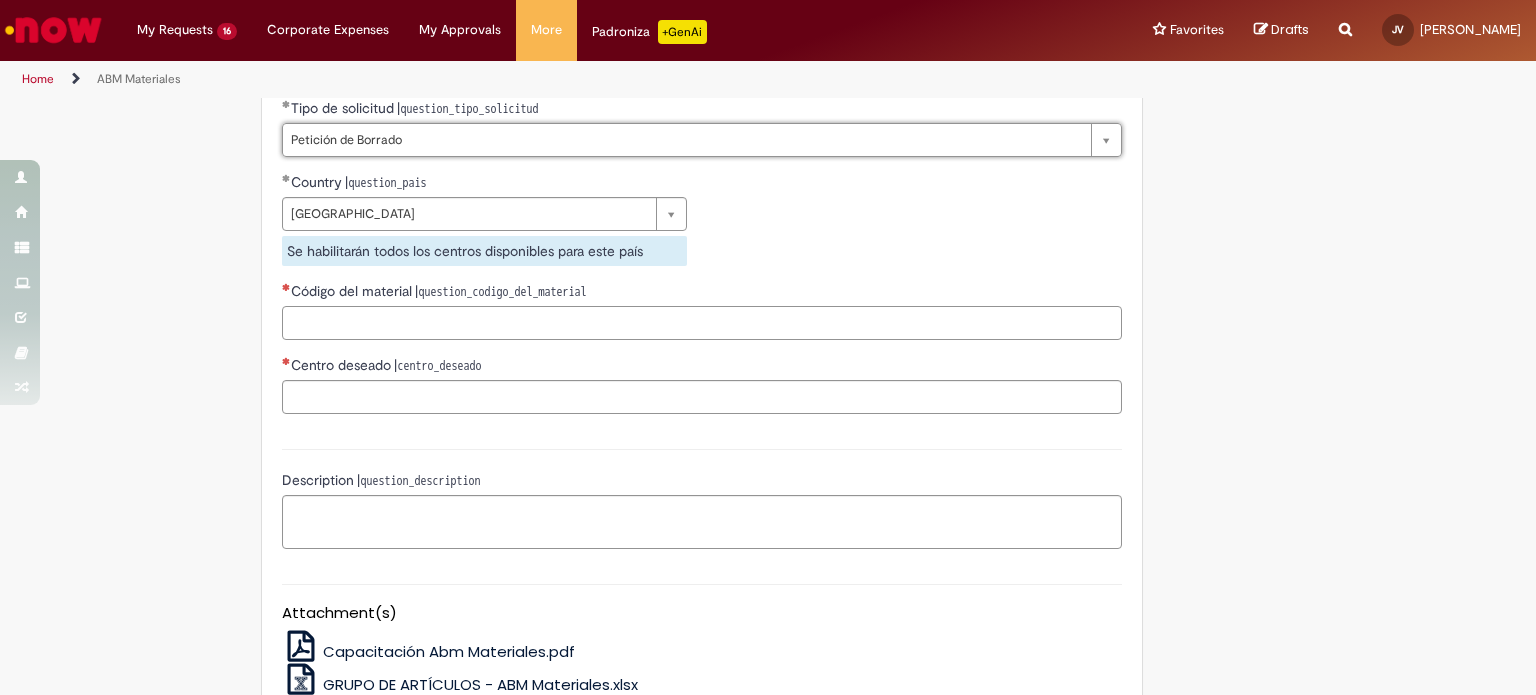 scroll, scrollTop: 0, scrollLeft: 0, axis: both 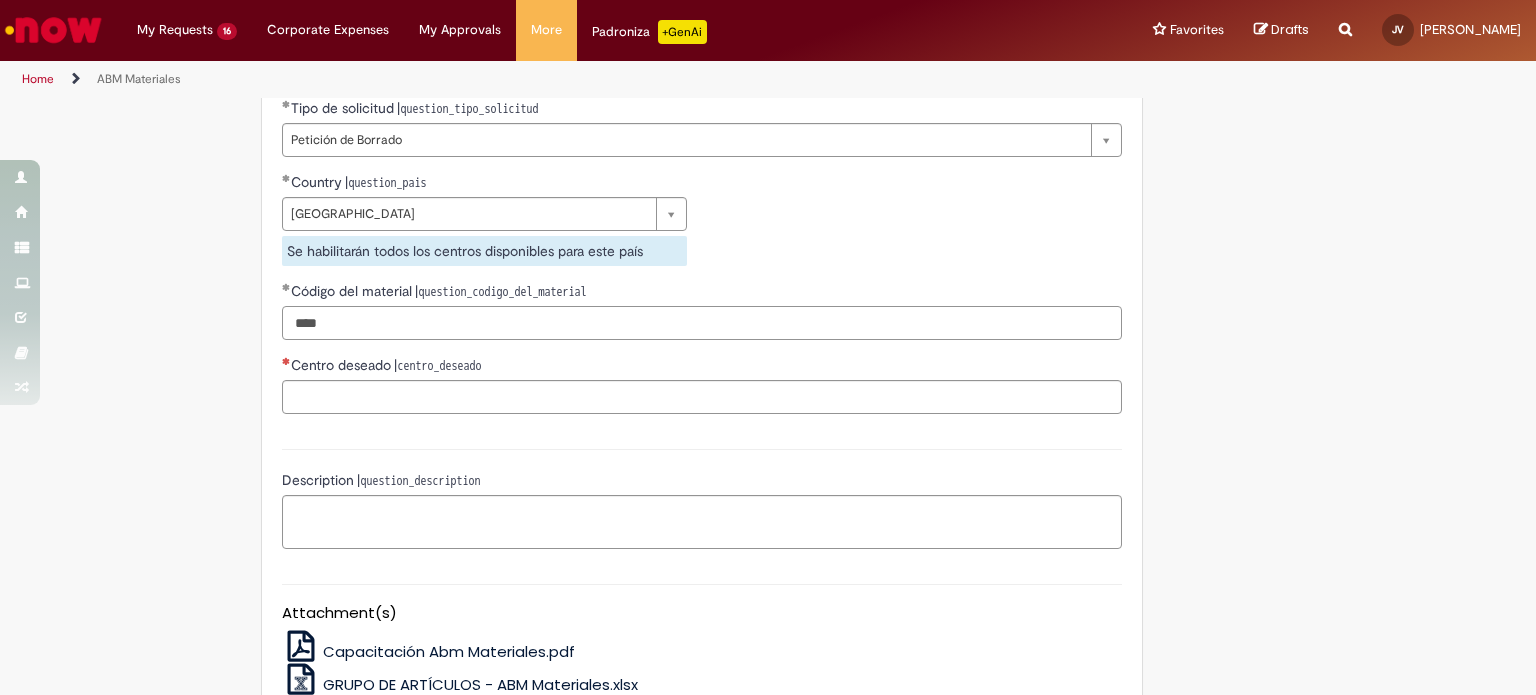 type on "****" 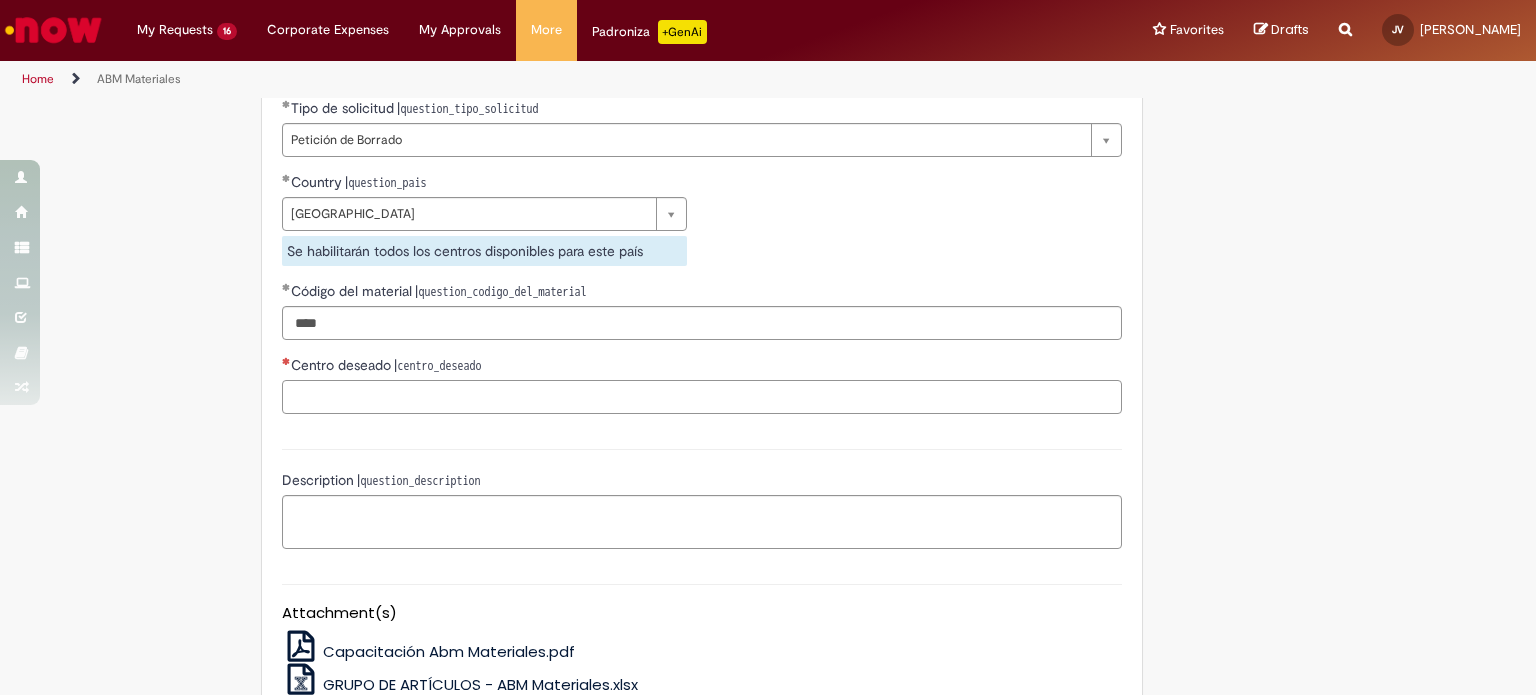 click on "Centro deseado  |  centro_deseado" at bounding box center (702, 397) 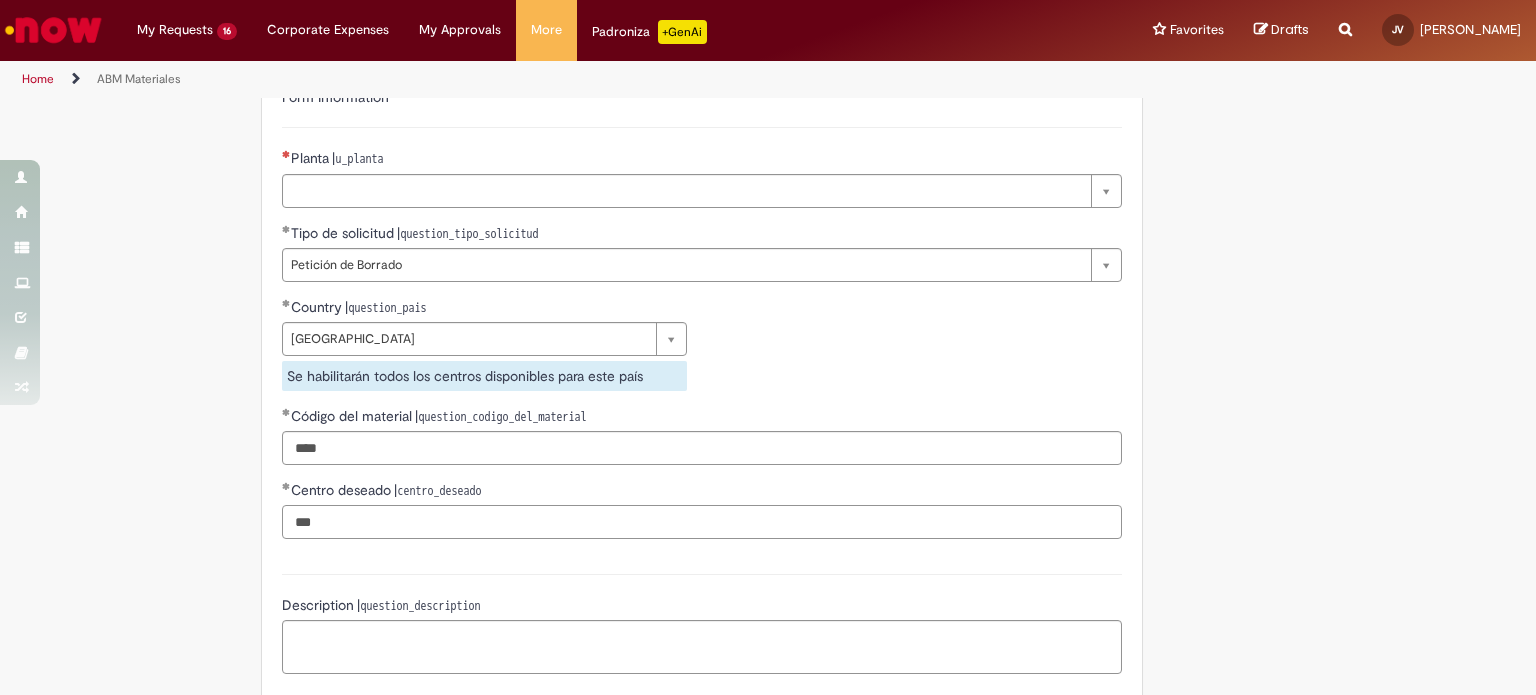 scroll, scrollTop: 1001, scrollLeft: 0, axis: vertical 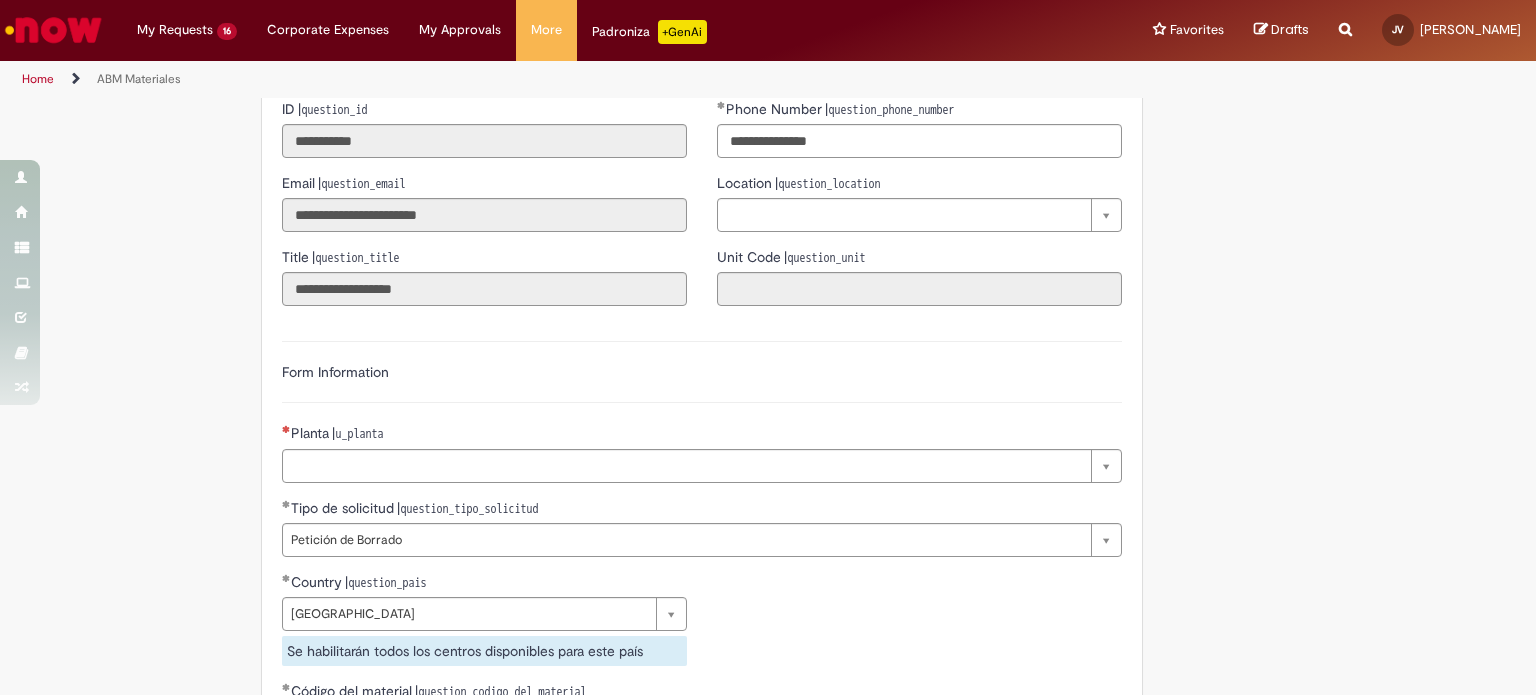 type on "***" 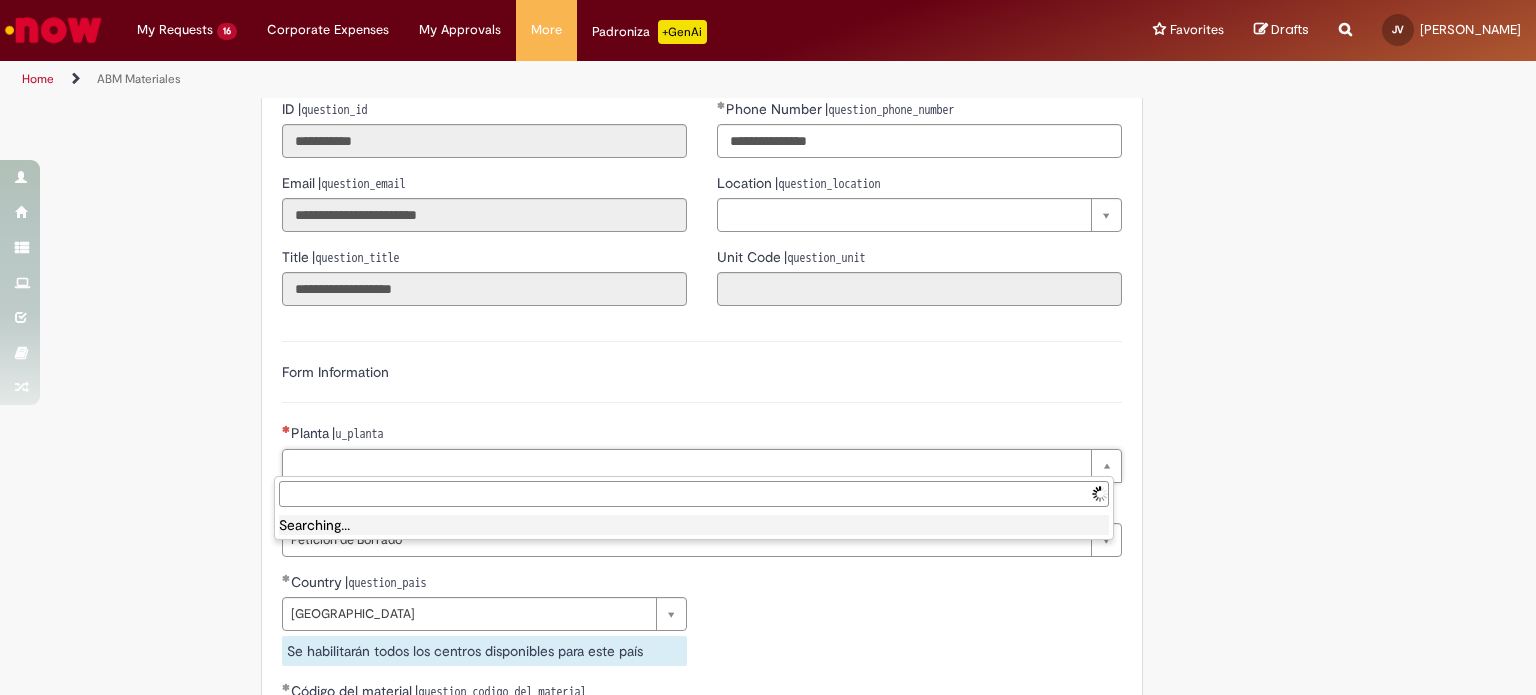 scroll, scrollTop: 16, scrollLeft: 0, axis: vertical 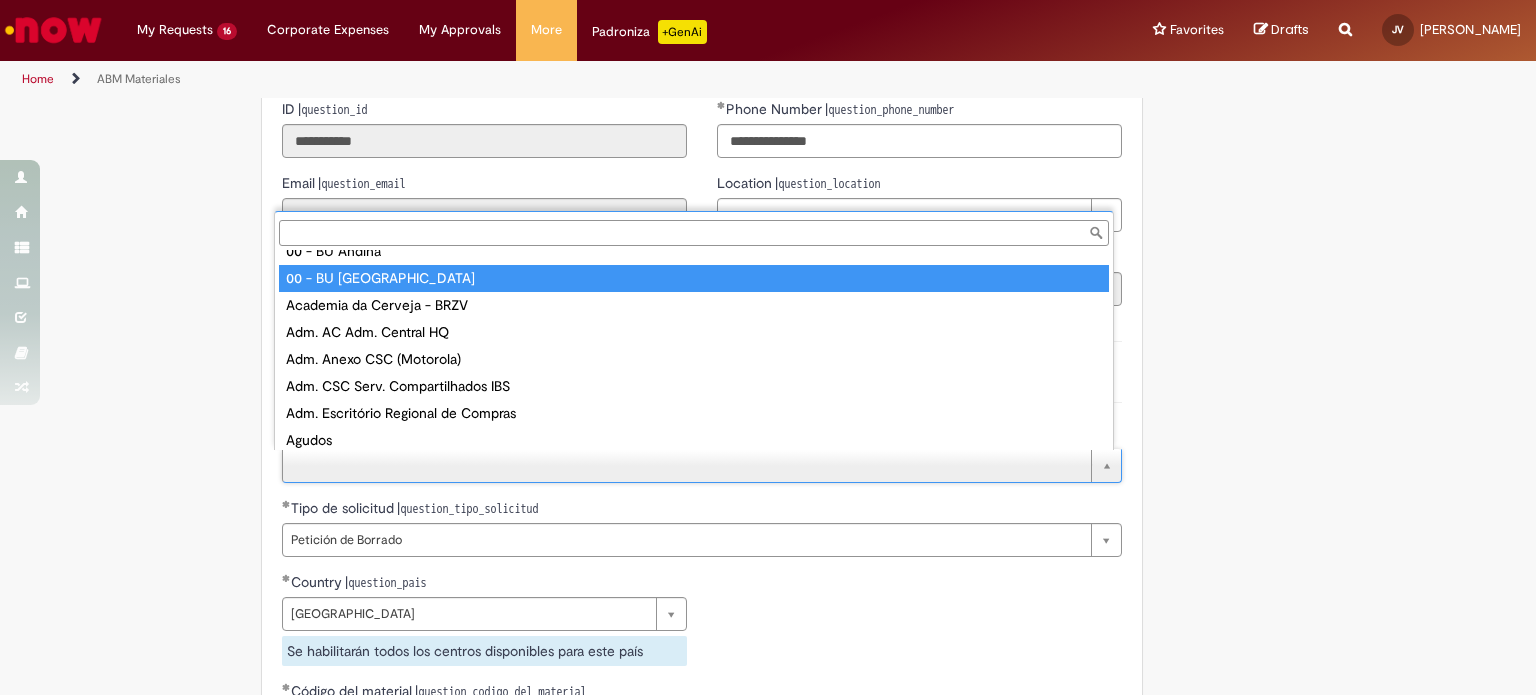 type on "**********" 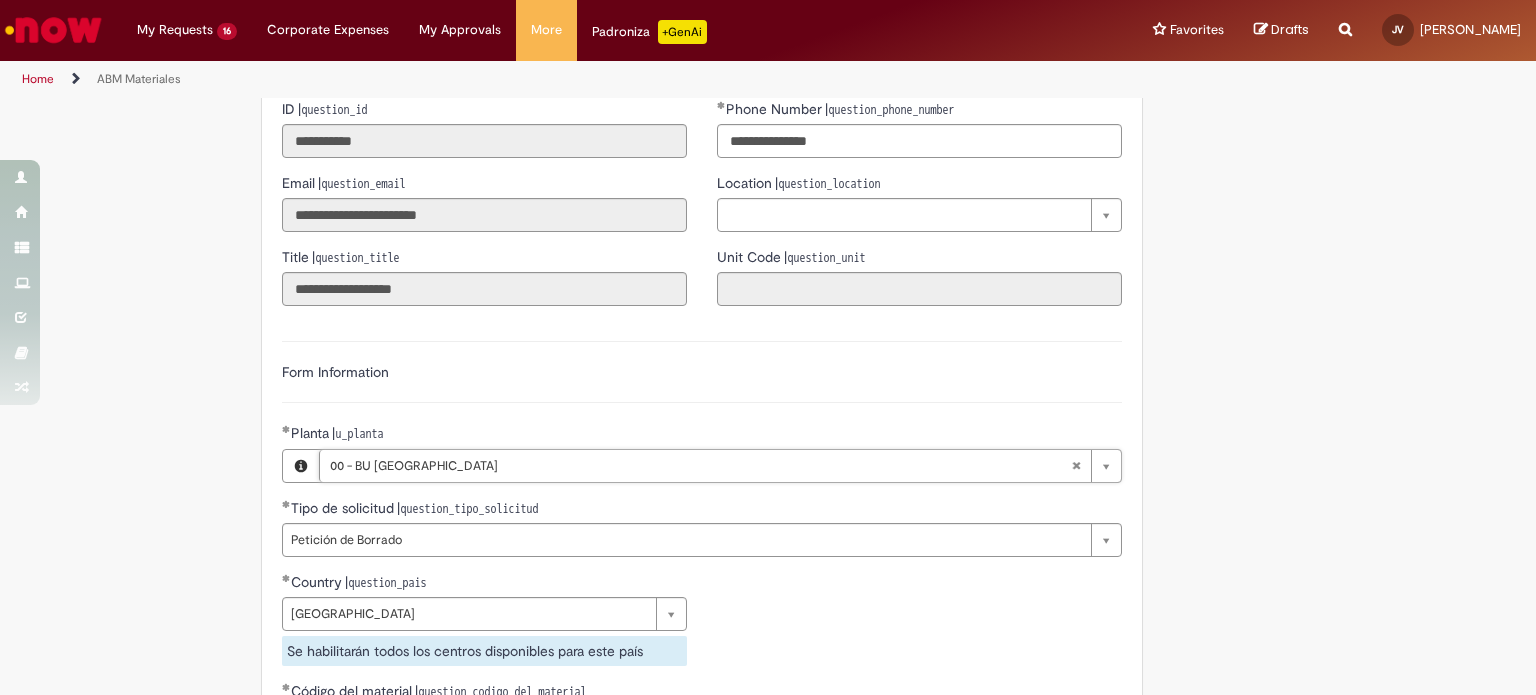 click on "**********" at bounding box center [702, 584] 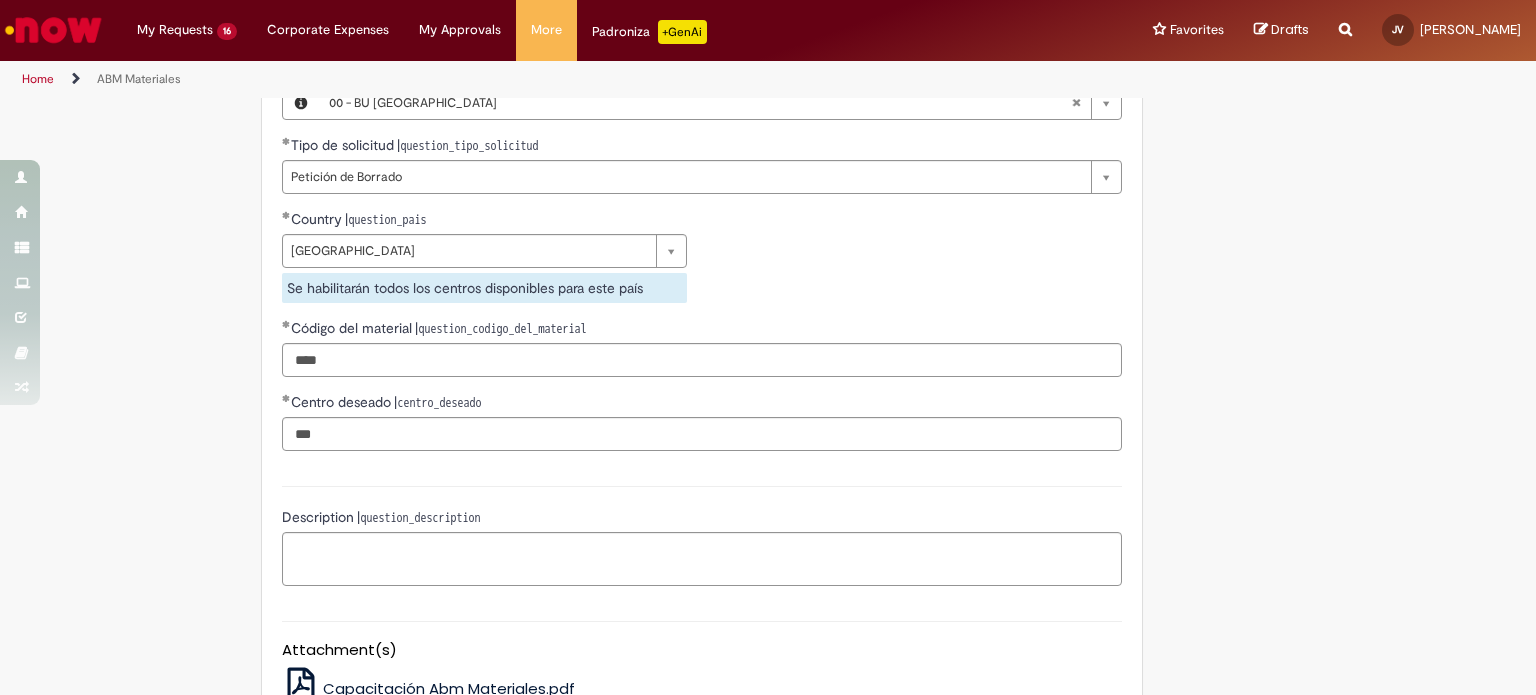 scroll, scrollTop: 1648, scrollLeft: 0, axis: vertical 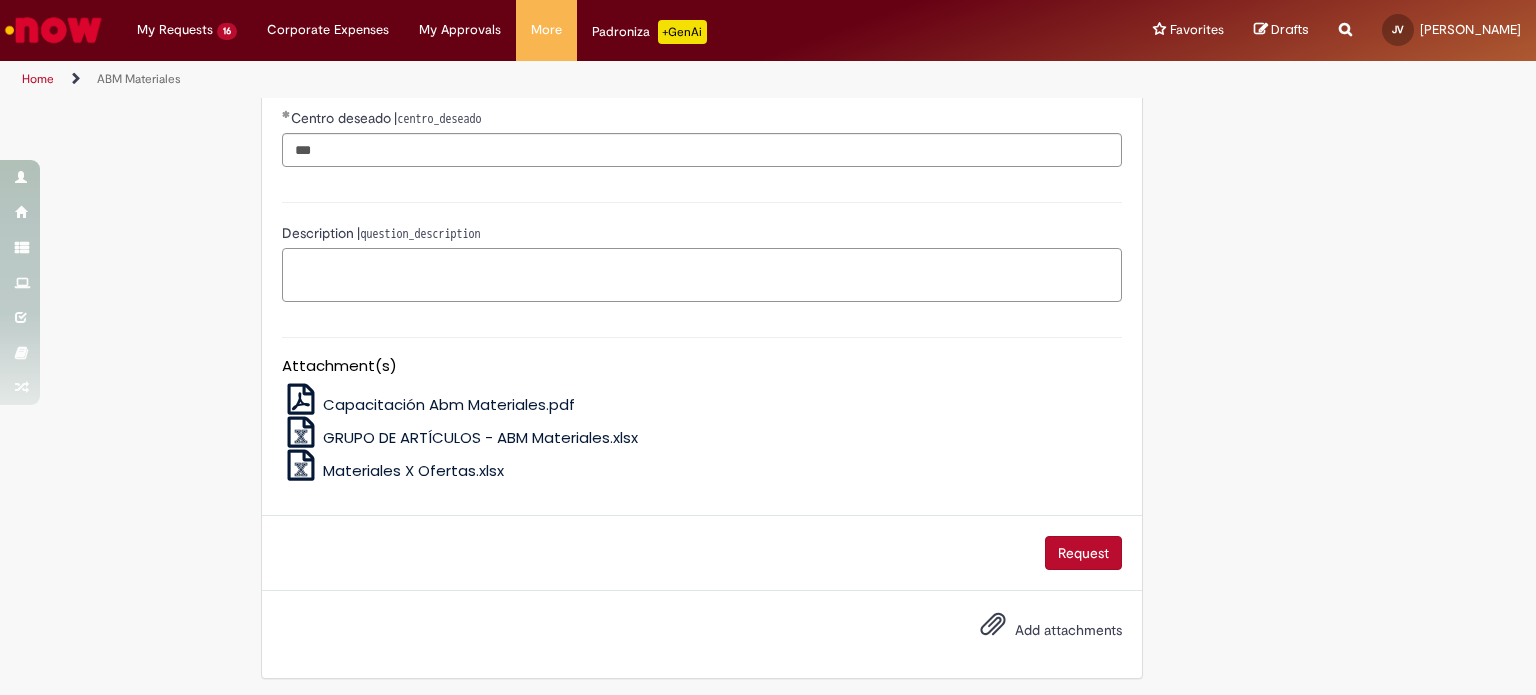 click on "Description  |  question_description" at bounding box center [702, 275] 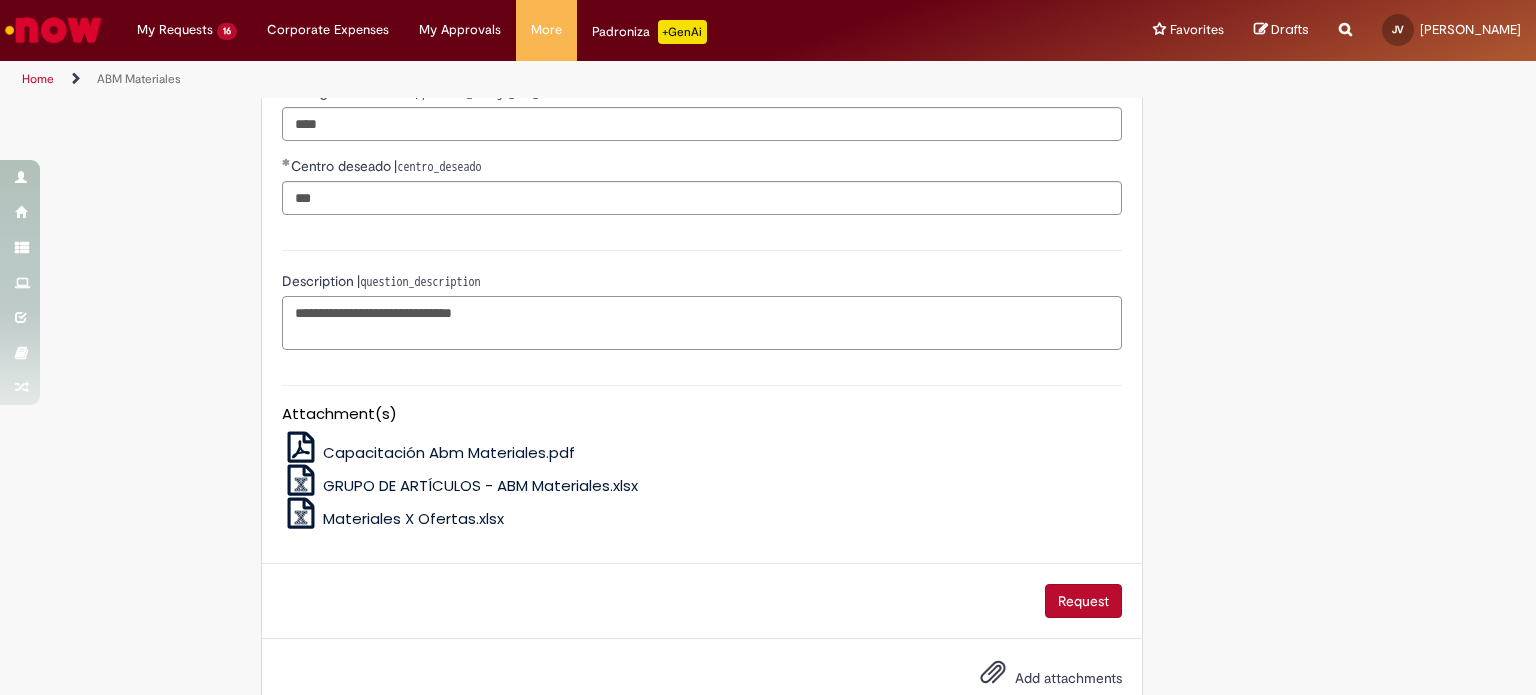 scroll, scrollTop: 1648, scrollLeft: 0, axis: vertical 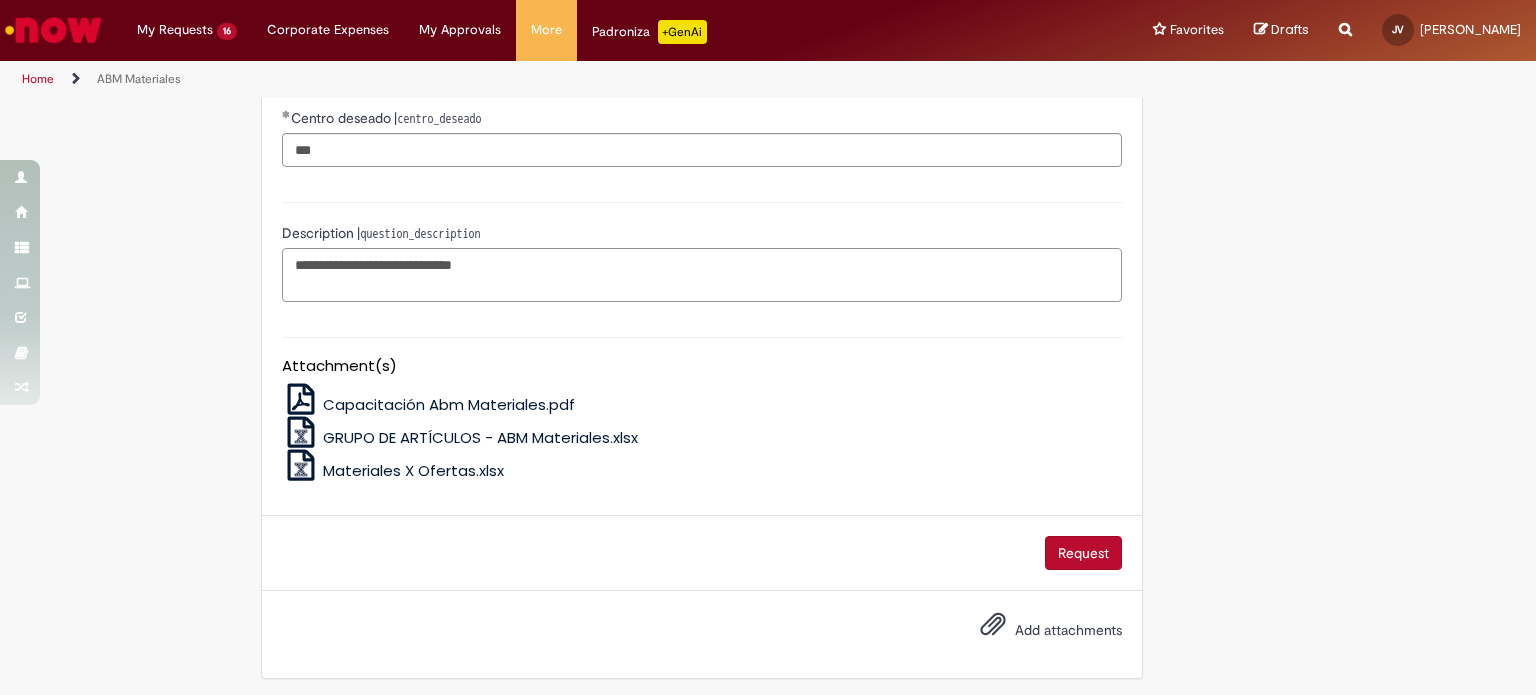 type on "**********" 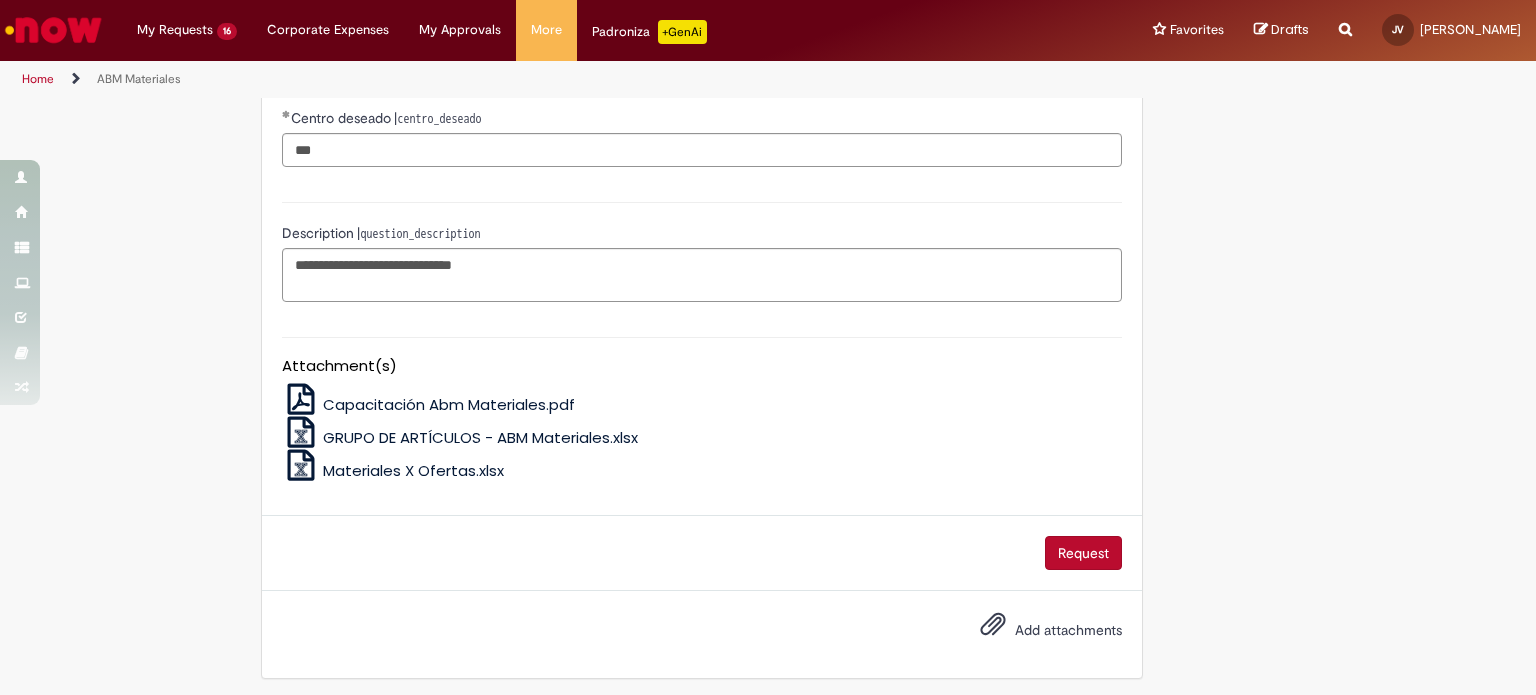 click on "Add to favorites
ABM Materiales
Esta oferta está destinada a la alta, baja, modificación, retirar petición de borrado y habilitación de materiales, como se describe a continuación (EX-LAS) - SLA: 45 HORAS HÁBILES.
ABM Materiales: Z003 (Semielaborado), Z004 (Subproducto), Z008 (POP), Z010 (Mosto), Z011 (Materia prima), Z014 (Empaque), Z019 (Activos Comerciales), Centro de Costo y Producto Financiero.
Links a otros servicios (atención al tipo de material): Webformat : Creación de materiales Z012, Z013, Z015, Z016 y Z021 –  link . Oferta Registro de Servicios : Solicitudes de registro de servicios –  link. Oferta ABM Productos Terminados : Productos terminados de la compañía (Z001, Z002, Z005, Z007, Z018, Z023, Z028 y Z029) –  link.
*Para dudas, envía un correo electrónico a ~G_Cad (OP) –  link .
EL SLA DE RESPUESTA ES DE 45 HORAS HÁBILES (5 DÍAS HÁBILES)." at bounding box center (670, -424) 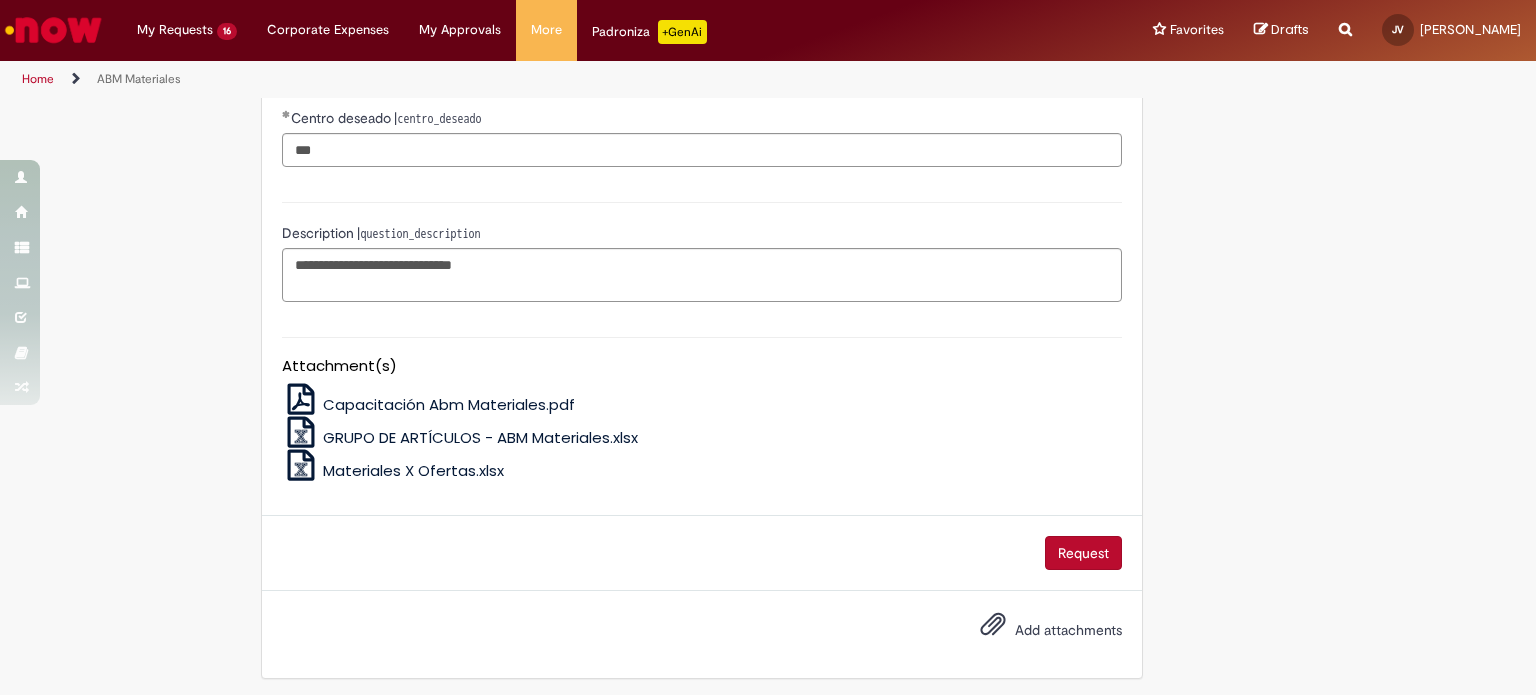 click on "Request" at bounding box center [1083, 553] 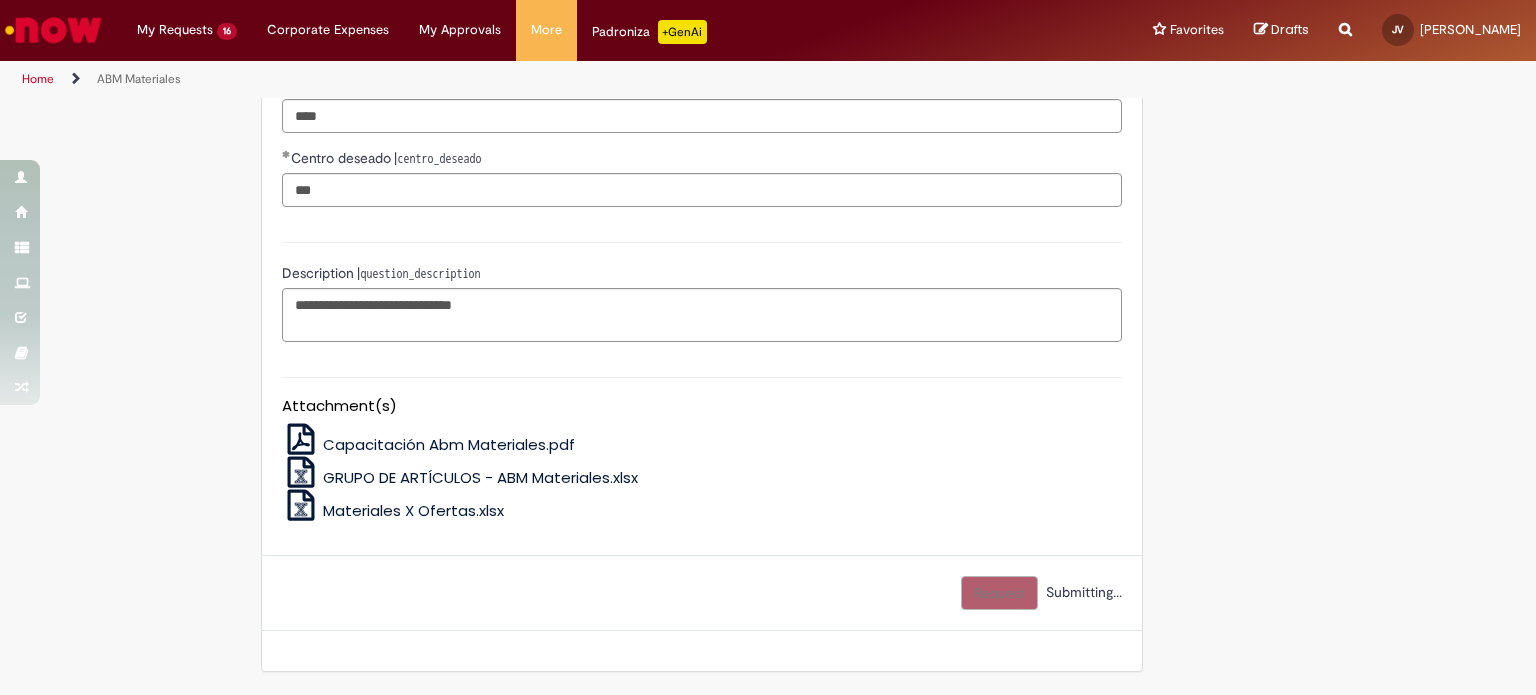 scroll, scrollTop: 1602, scrollLeft: 0, axis: vertical 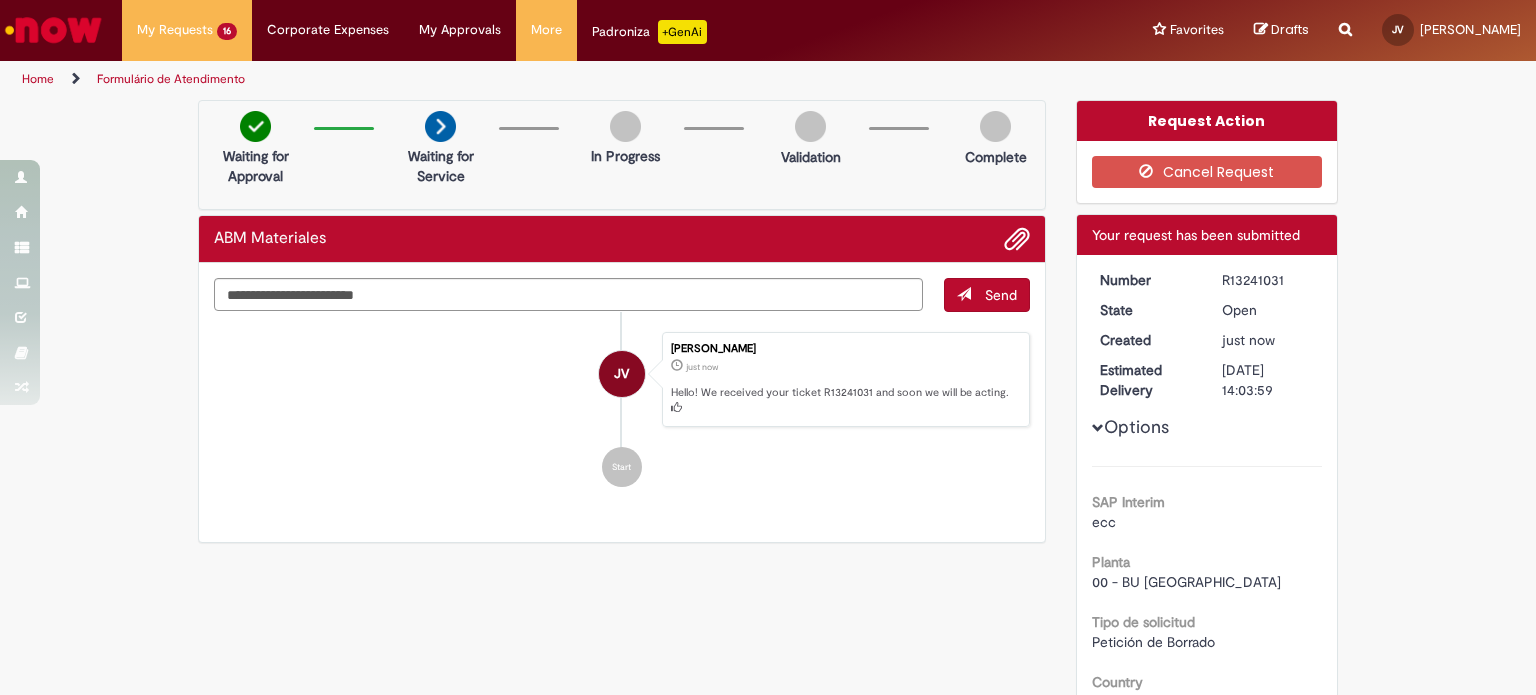 drag, startPoint x: 1212, startPoint y: 281, endPoint x: 1286, endPoint y: 273, distance: 74.431175 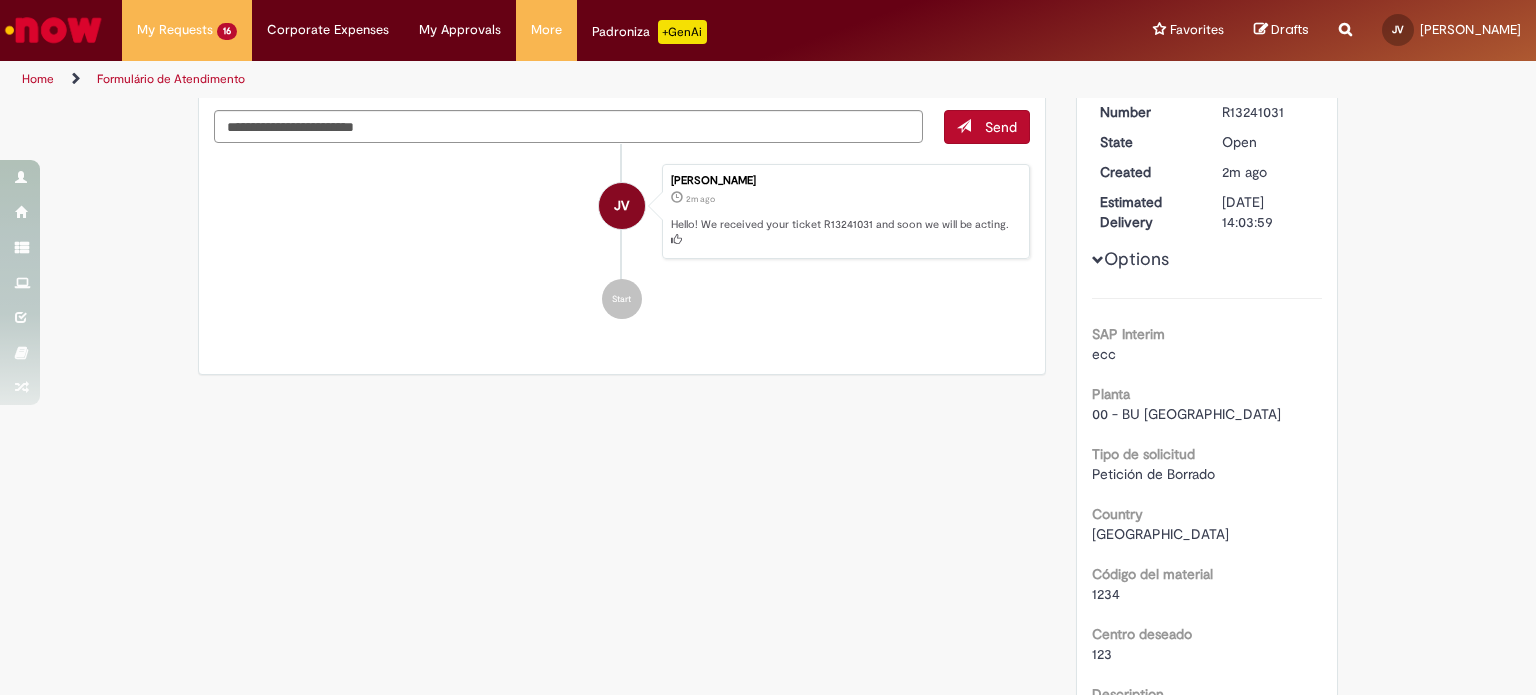 scroll, scrollTop: 300, scrollLeft: 0, axis: vertical 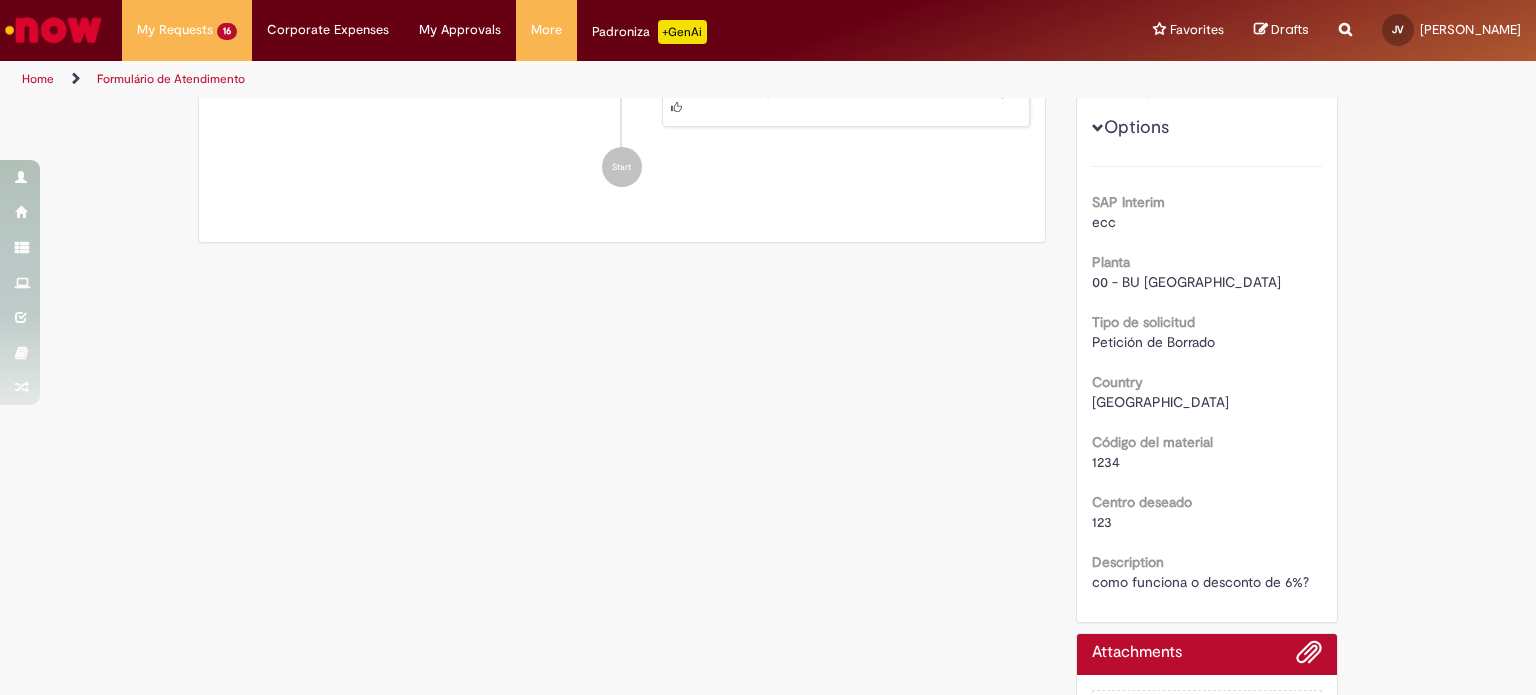 click on "Scan Barcode
Waiting for Approval
Waiting for Service
In Progress
Validation
Complete
ABM Materiales
Send
JV
Joao Viana
3m ago 3 minutes ago
Hello! We received your ticket R13241031 and soon we will be acting.
Start
Request Action
Cancel Request
Ticket details" at bounding box center [768, 299] 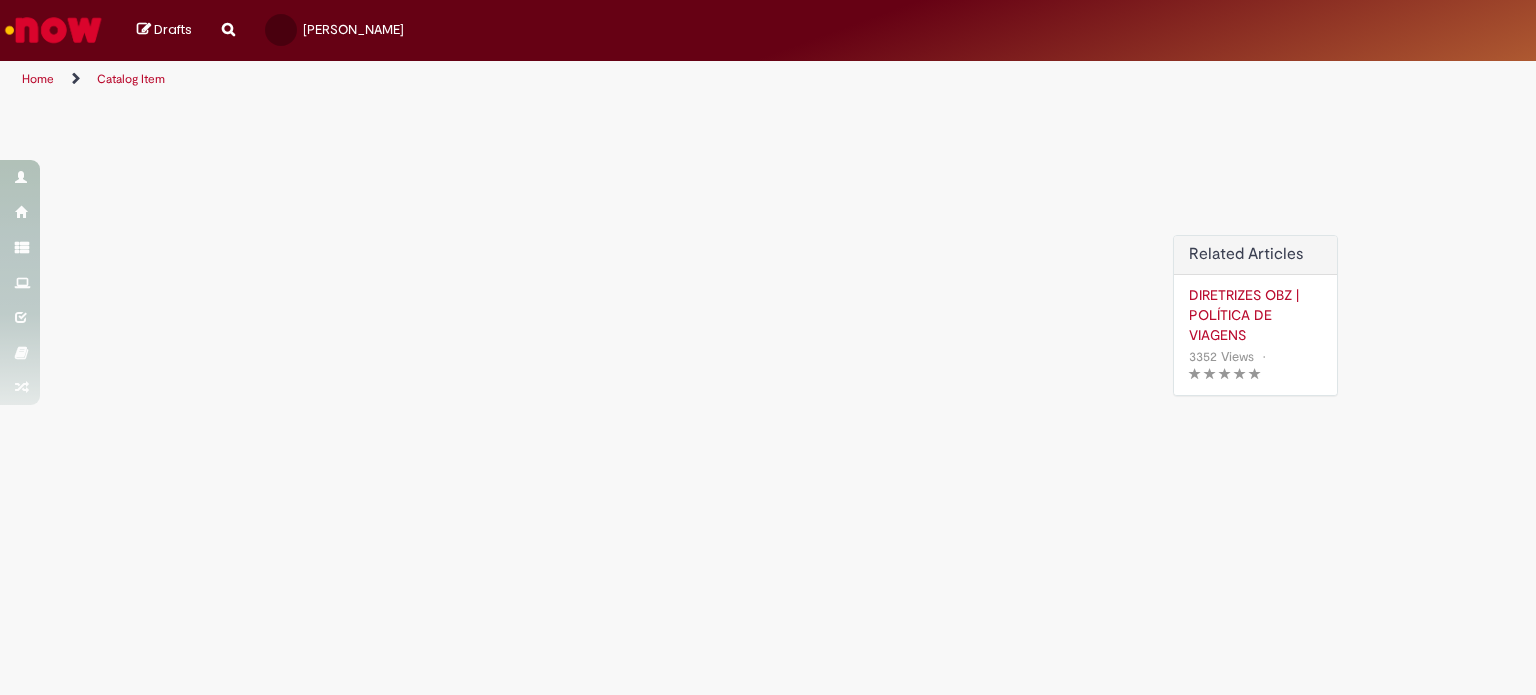 scroll, scrollTop: 0, scrollLeft: 0, axis: both 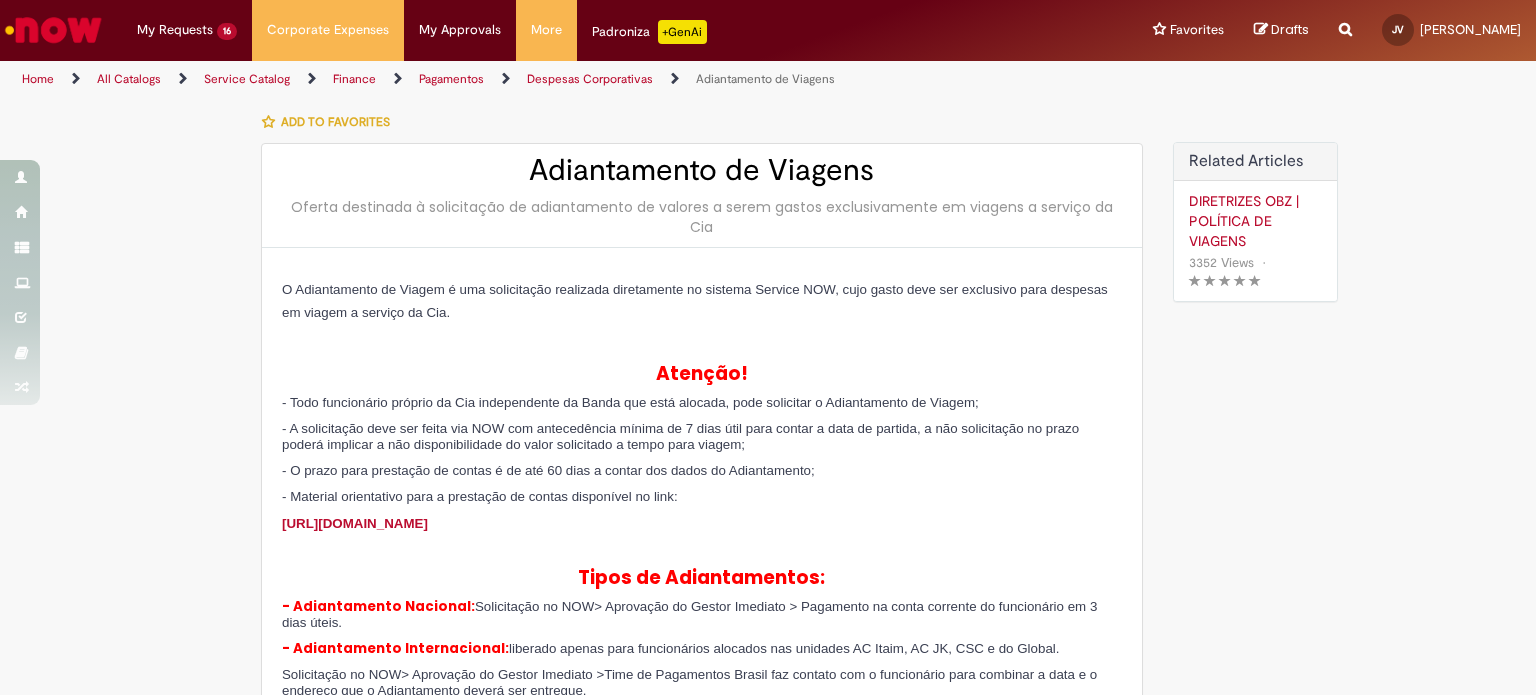 type on "**********" 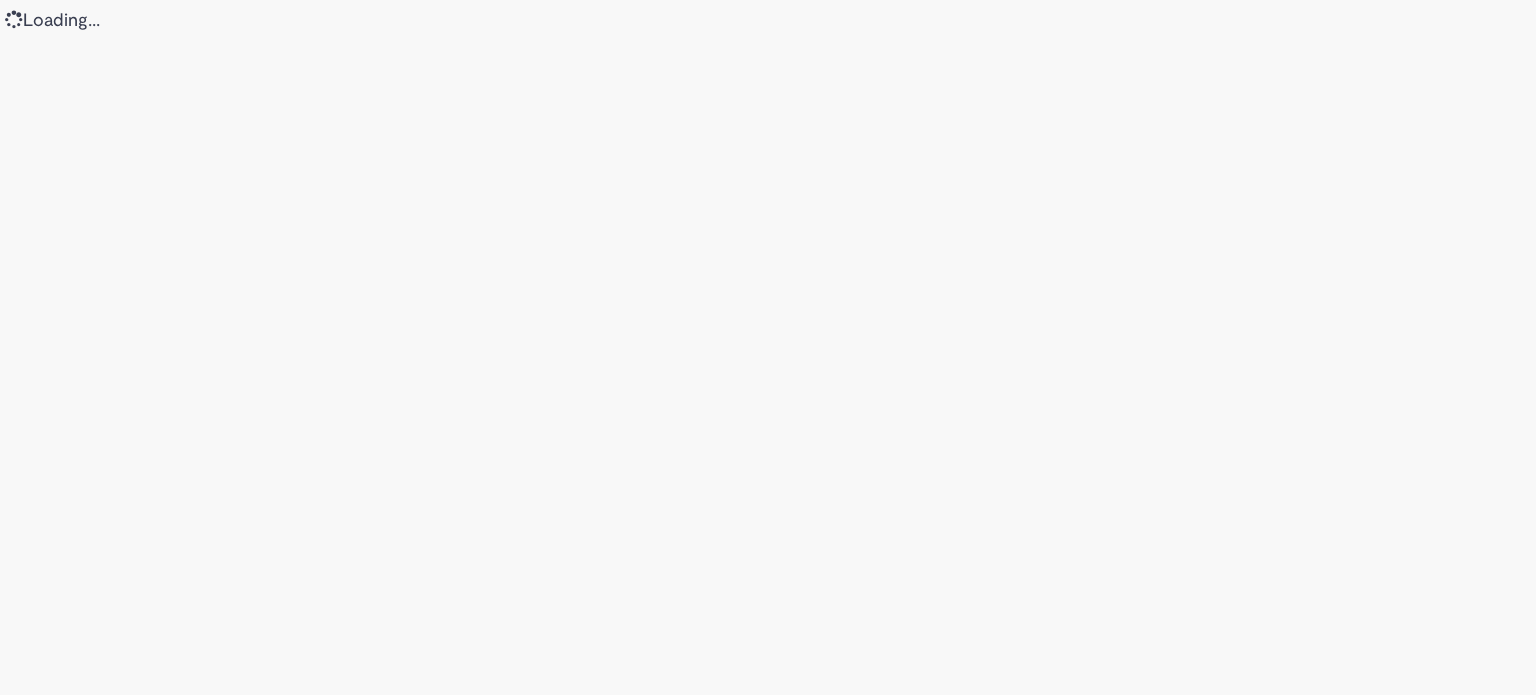 scroll, scrollTop: 0, scrollLeft: 0, axis: both 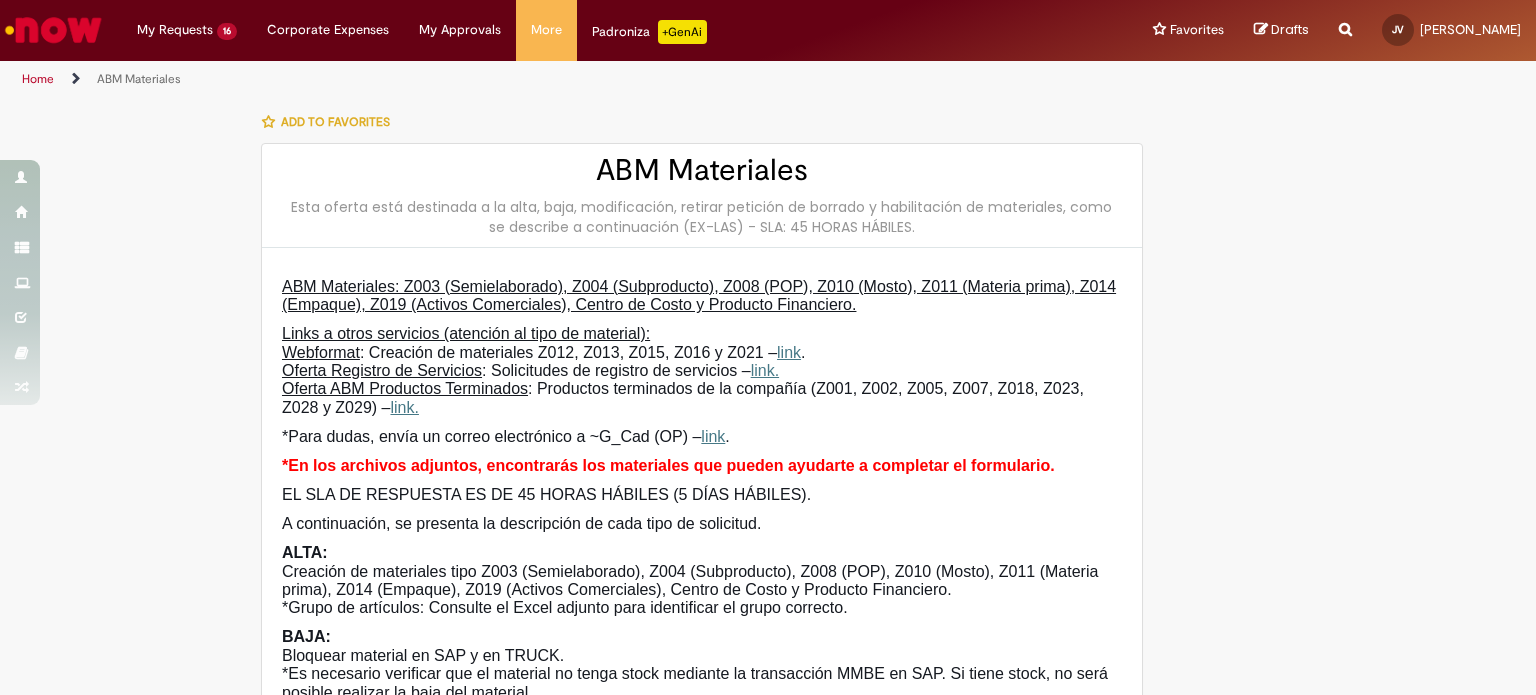 type on "**********" 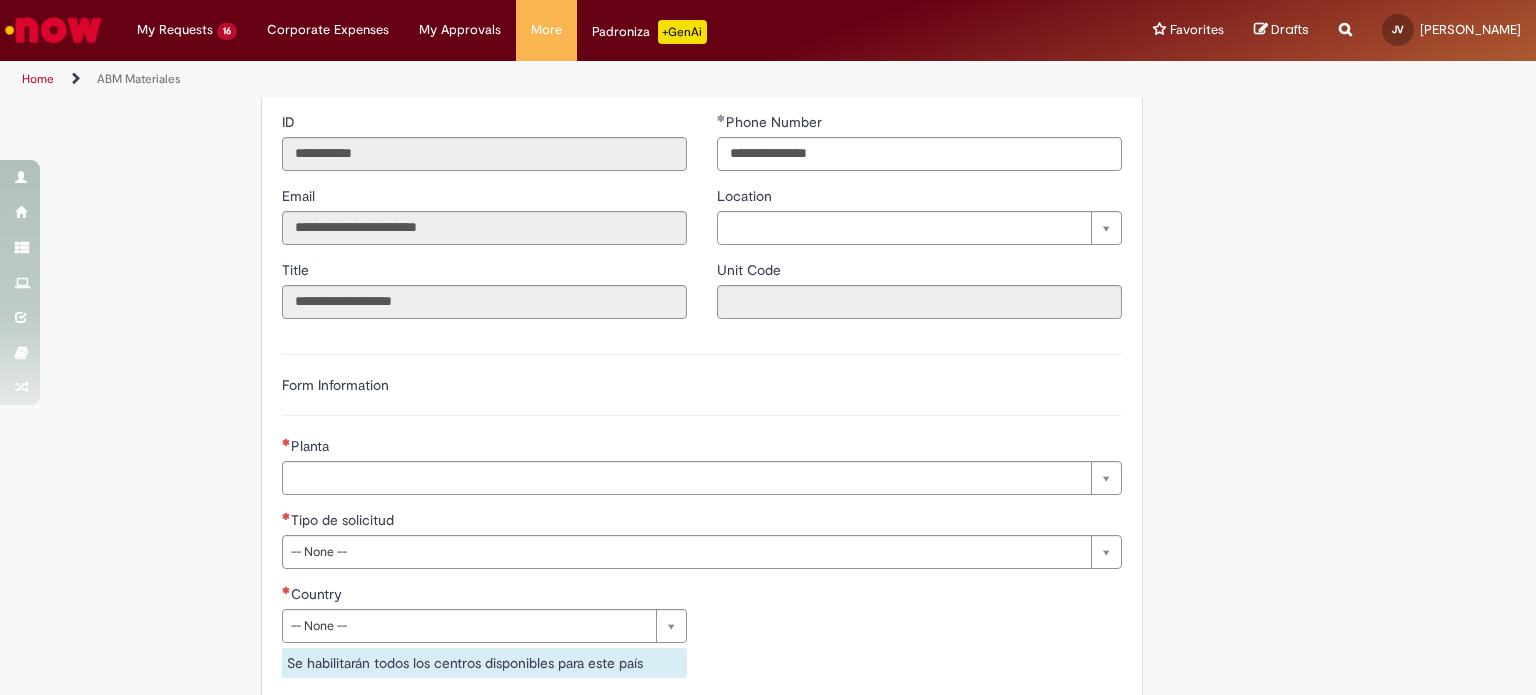 scroll, scrollTop: 1200, scrollLeft: 0, axis: vertical 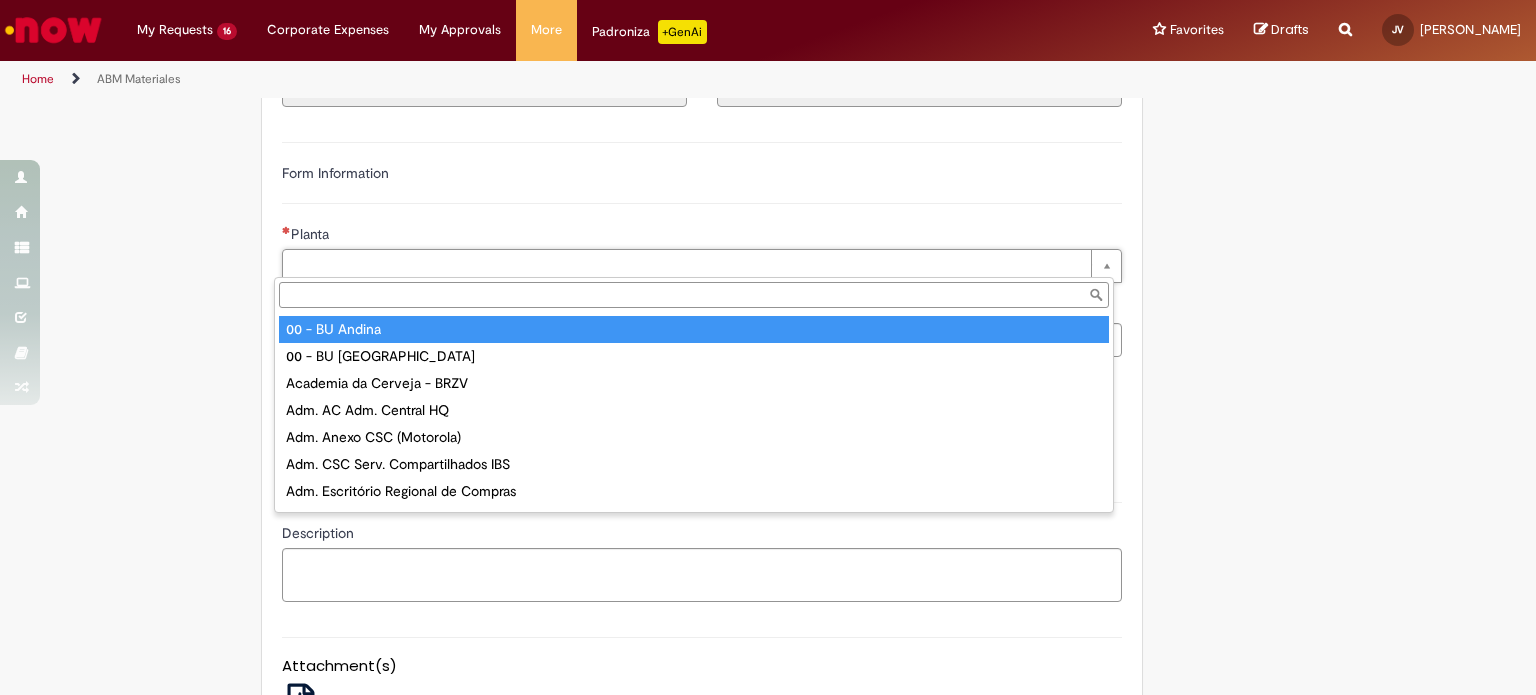 type on "**********" 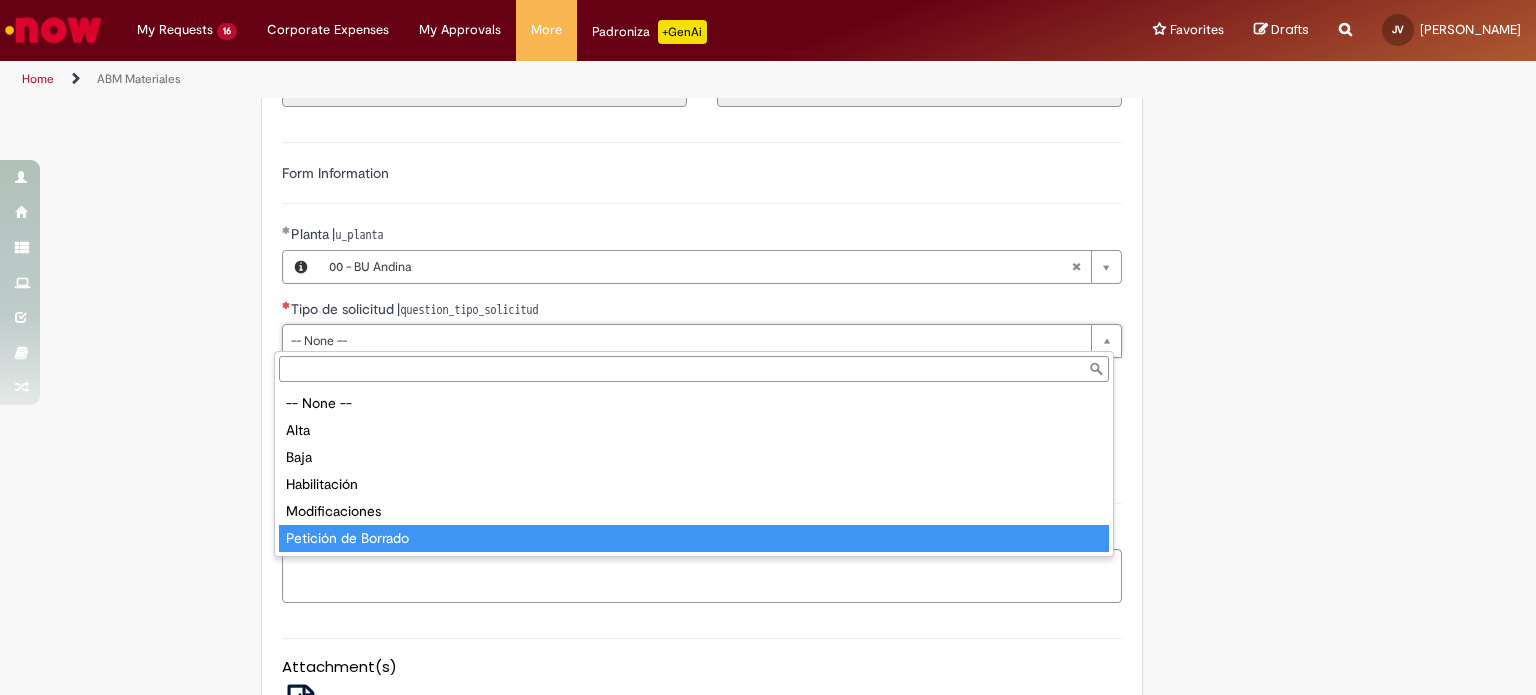 type on "**********" 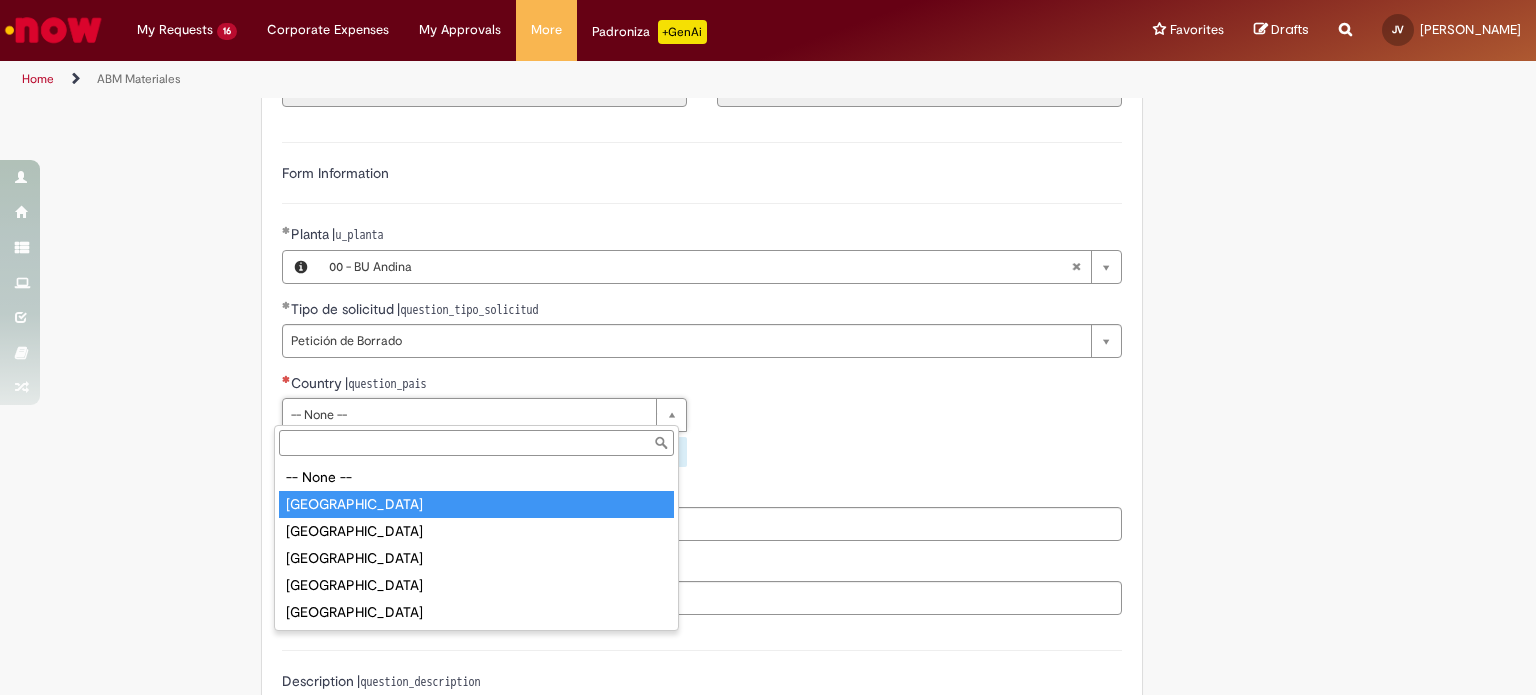 type on "*********" 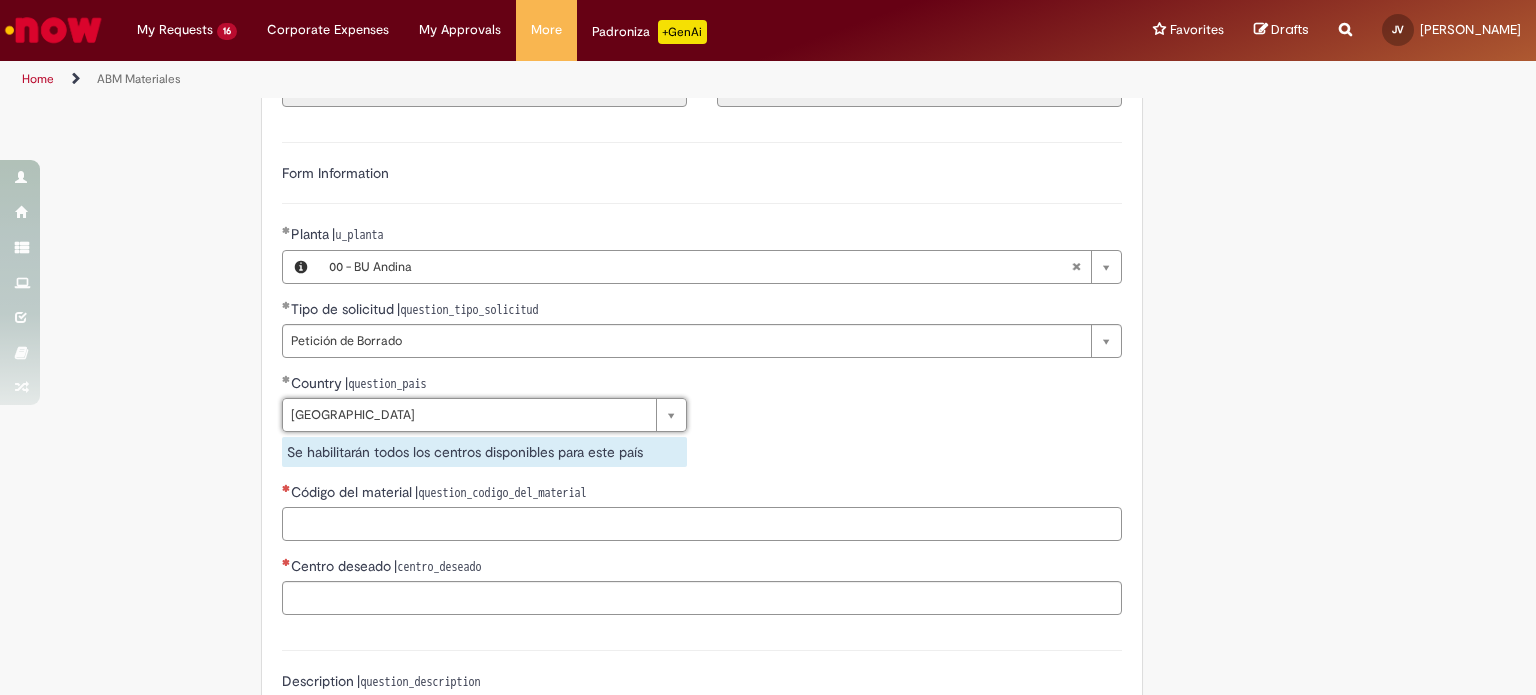 click on "Código del material  |  question_codigo_del_material" at bounding box center (702, 524) 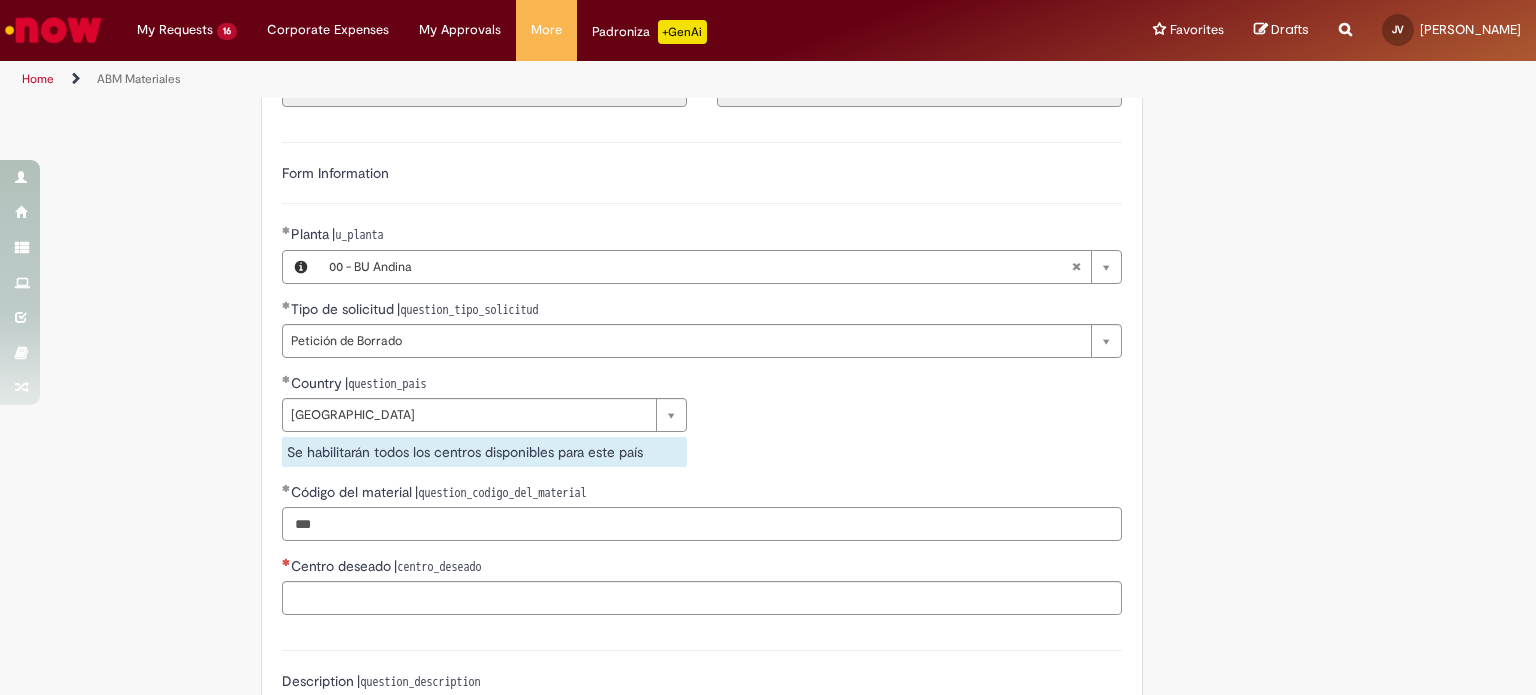type on "***" 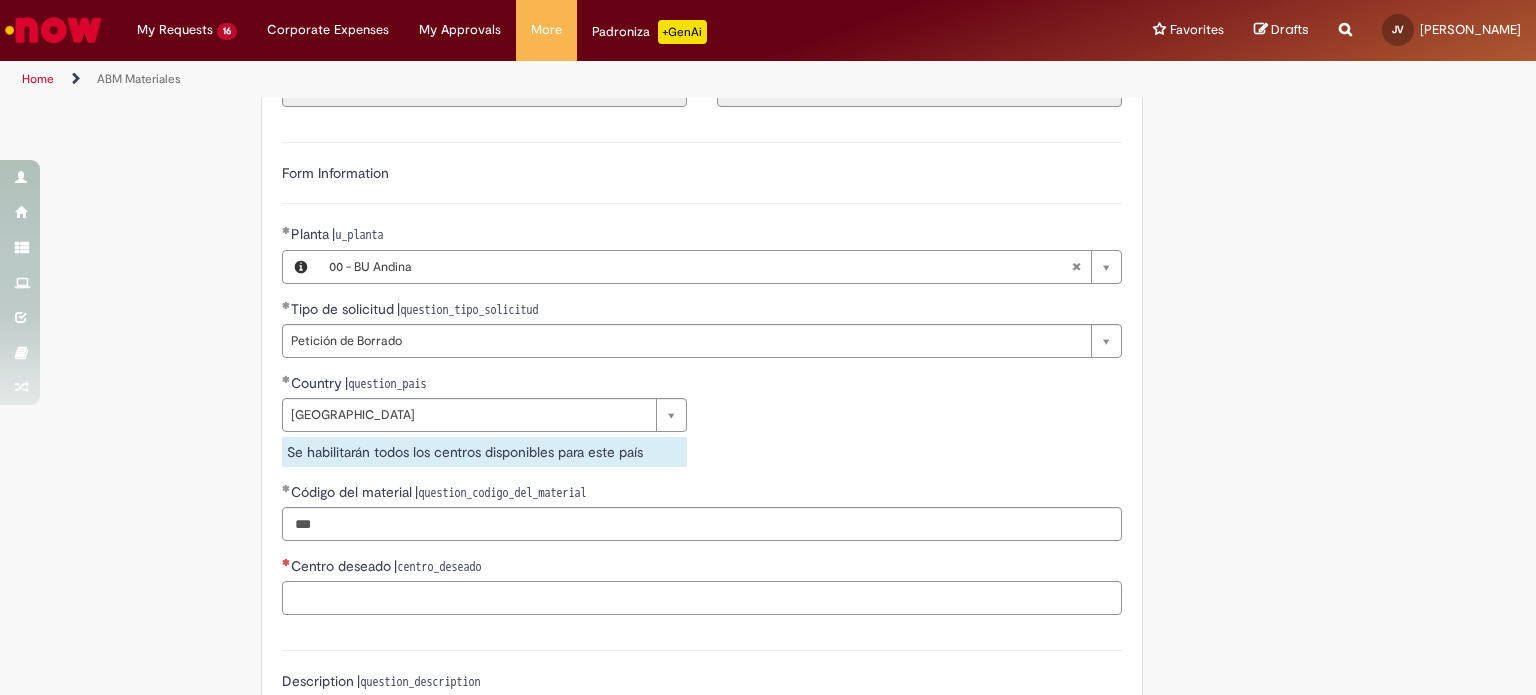 click on "Centro deseado  |  centro_deseado" at bounding box center (702, 598) 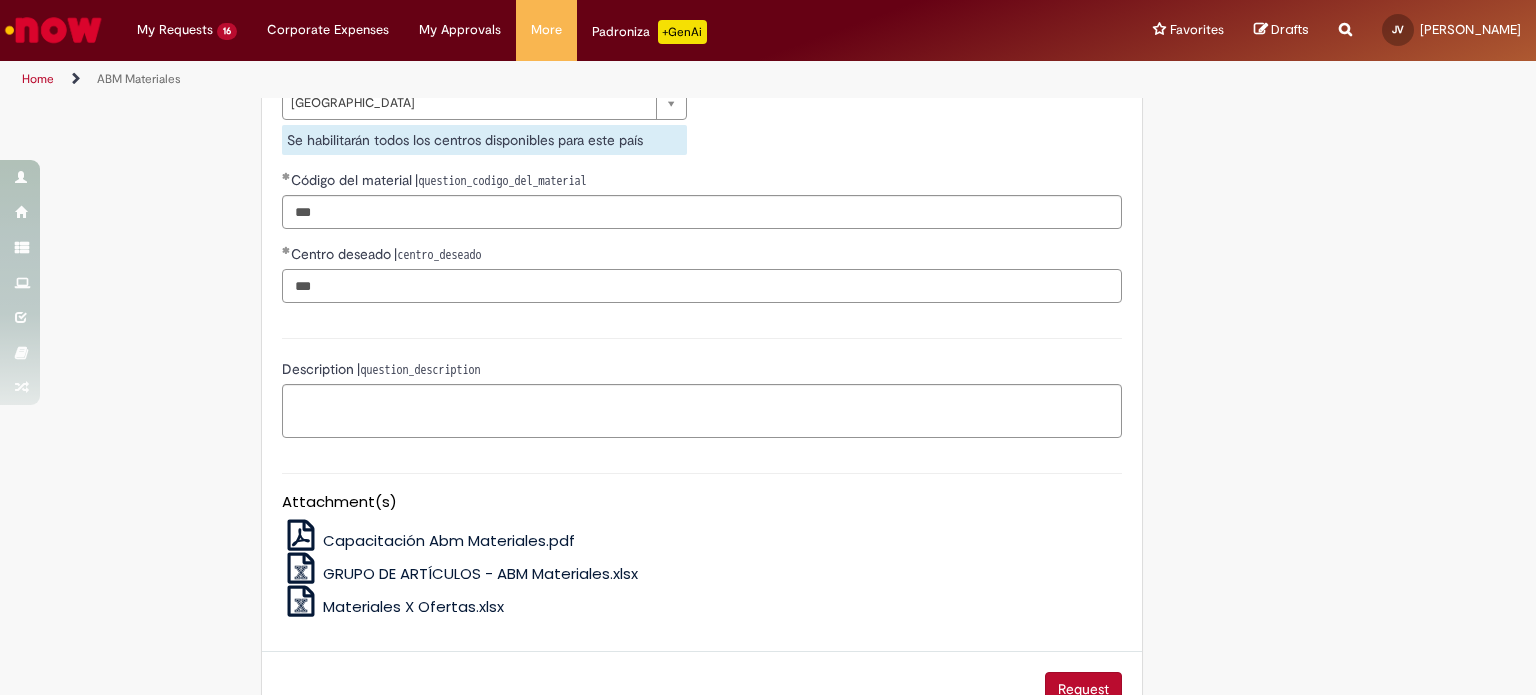 scroll, scrollTop: 1600, scrollLeft: 0, axis: vertical 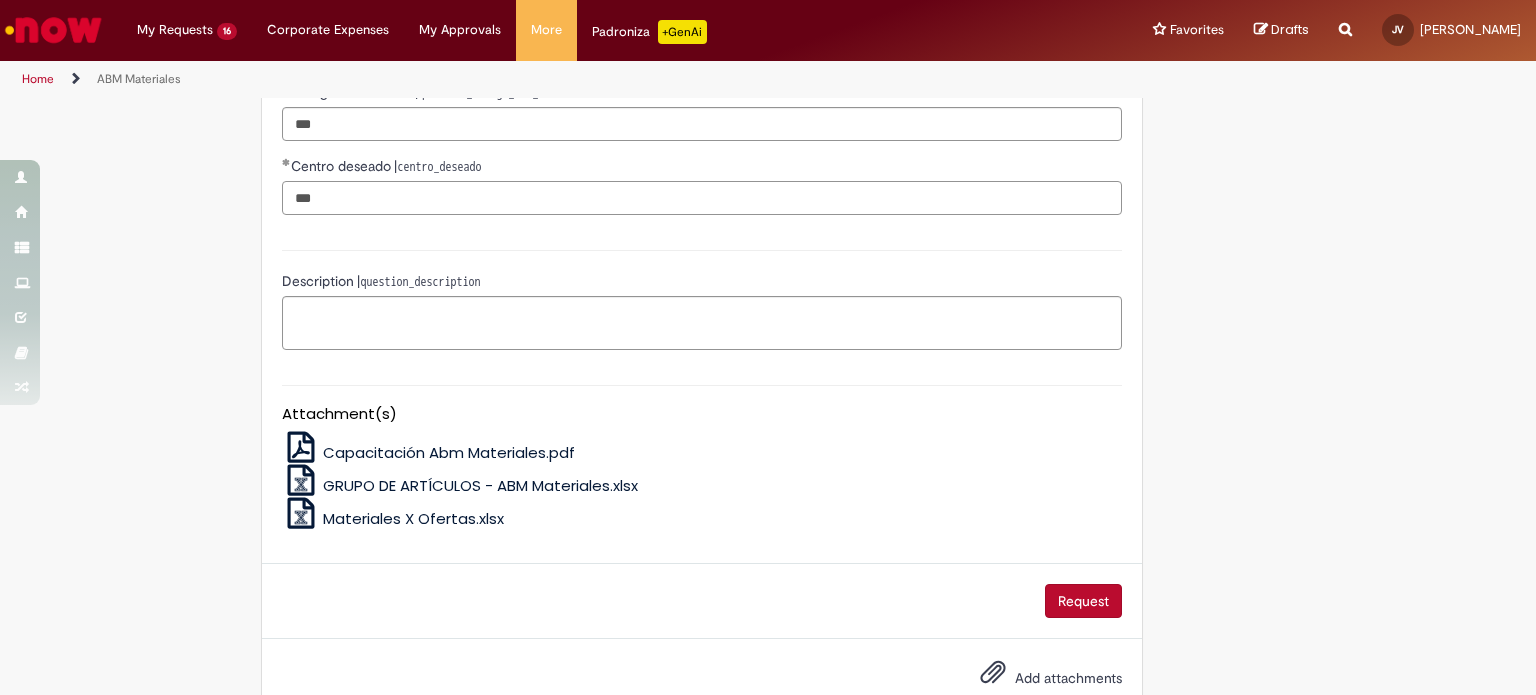 type on "***" 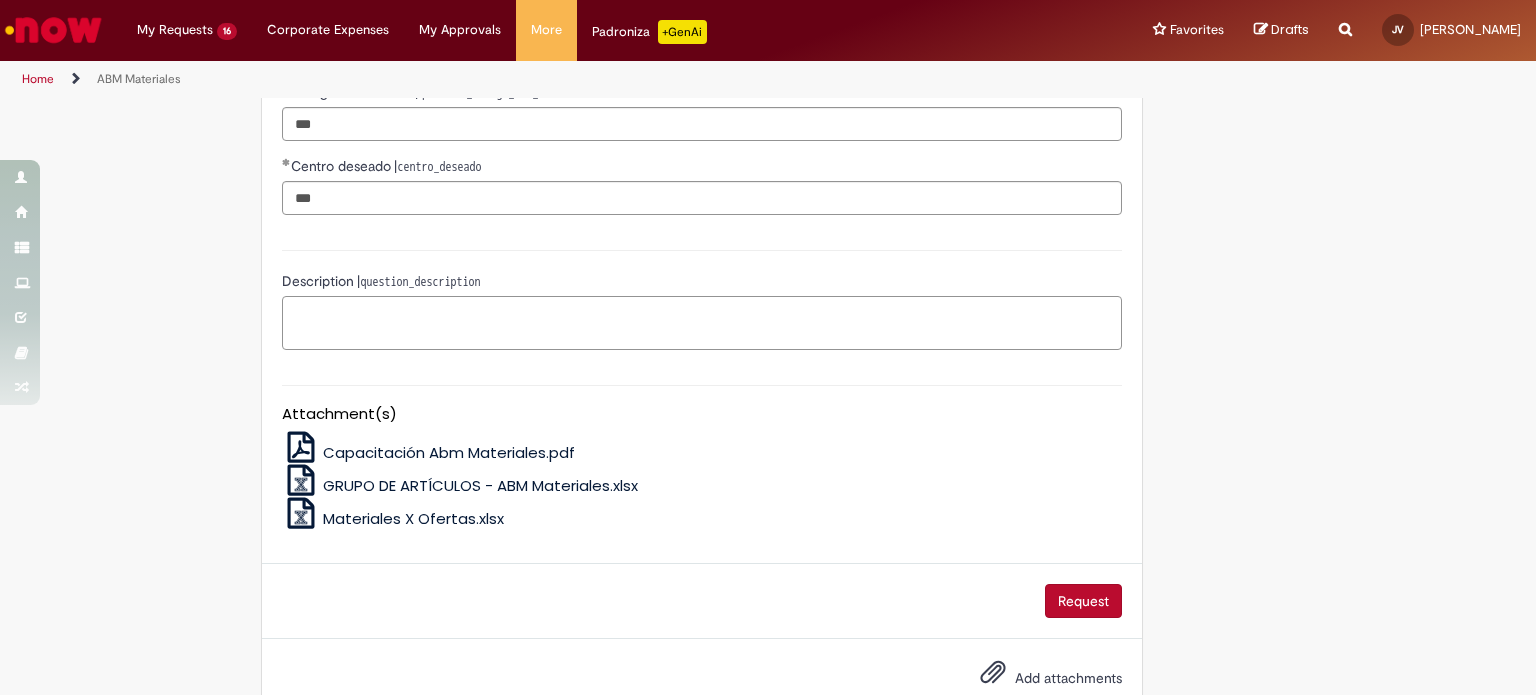 click on "Description  |  question_description" at bounding box center (702, 323) 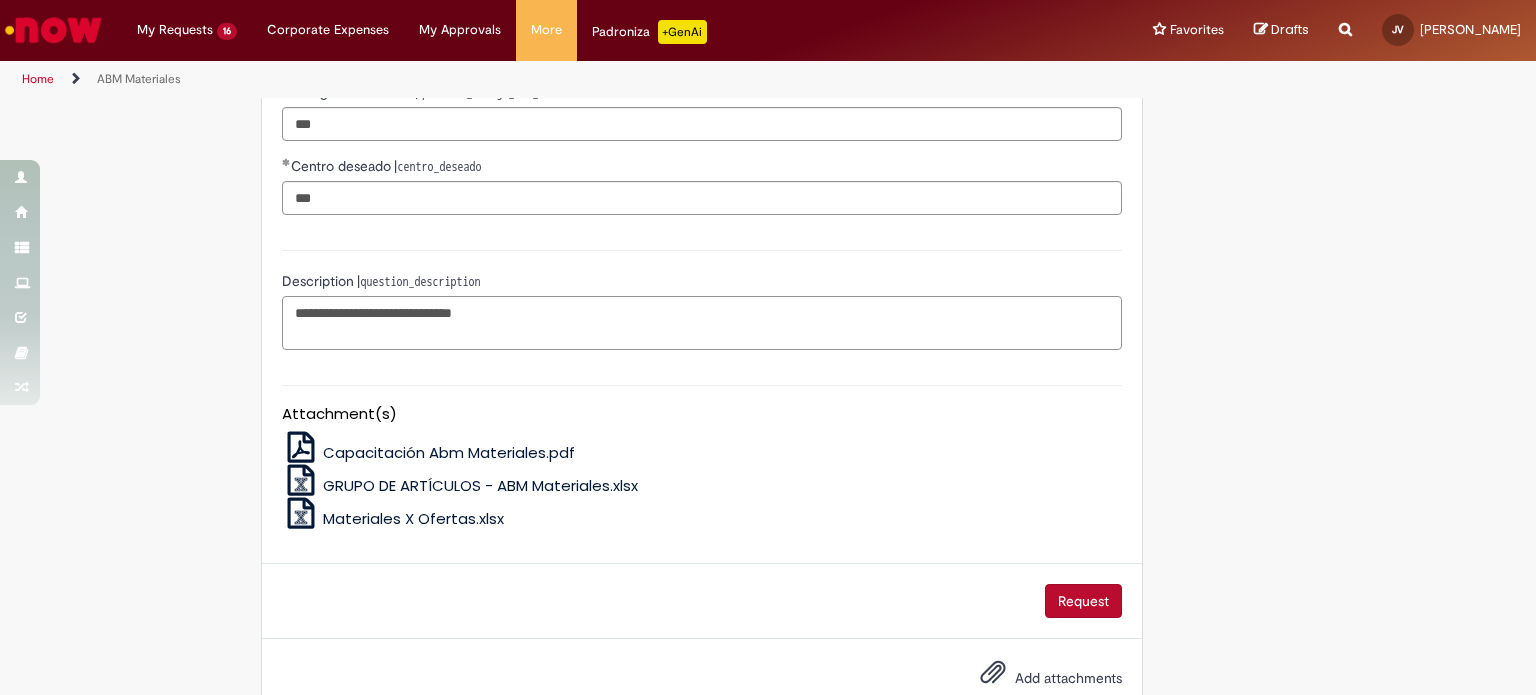 type on "**********" 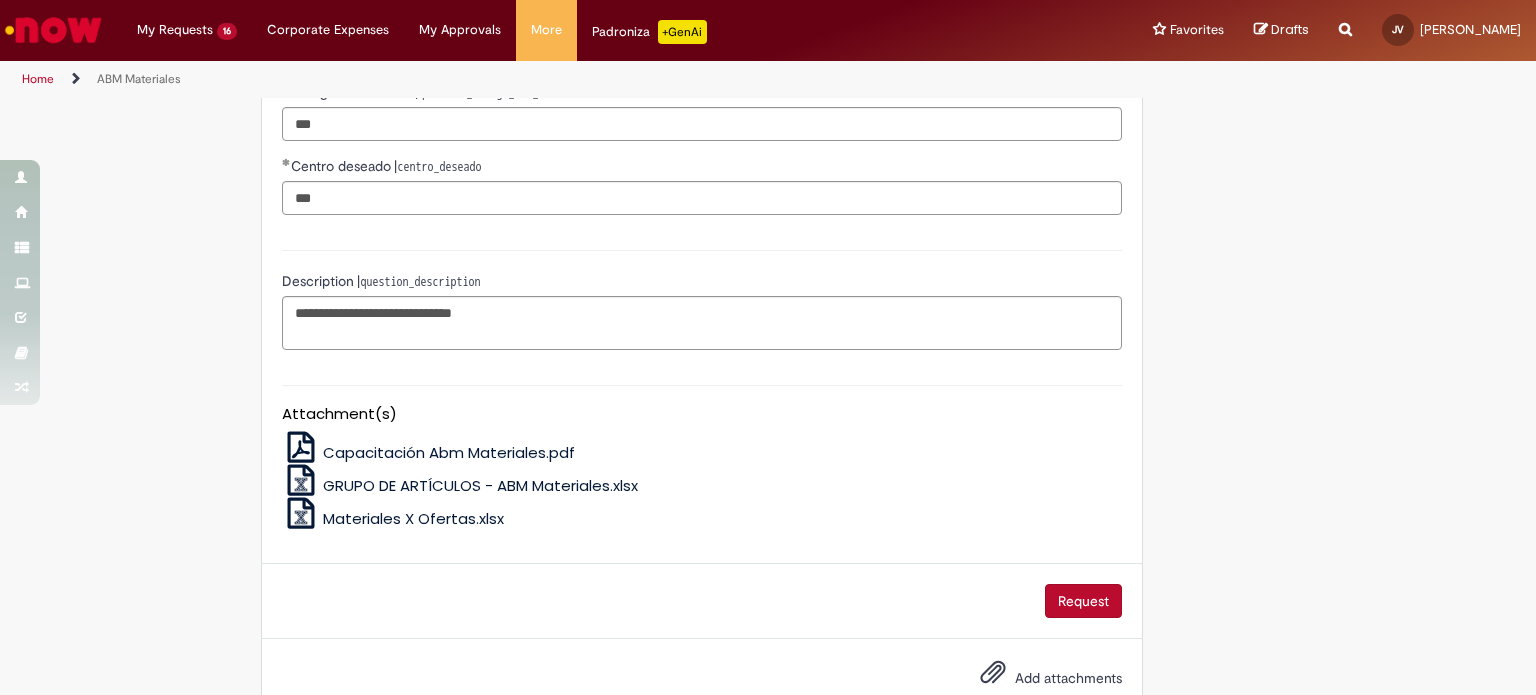 click on "Capacitación Abm Materiales.pdf" at bounding box center (702, 447) 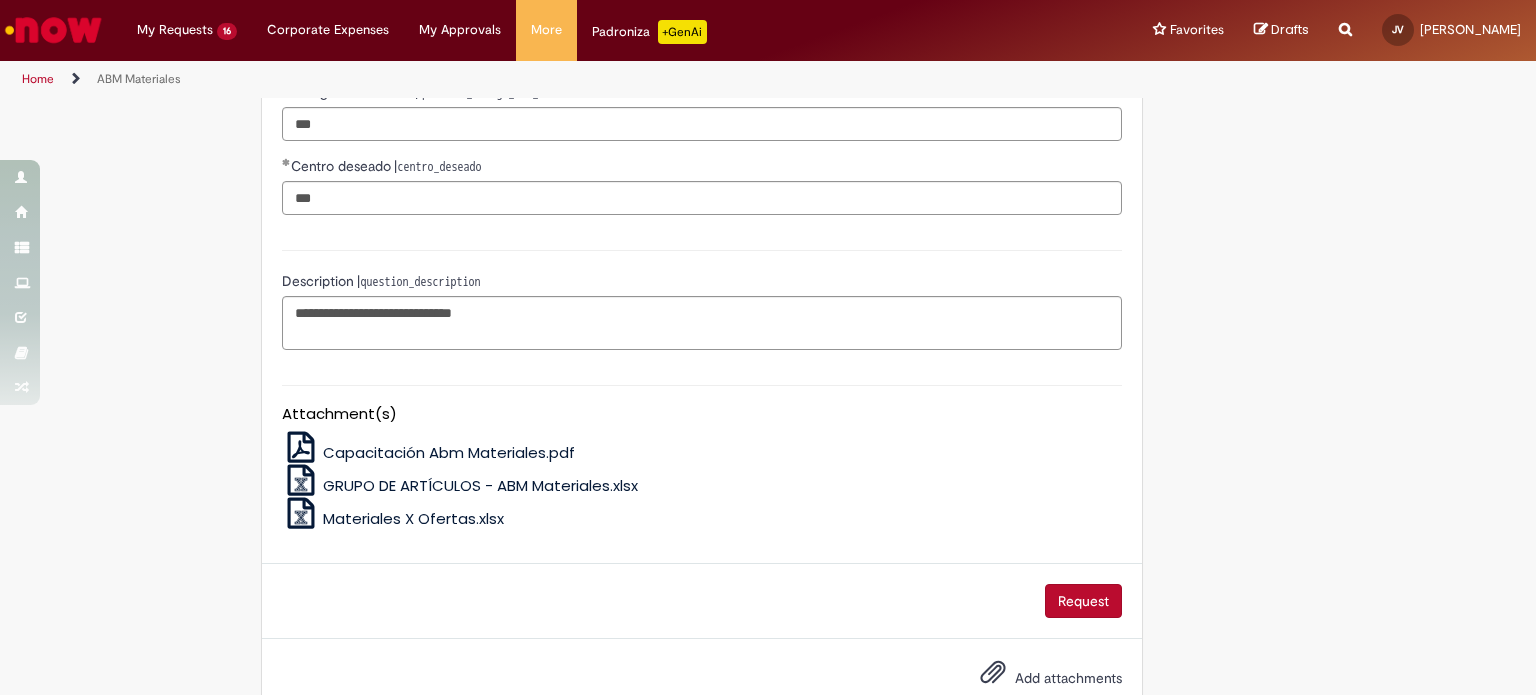 click on "Request" at bounding box center [1083, 601] 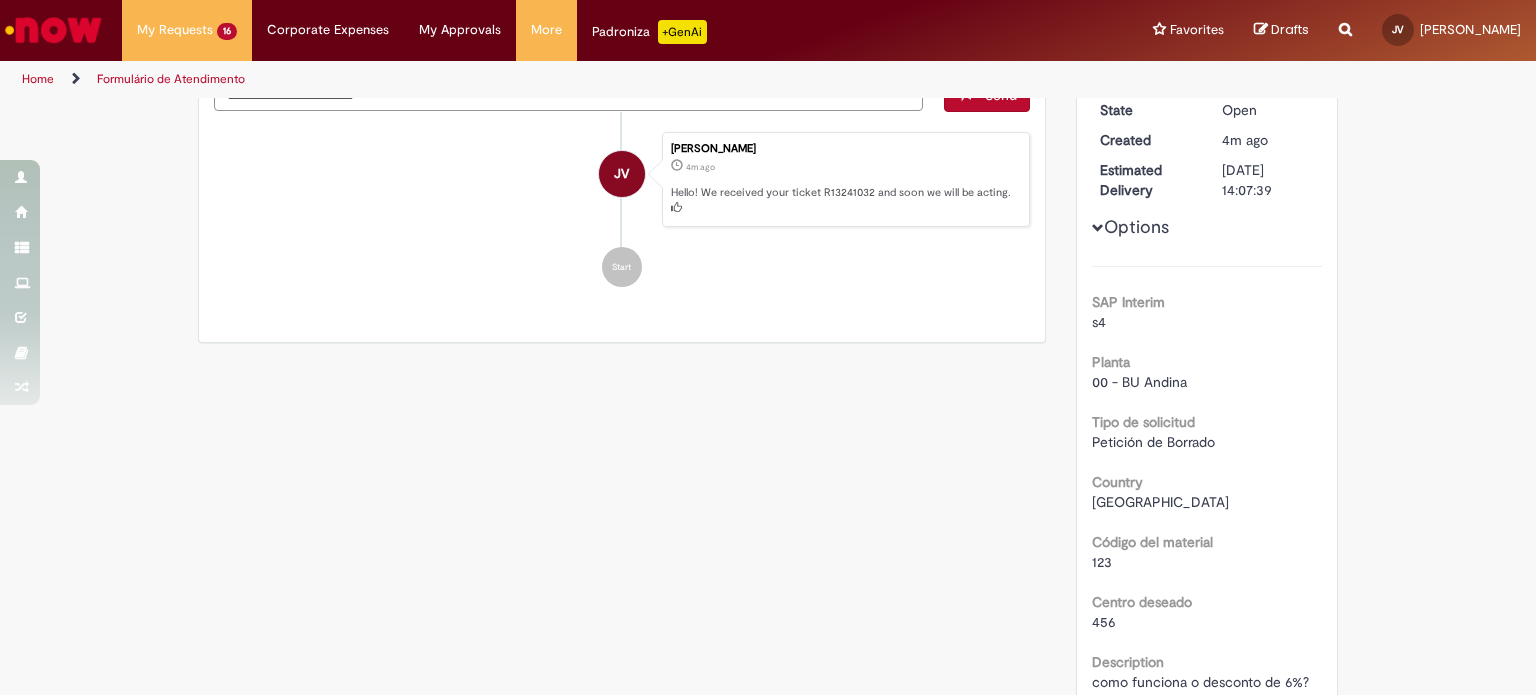 scroll, scrollTop: 0, scrollLeft: 0, axis: both 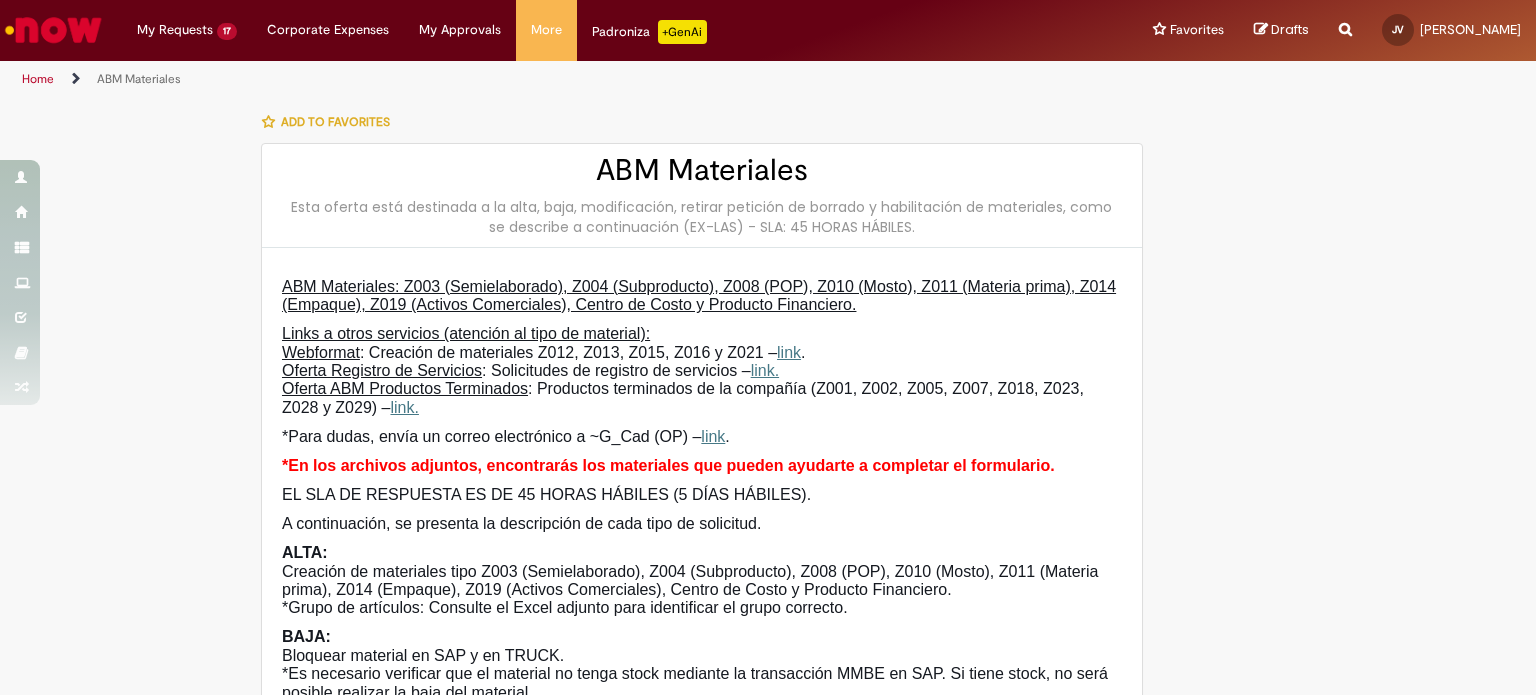 type on "**********" 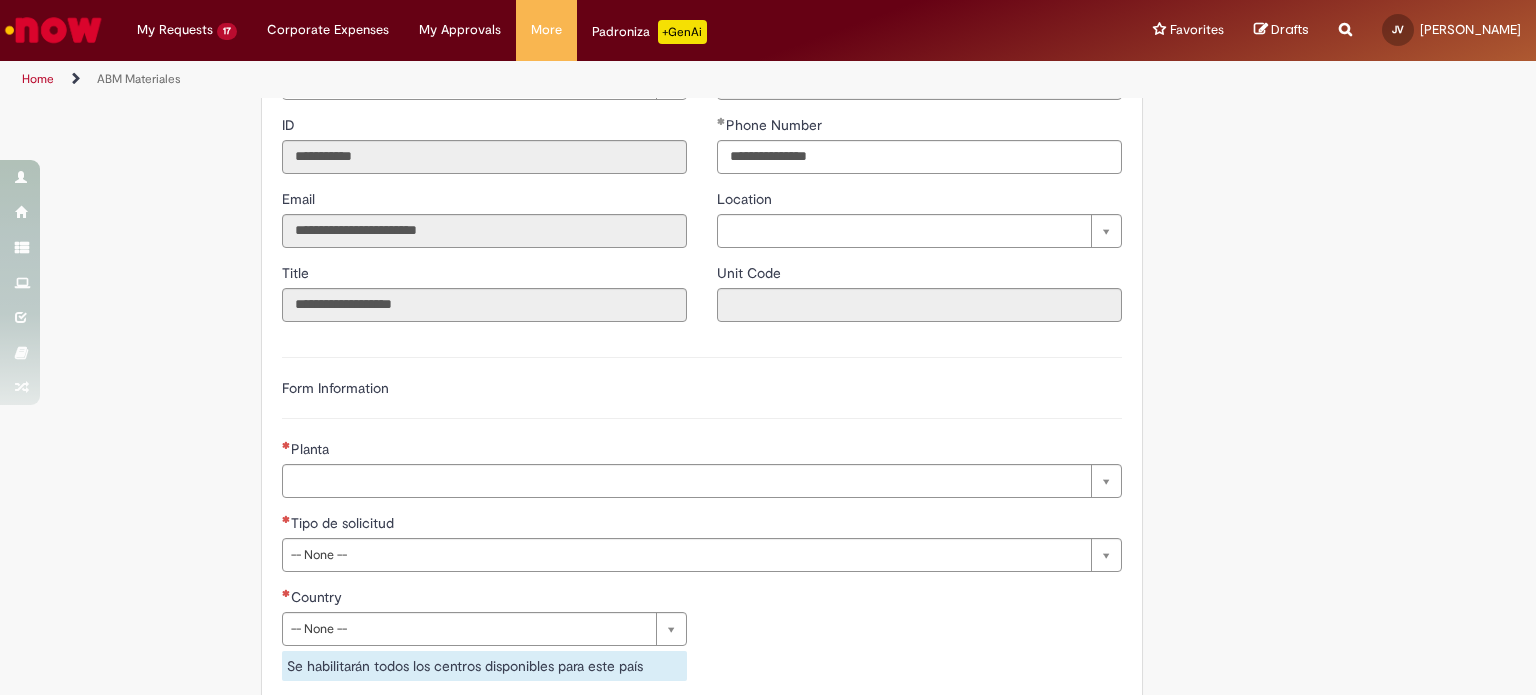 scroll, scrollTop: 1000, scrollLeft: 0, axis: vertical 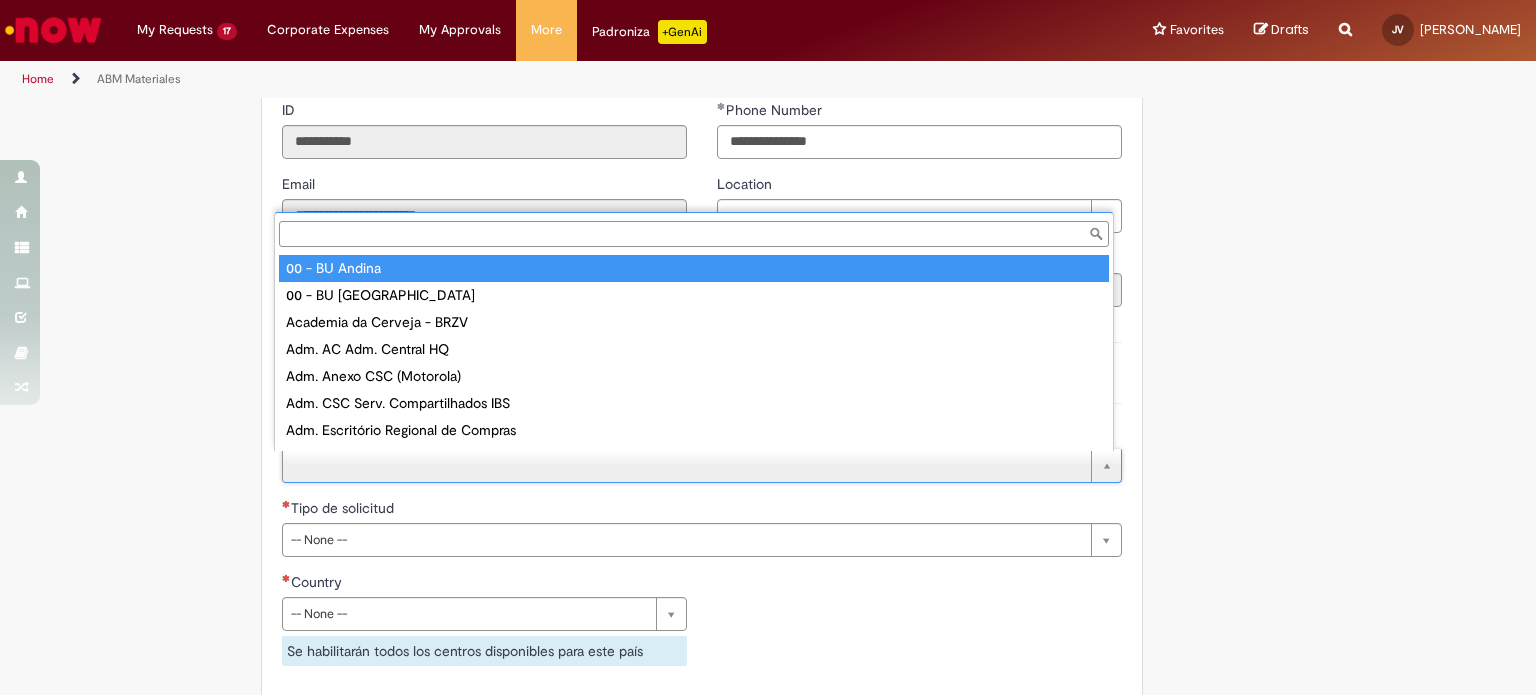 type on "**********" 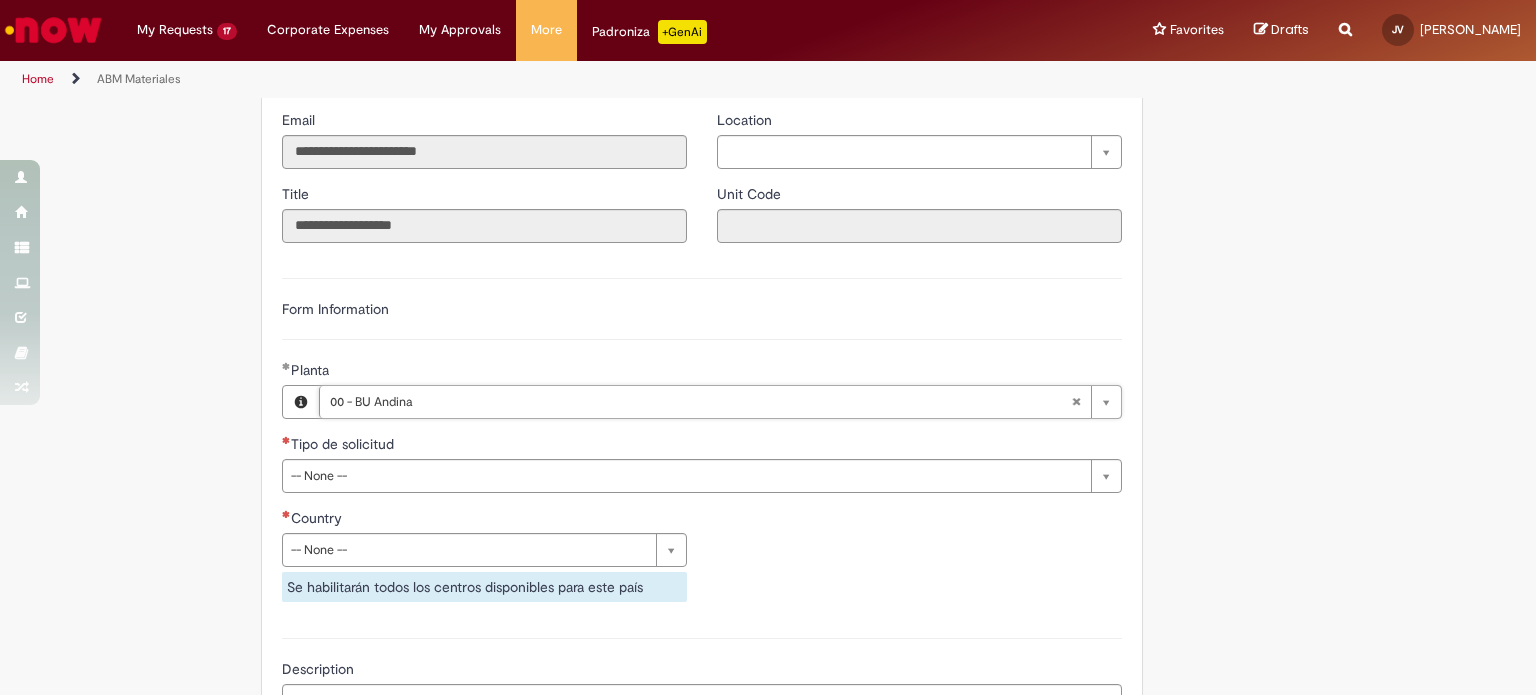 scroll, scrollTop: 1100, scrollLeft: 0, axis: vertical 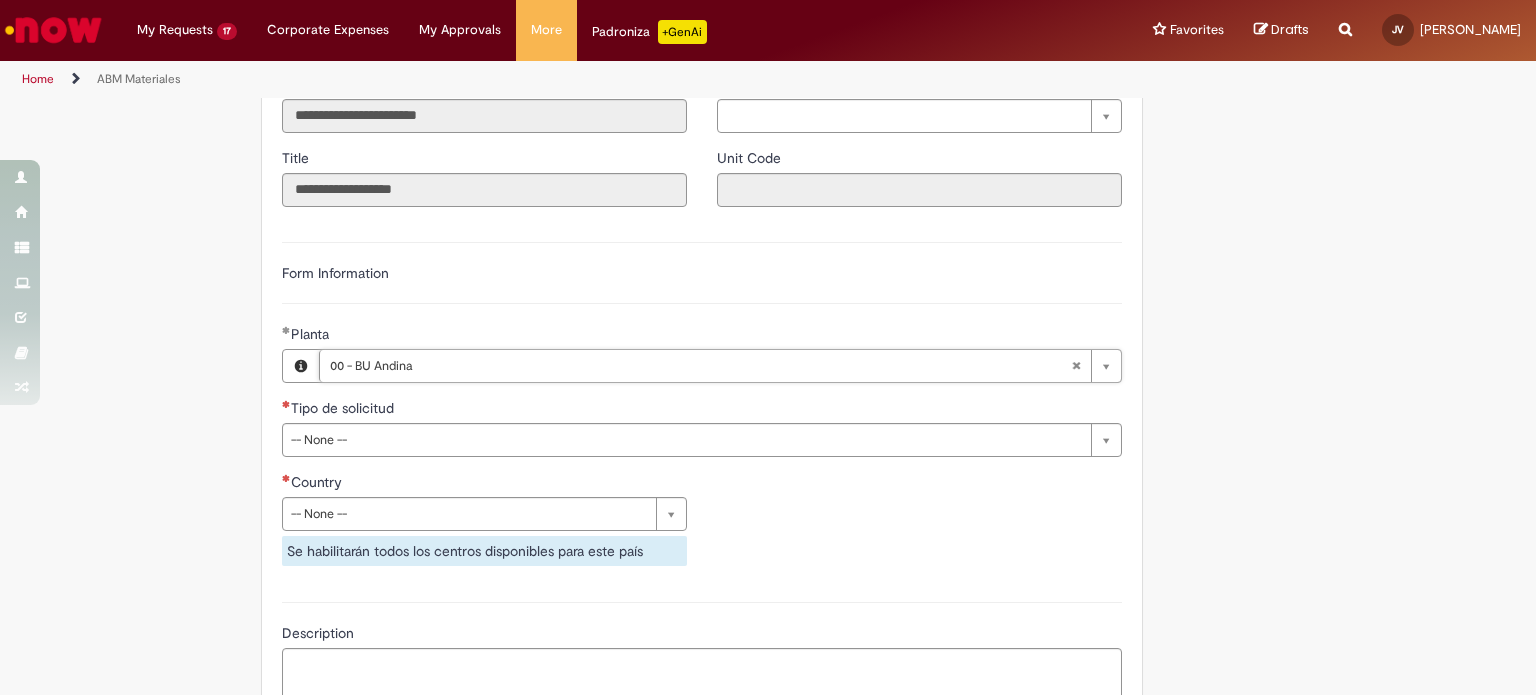 click on "**********" at bounding box center (702, 347) 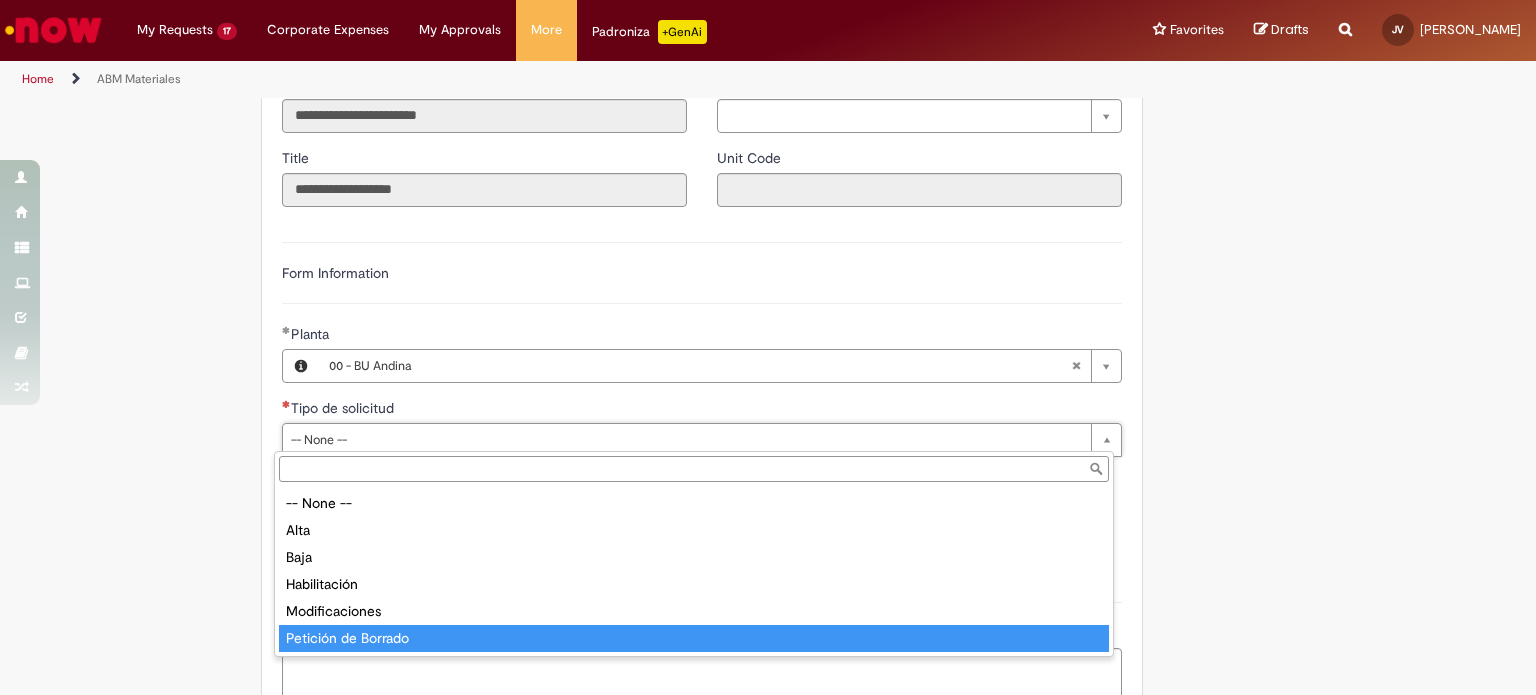 type on "**********" 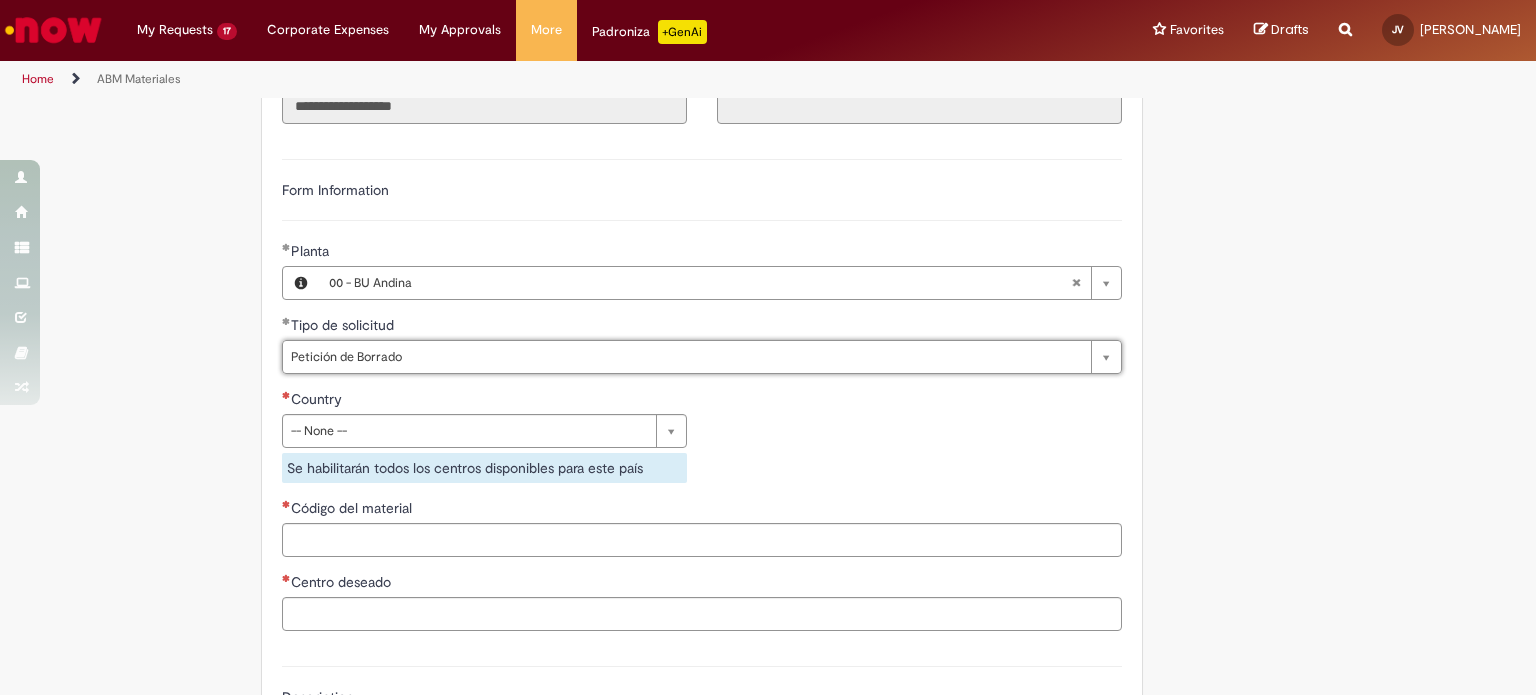 scroll, scrollTop: 1300, scrollLeft: 0, axis: vertical 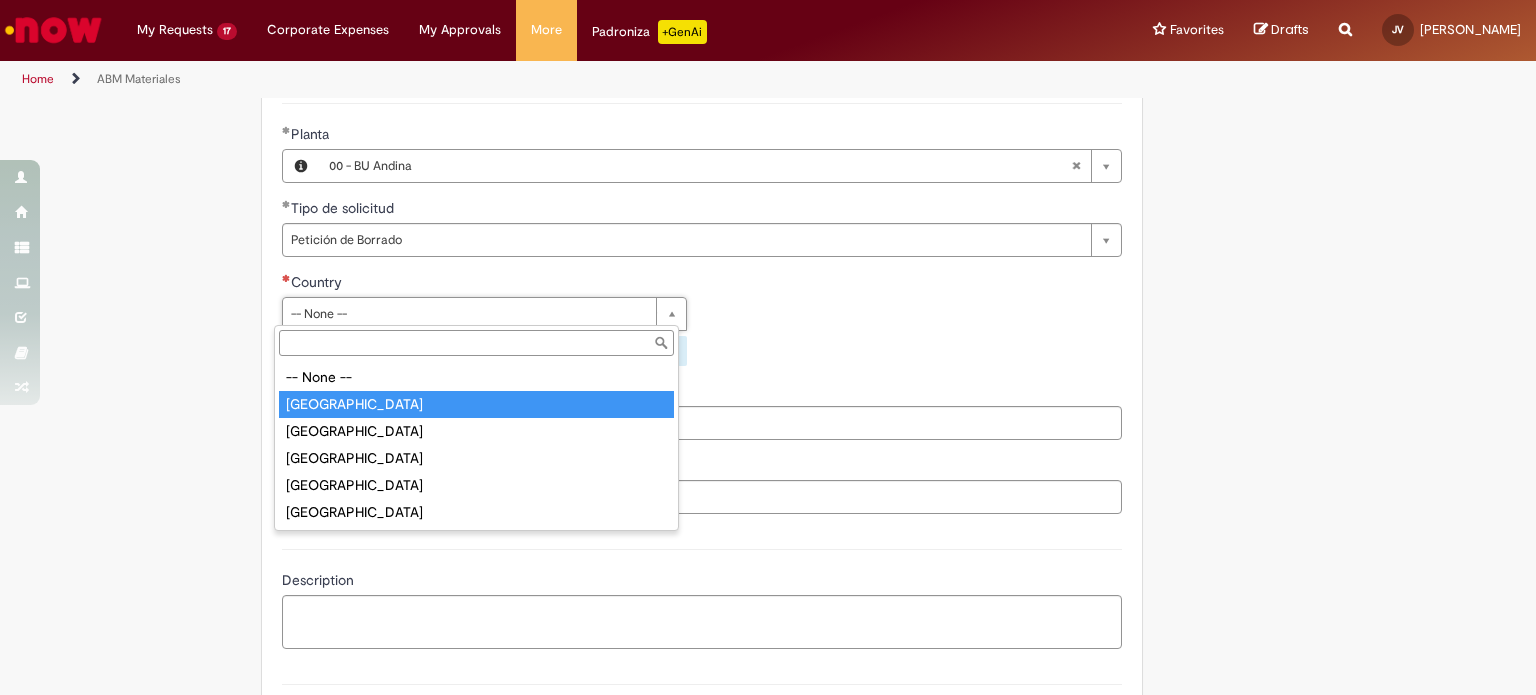 type on "*********" 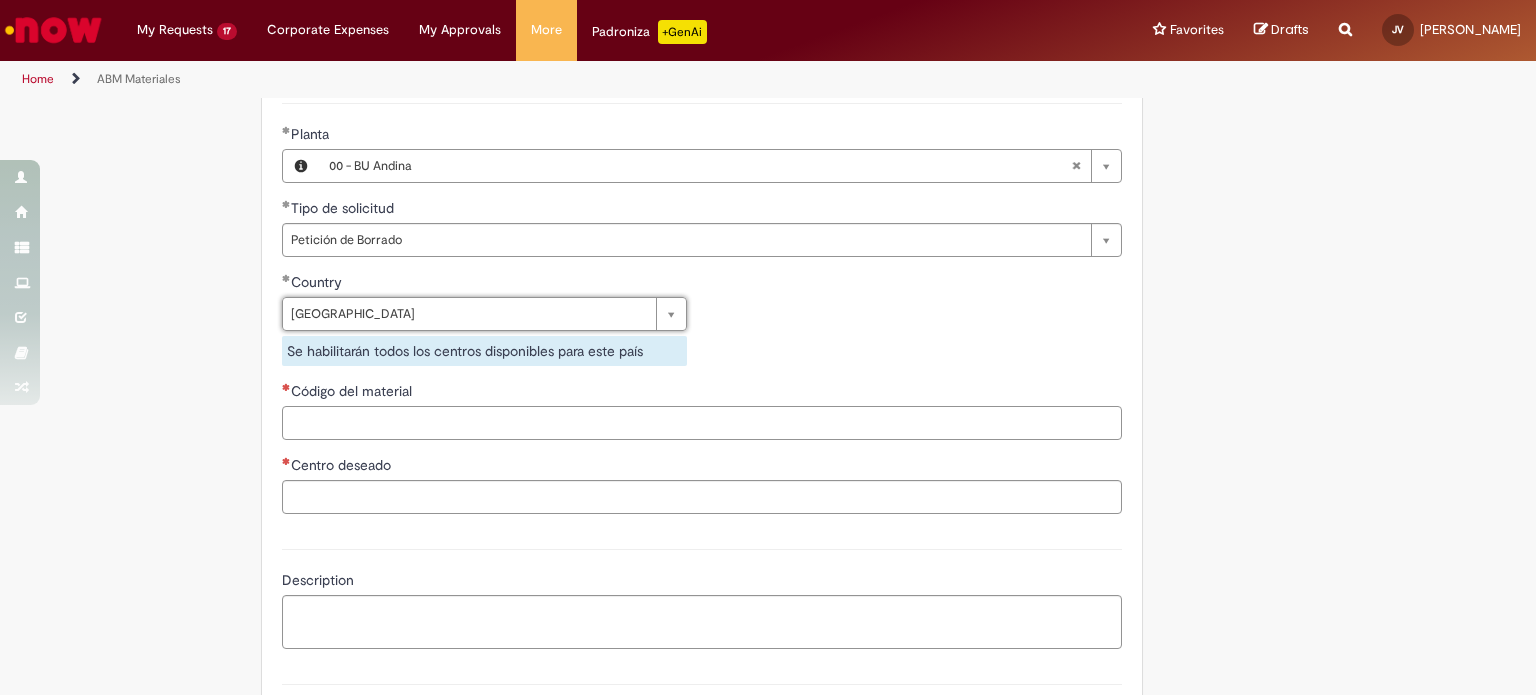 click on "Código del material" at bounding box center (702, 423) 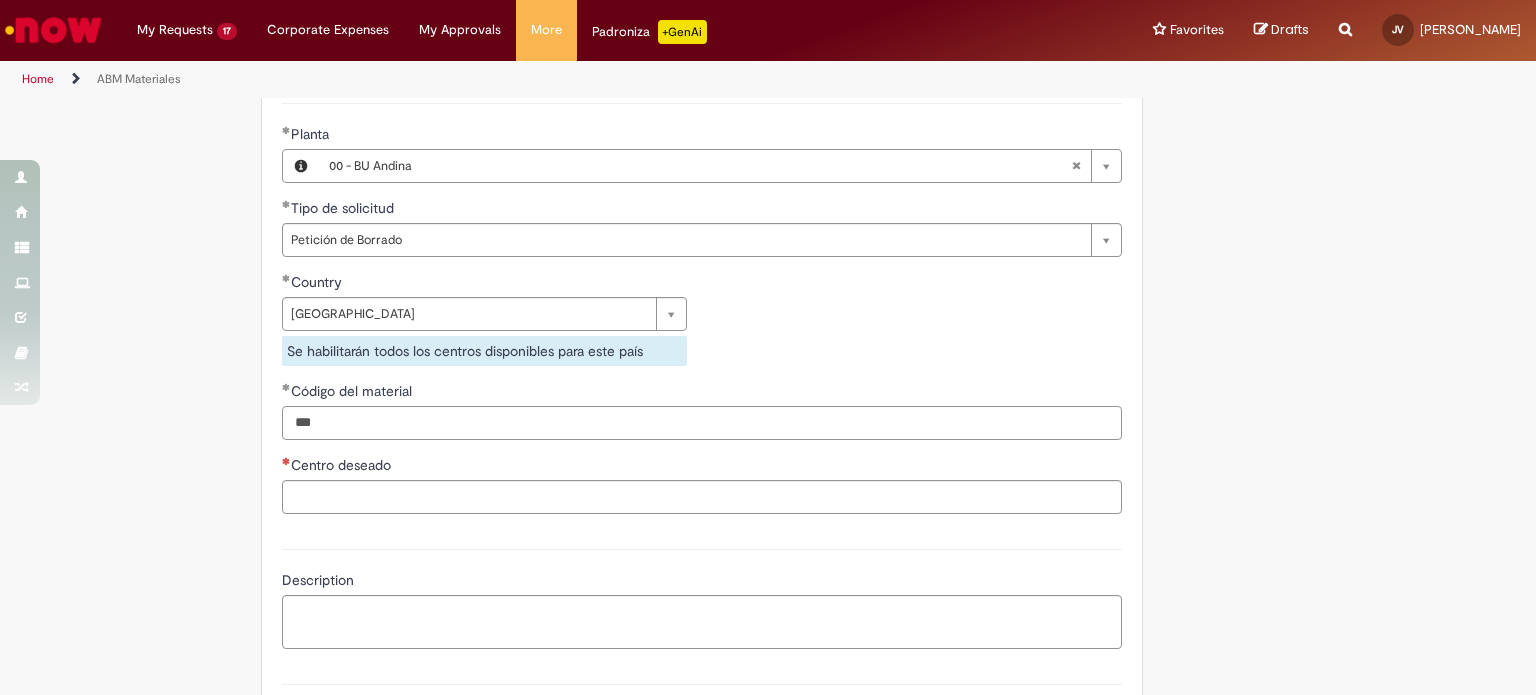 type on "***" 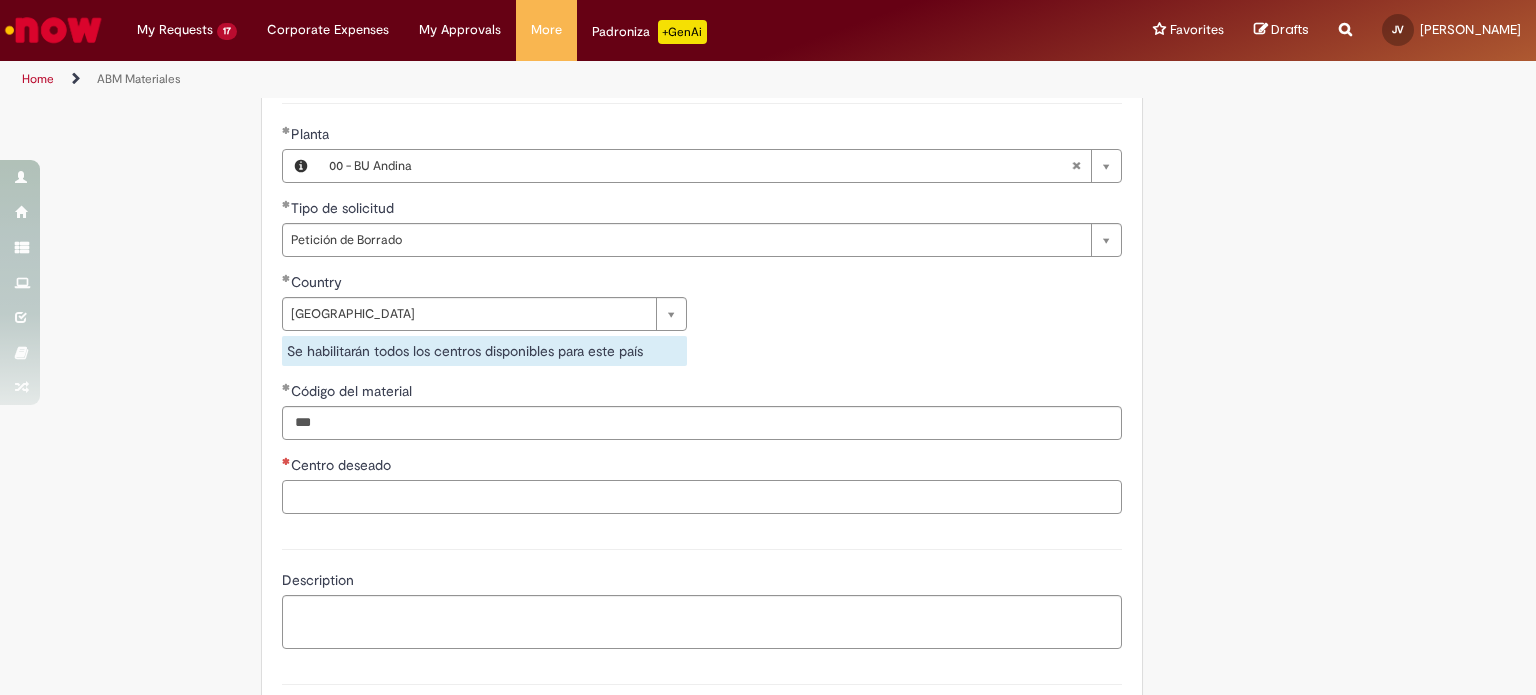 click on "Centro deseado" at bounding box center [702, 497] 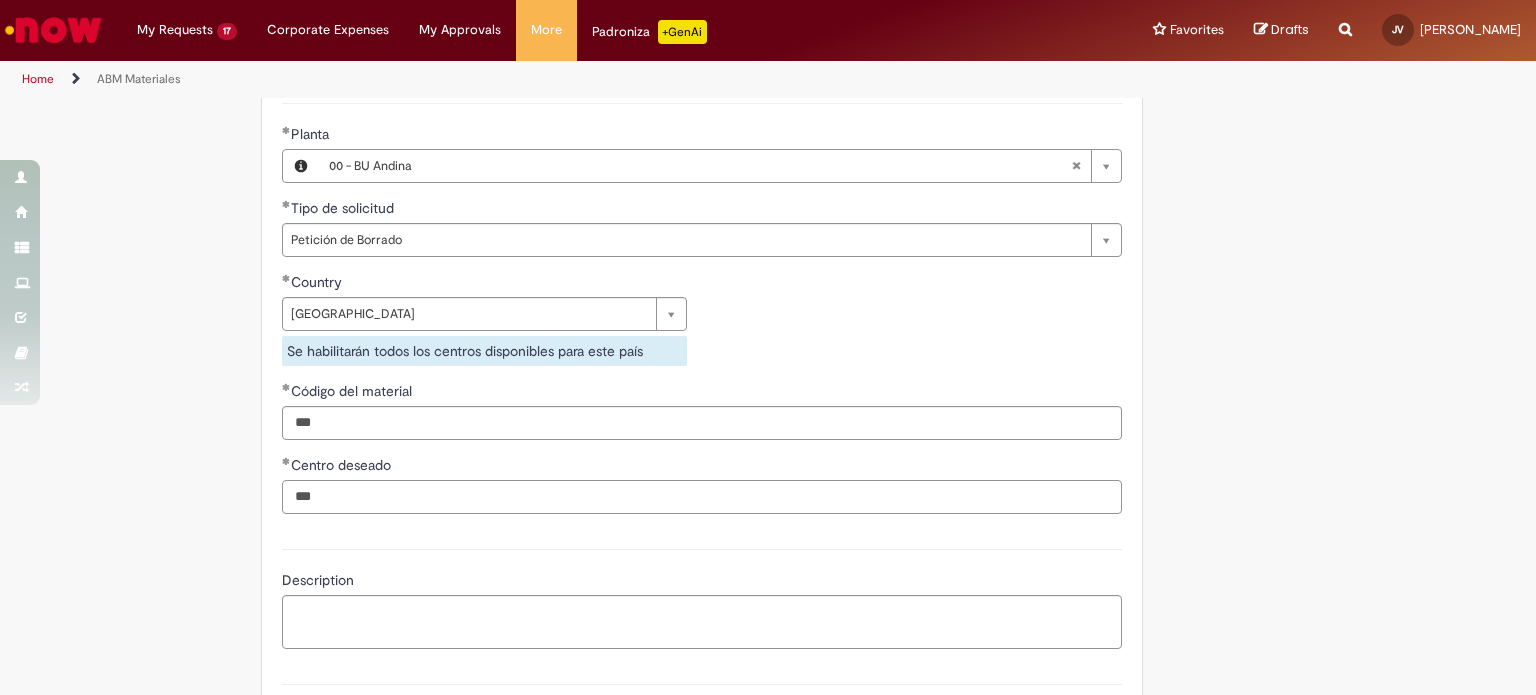 type on "***" 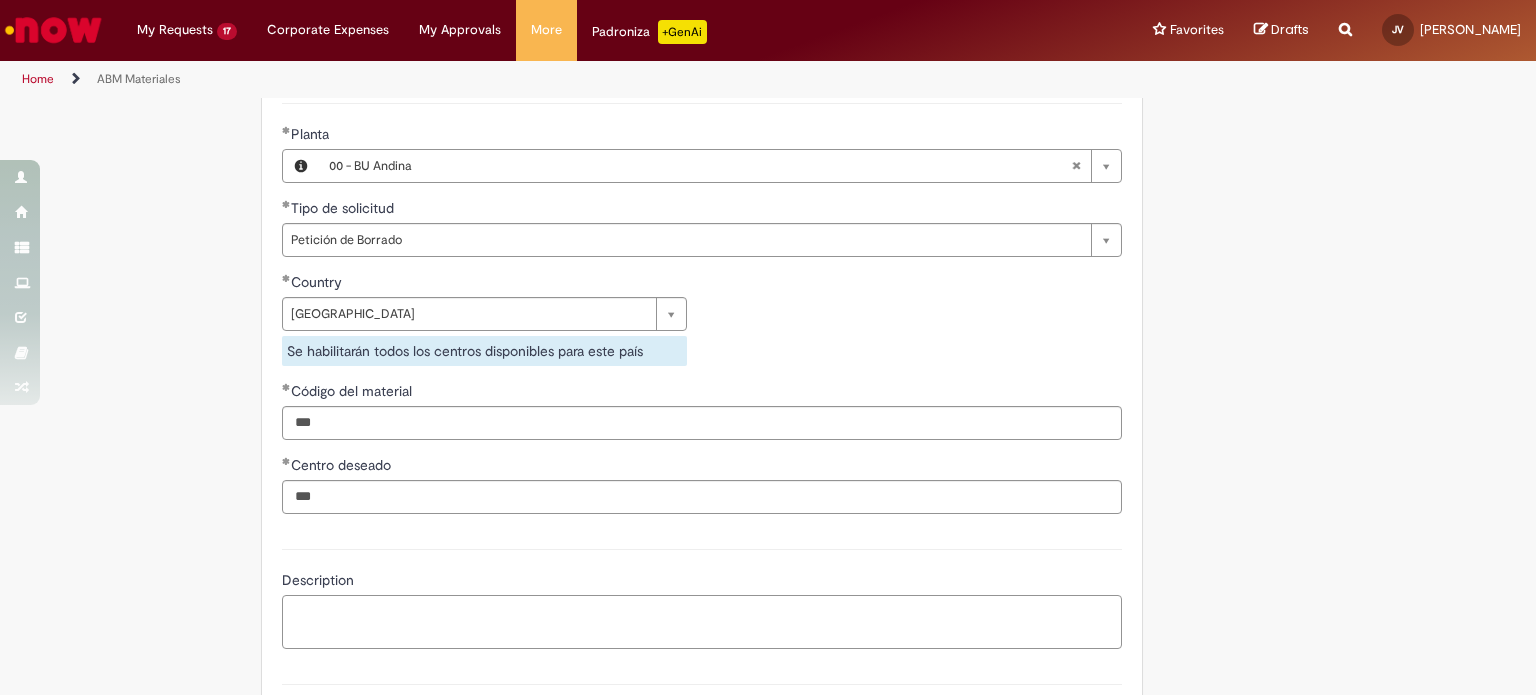 click on "Description" at bounding box center [702, 622] 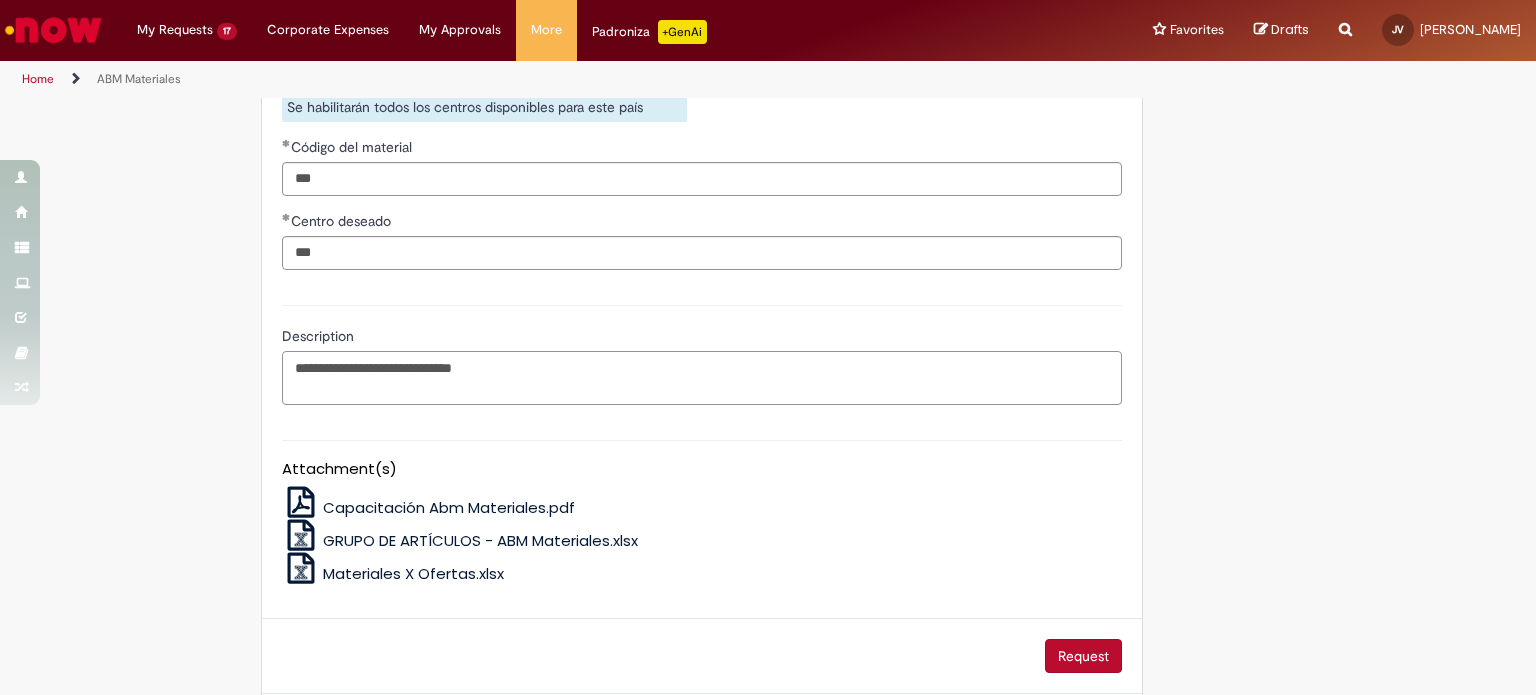 scroll, scrollTop: 1648, scrollLeft: 0, axis: vertical 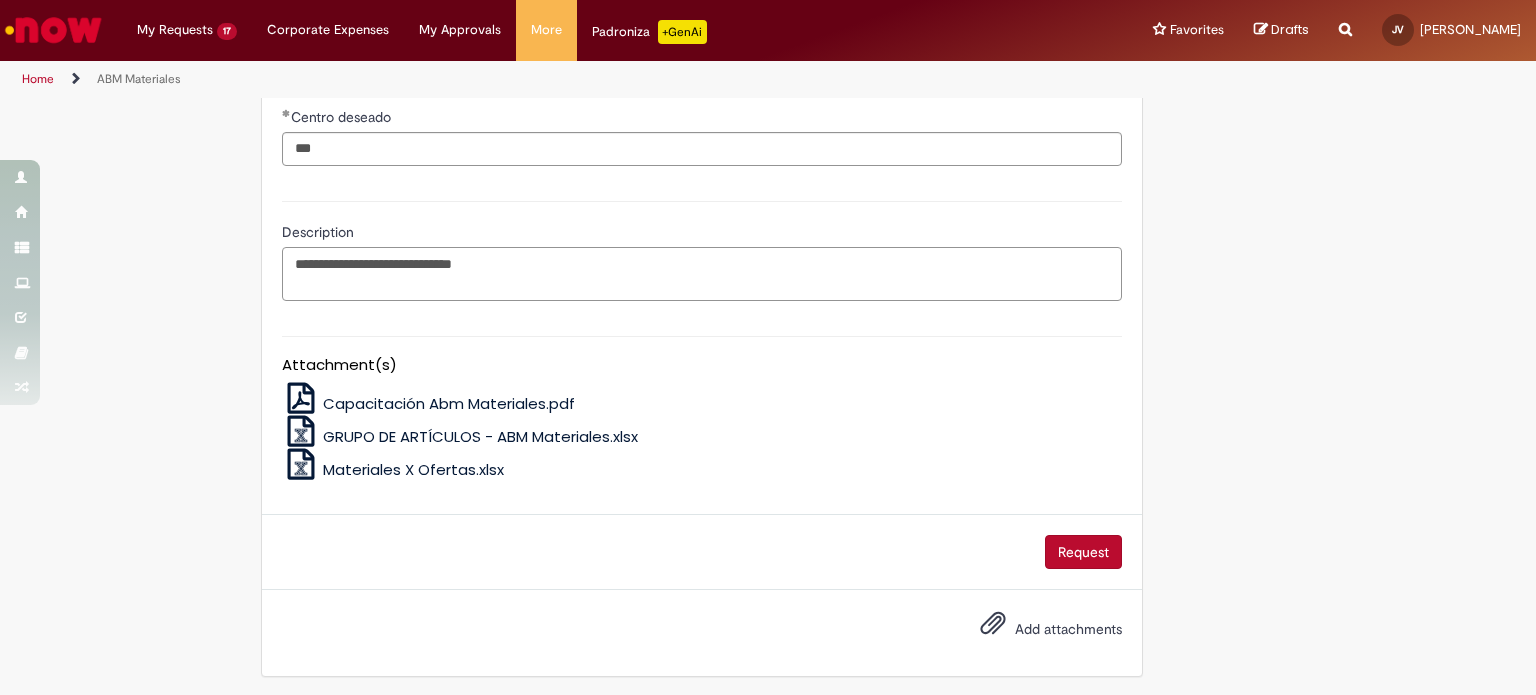type on "**********" 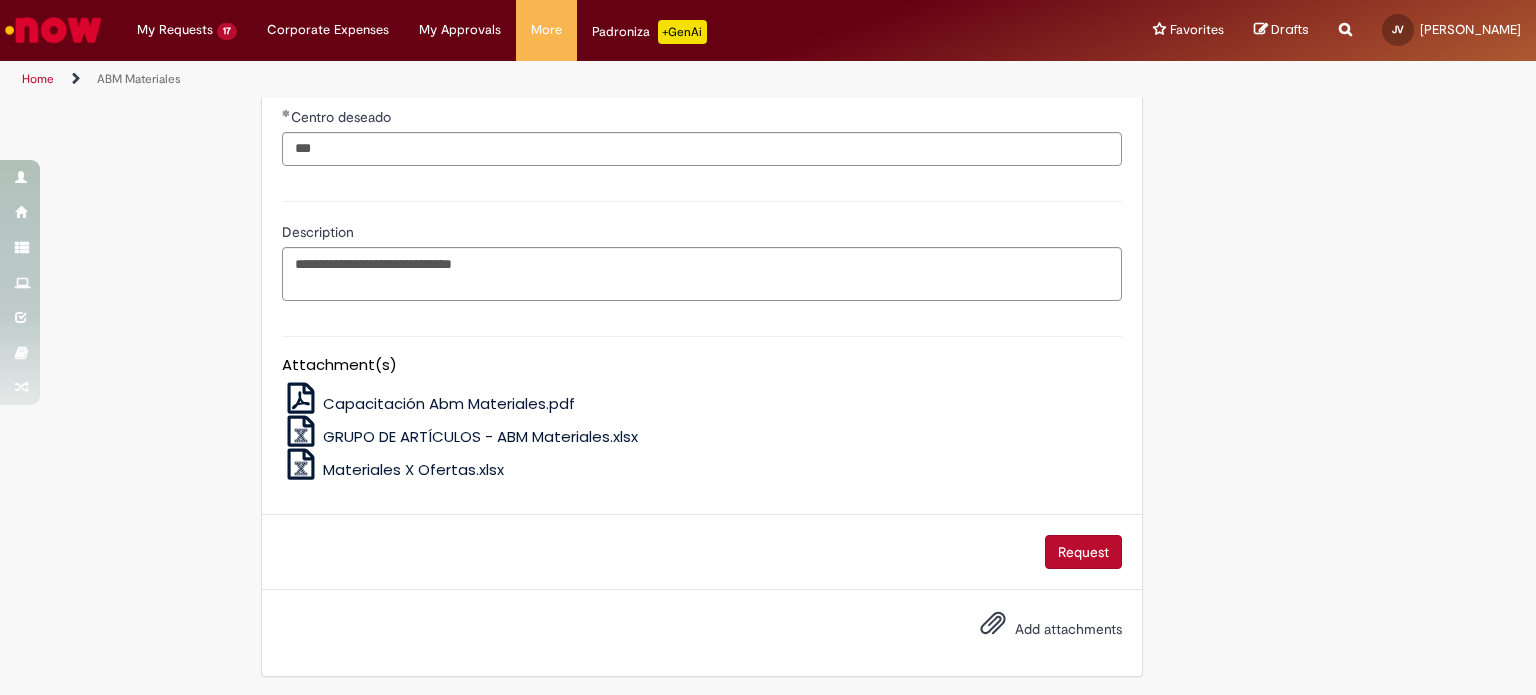 click on "Request" at bounding box center [1083, 552] 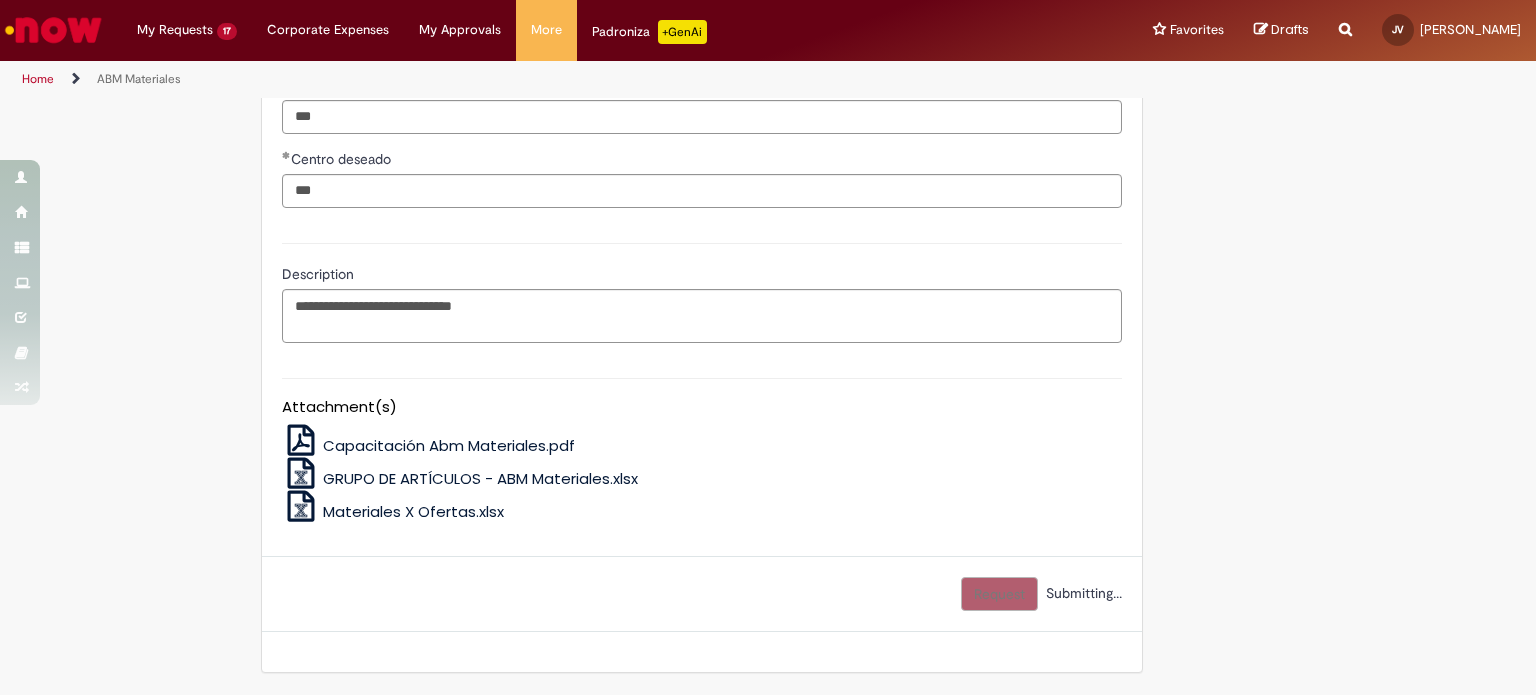 scroll, scrollTop: 1602, scrollLeft: 0, axis: vertical 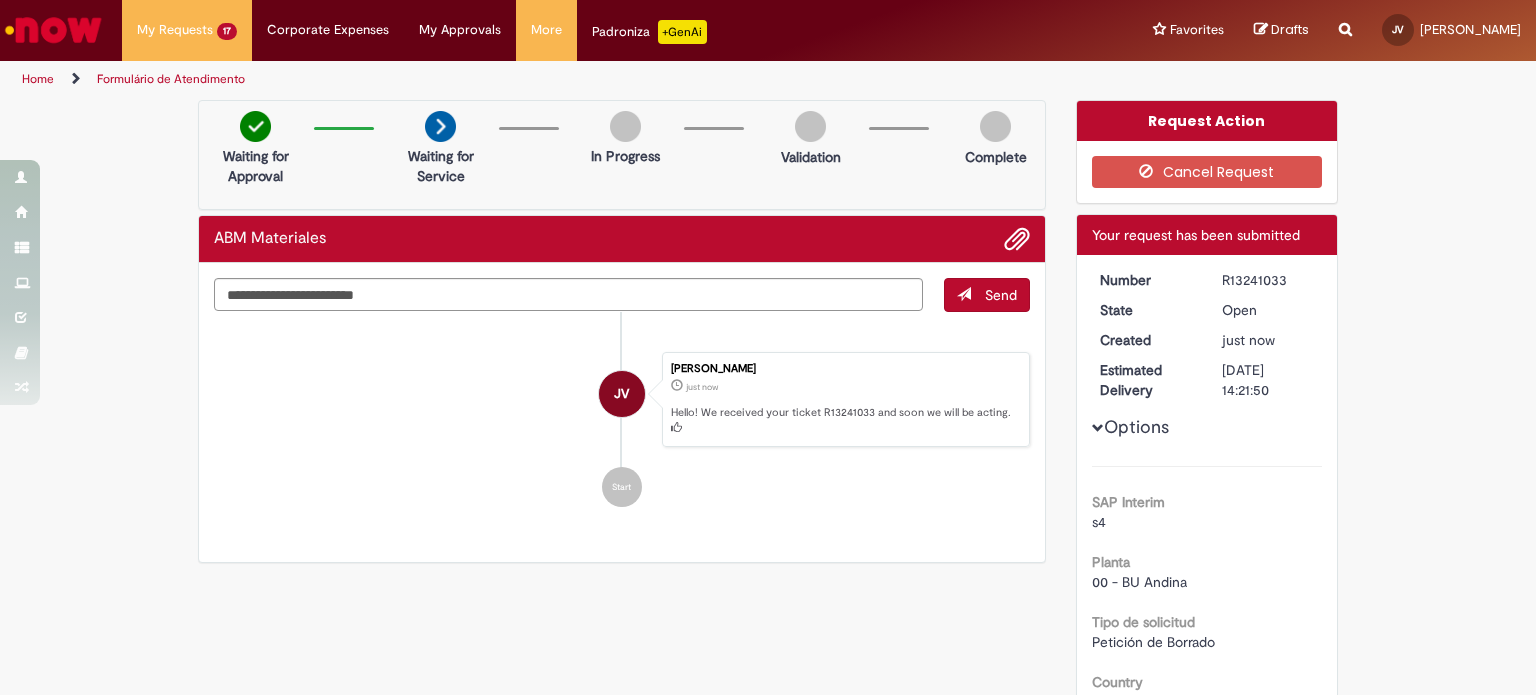 drag, startPoint x: 1216, startPoint y: 279, endPoint x: 1284, endPoint y: 274, distance: 68.18358 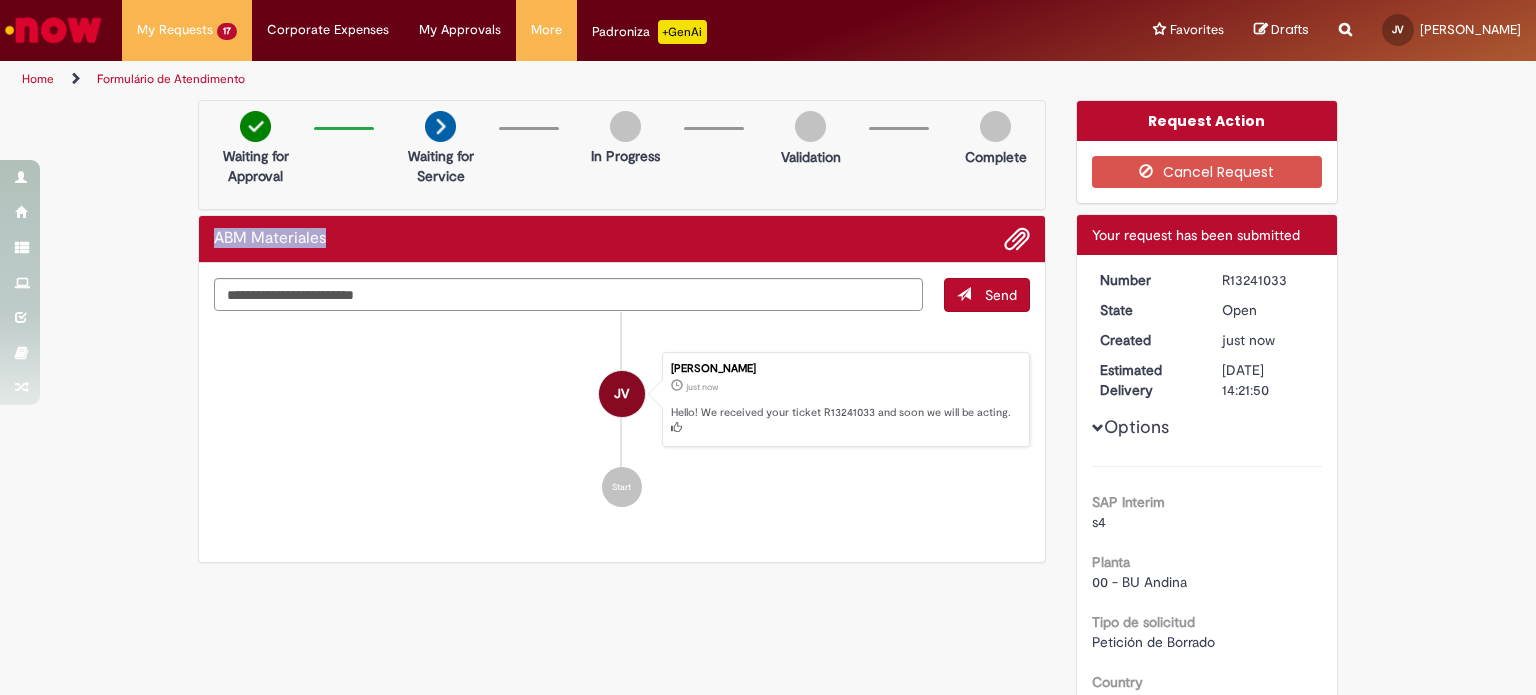 drag, startPoint x: 203, startPoint y: 239, endPoint x: 322, endPoint y: 236, distance: 119.03781 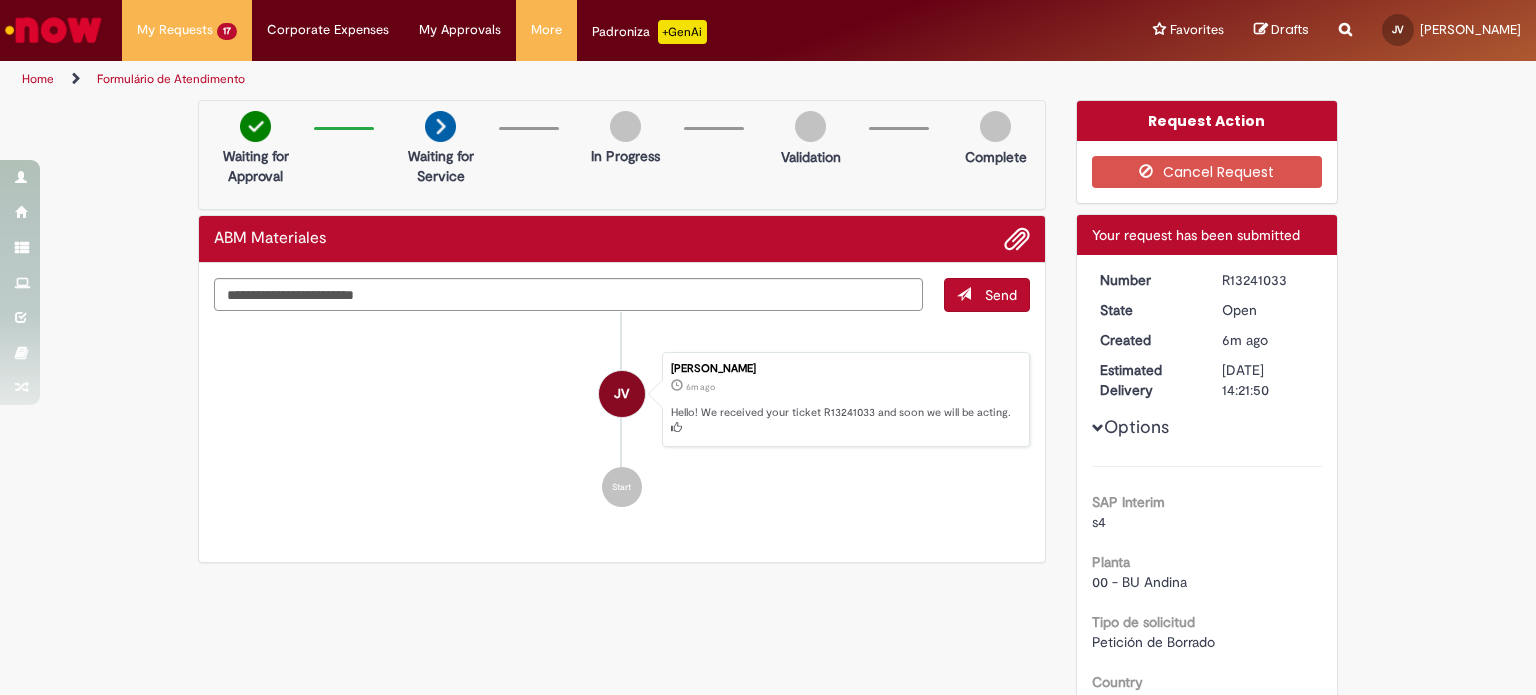 click on "Send
JV
[PERSON_NAME]
6m ago 6 minutes ago
Hello! We received your ticket R13241033 and soon we will be acting.
Start" at bounding box center (622, 413) 